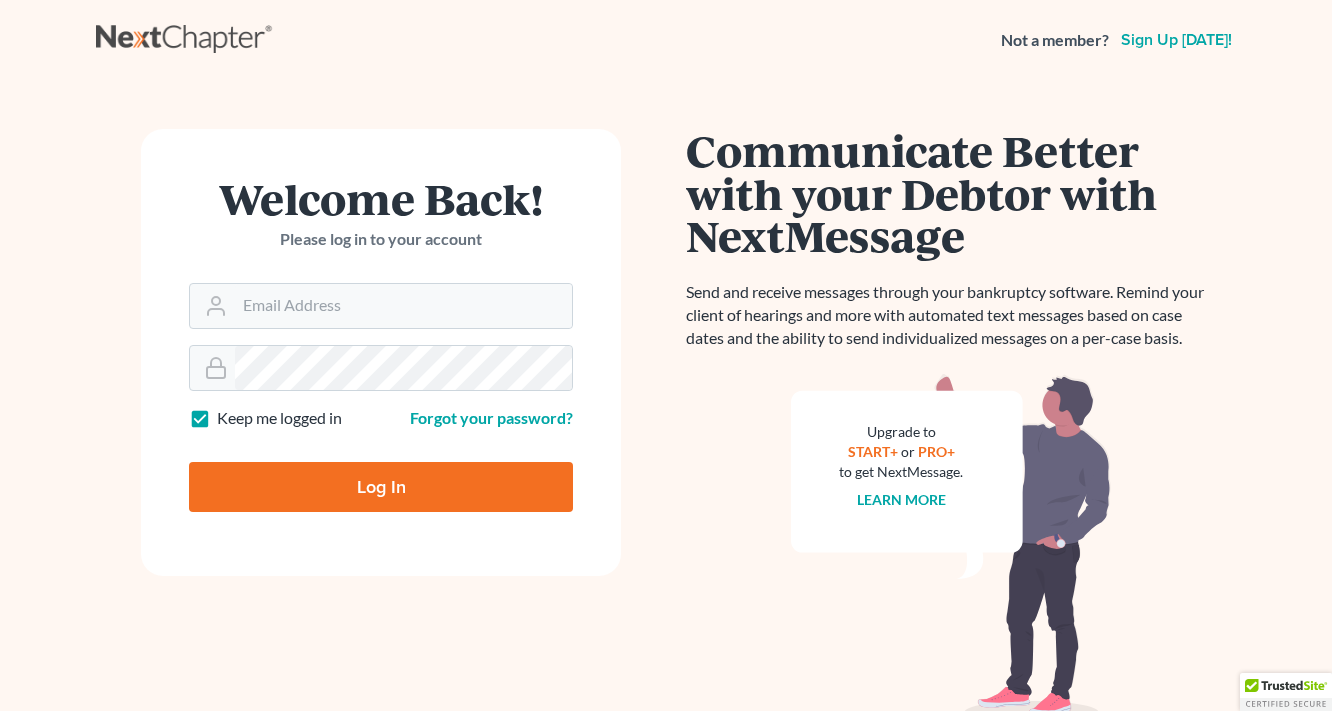 scroll, scrollTop: 0, scrollLeft: 0, axis: both 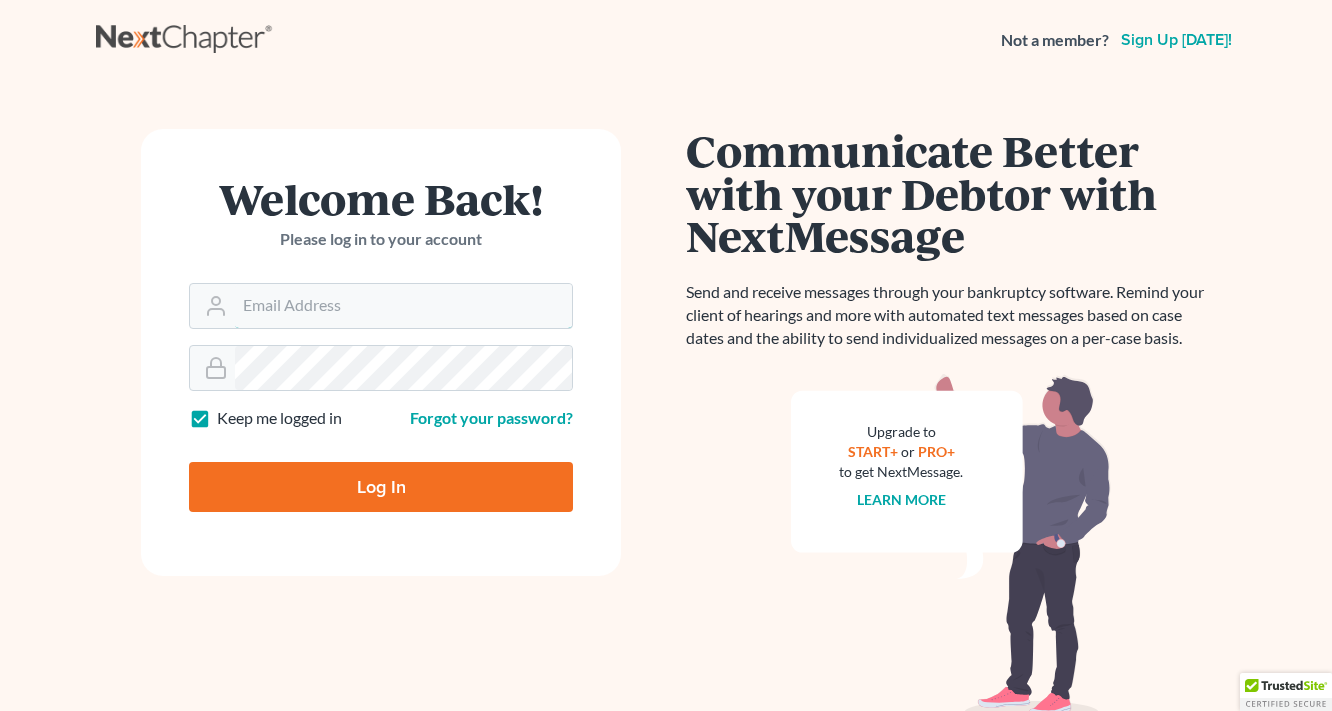 type on "[EMAIL_ADDRESS][DOMAIN_NAME]" 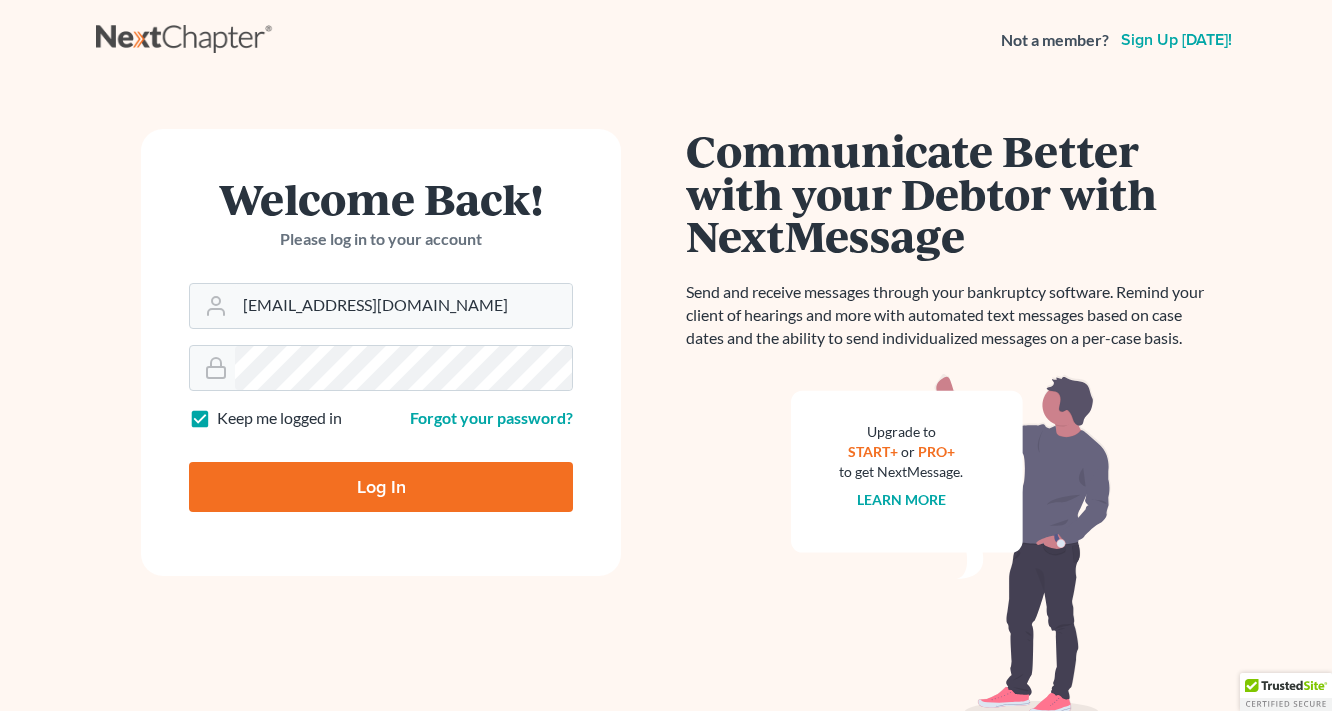 click on "Log In" at bounding box center (381, 487) 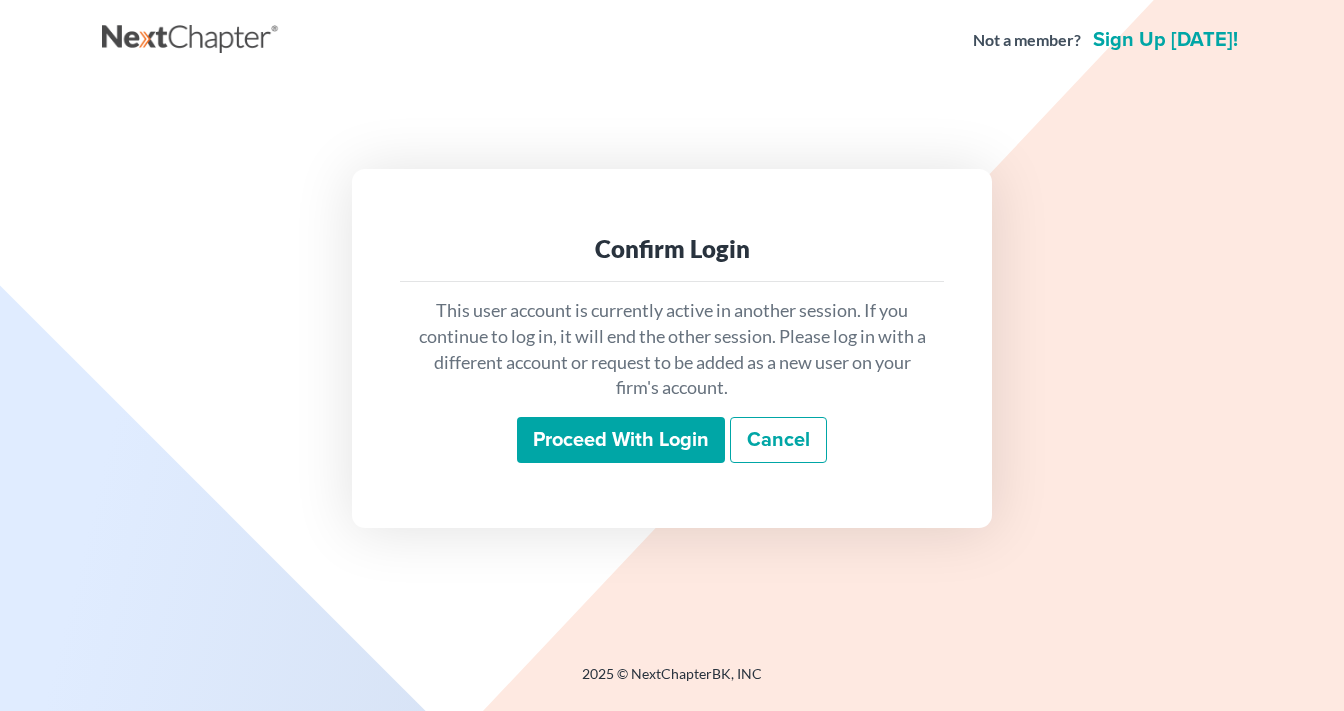 scroll, scrollTop: 0, scrollLeft: 0, axis: both 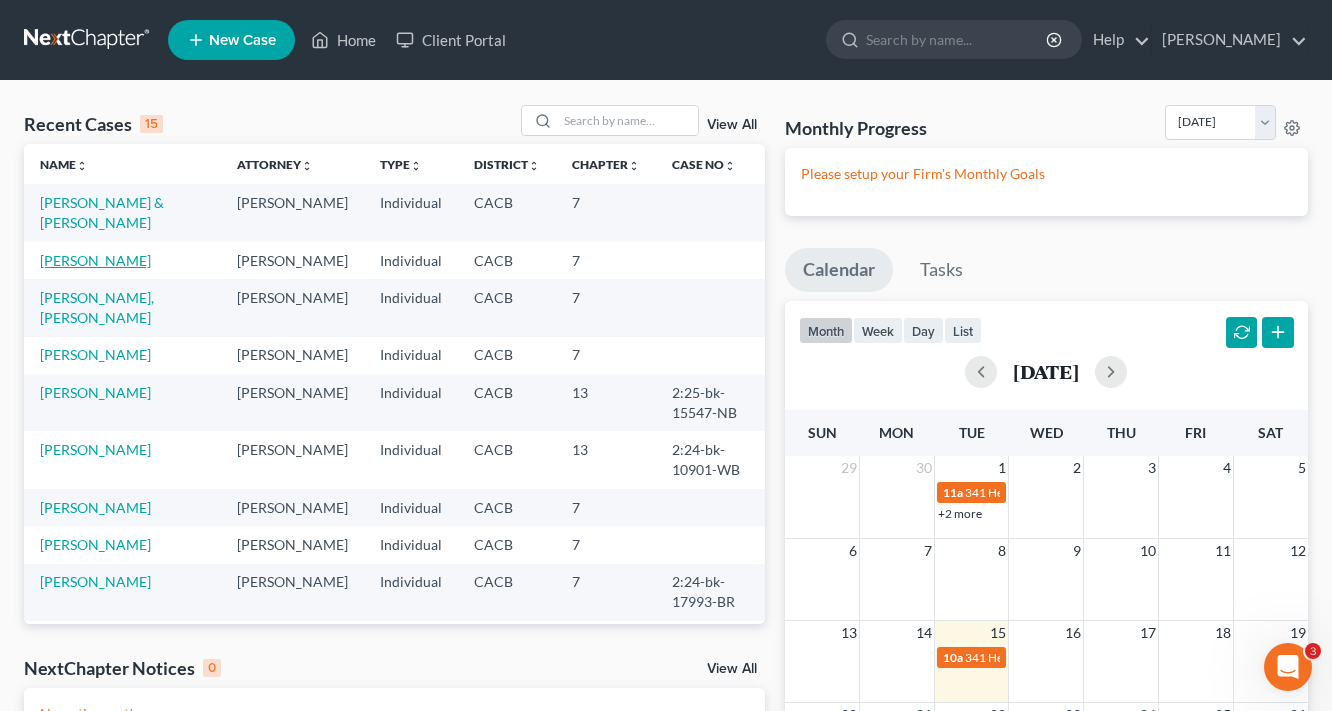 click on "[PERSON_NAME]" at bounding box center (95, 260) 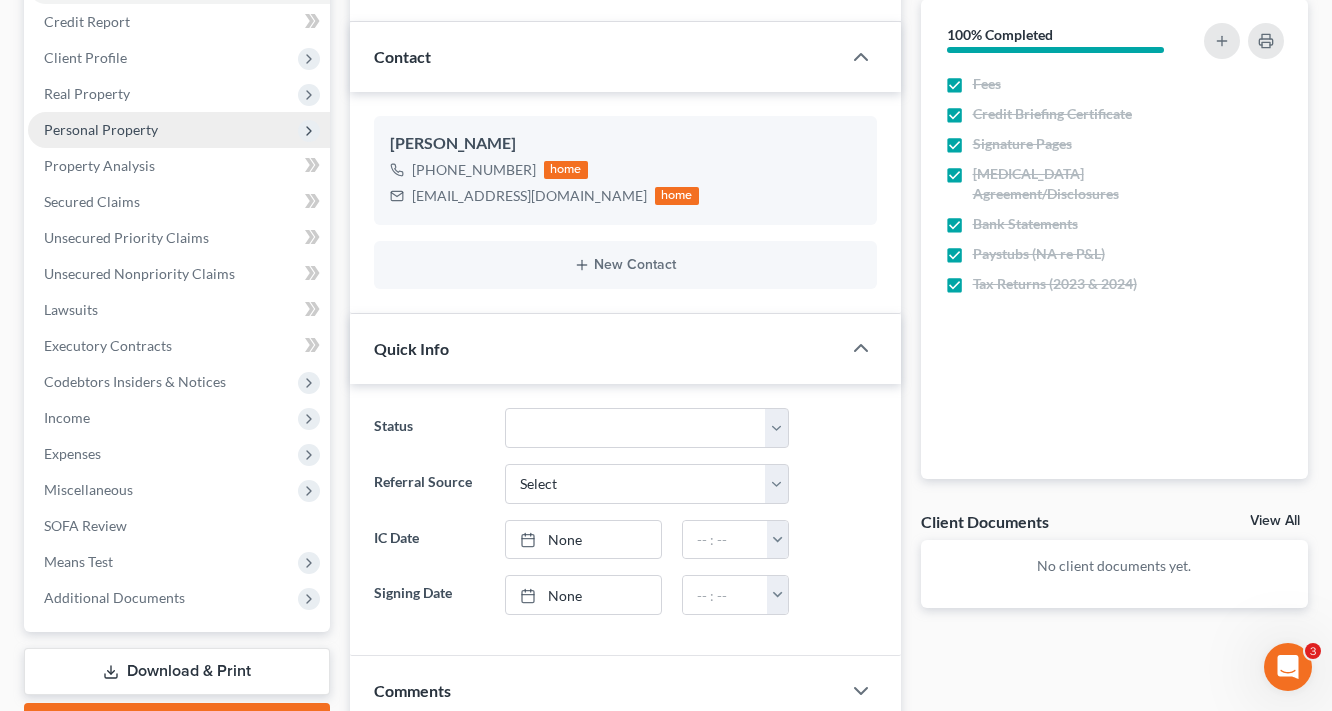 scroll, scrollTop: 0, scrollLeft: 0, axis: both 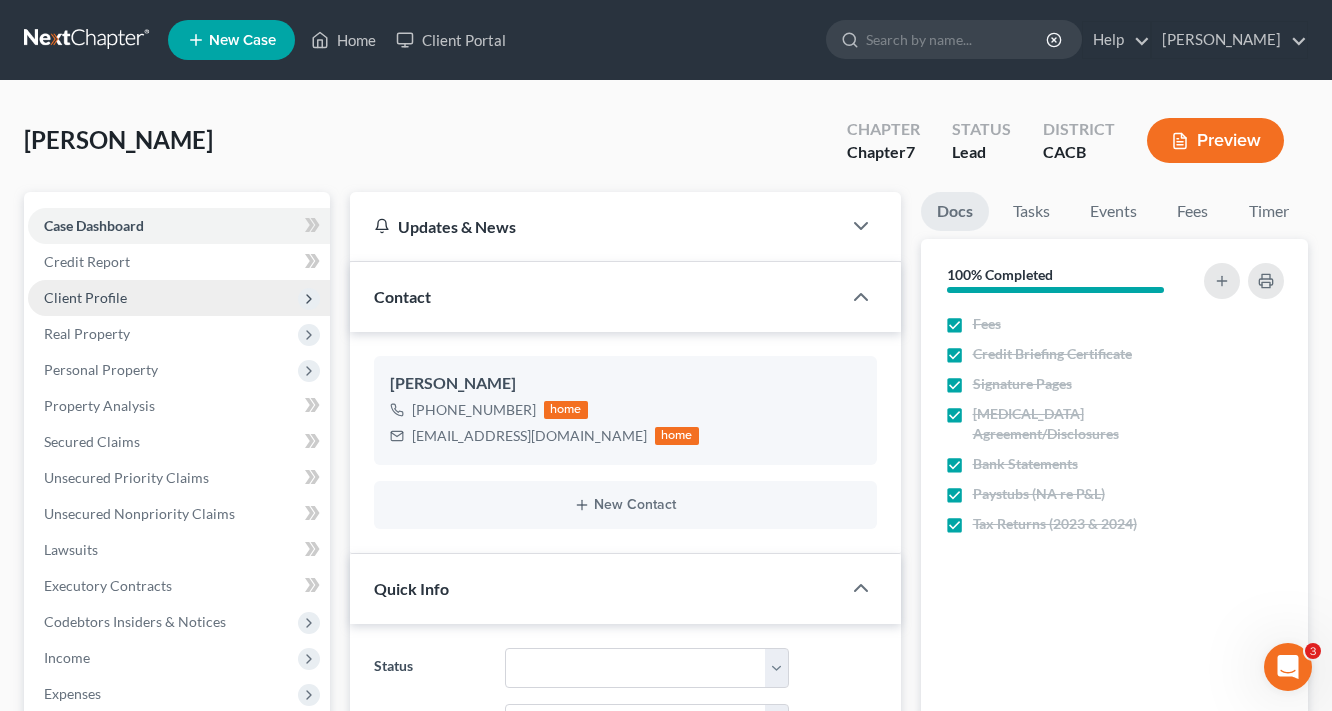 click on "Client Profile" at bounding box center [85, 297] 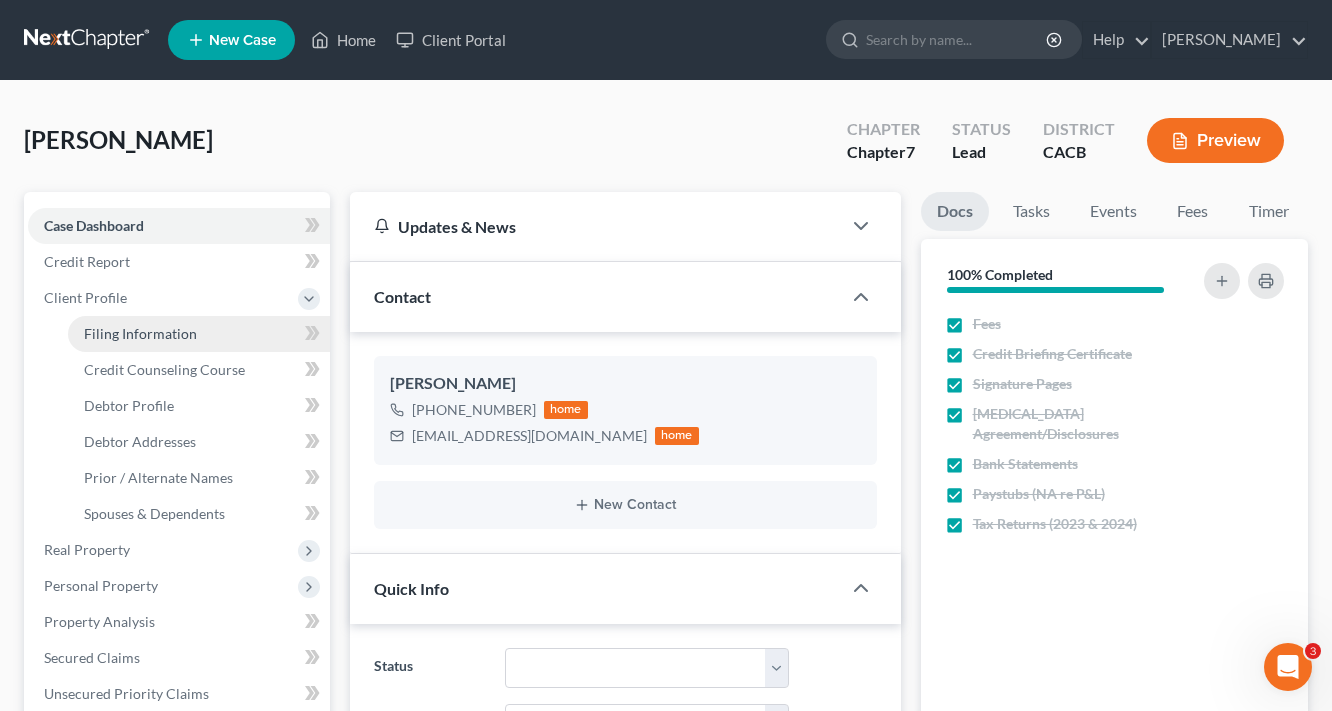 click on "Filing Information" at bounding box center (140, 333) 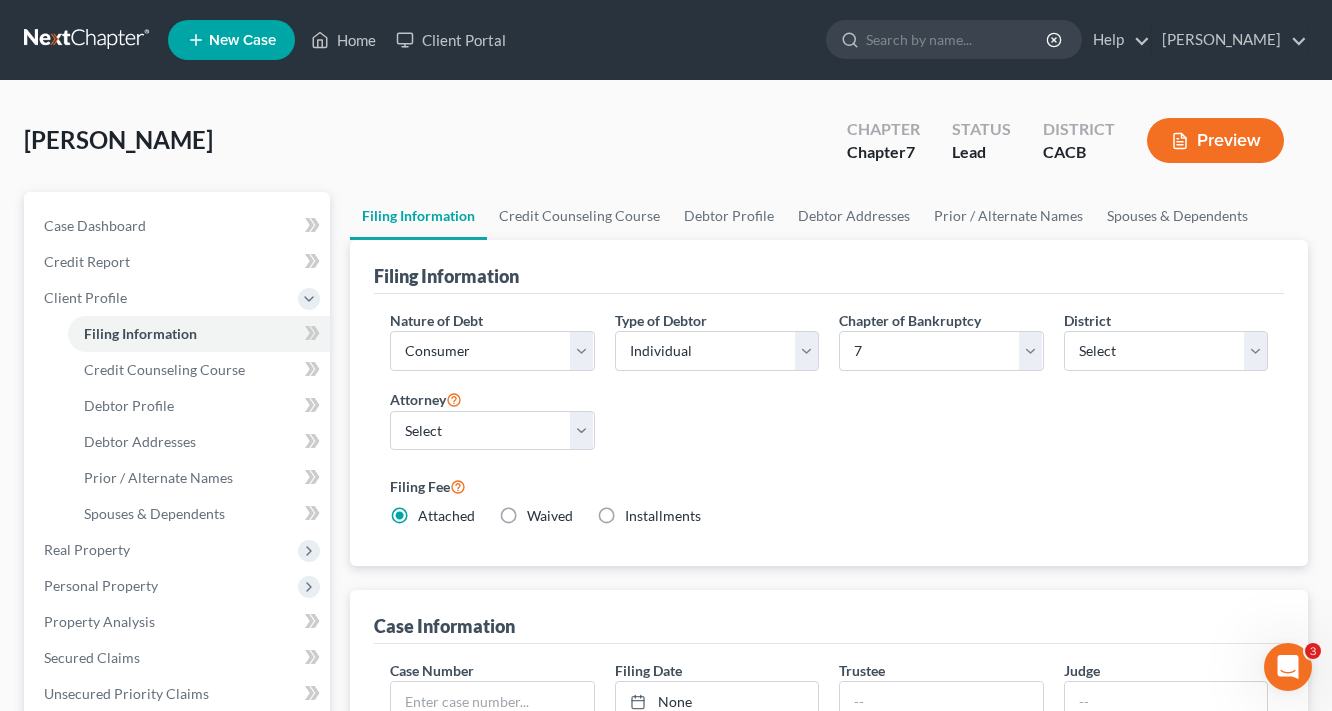 click on "[PERSON_NAME] Upgraded Chapter Chapter  7 Status Lead District CACB Preview Petition Navigation
Case Dashboard
Payments
Invoices
Payments
Payments
Credit Report" at bounding box center (666, 733) 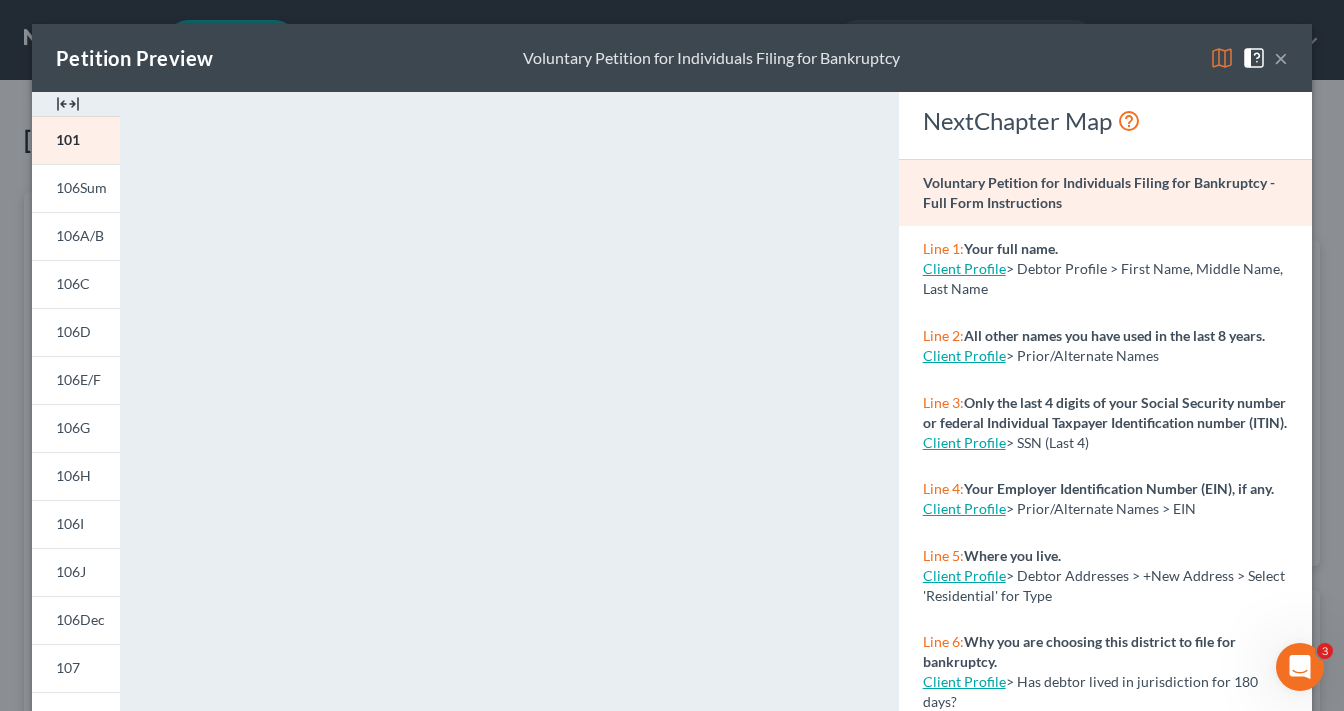 click on "×" at bounding box center (1281, 58) 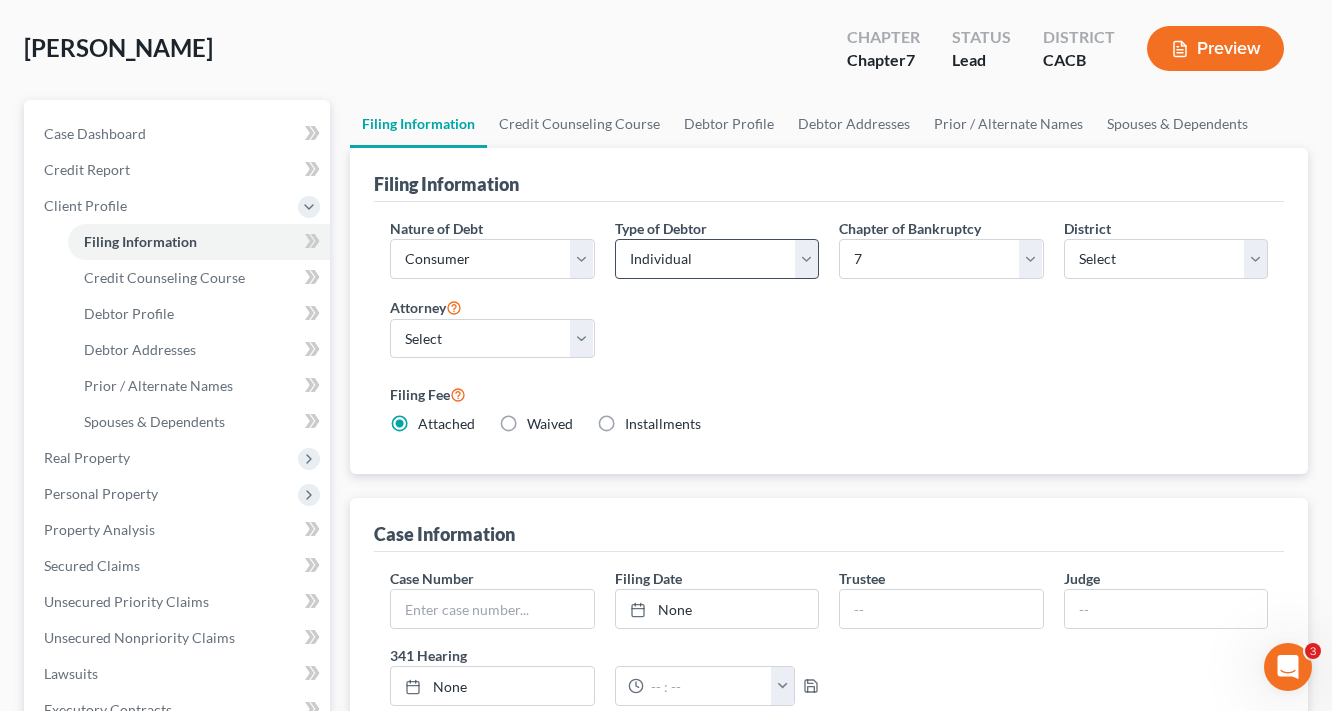 scroll, scrollTop: 80, scrollLeft: 0, axis: vertical 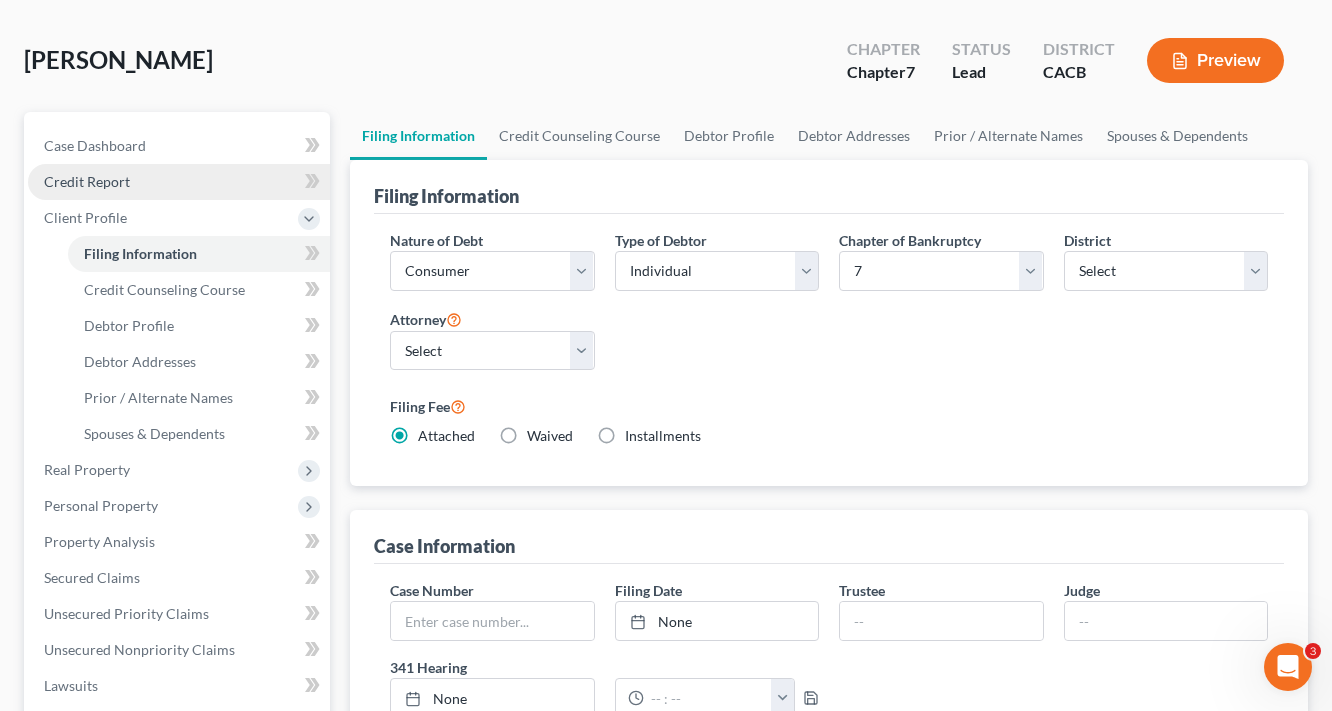 click on "Credit Report" at bounding box center [179, 182] 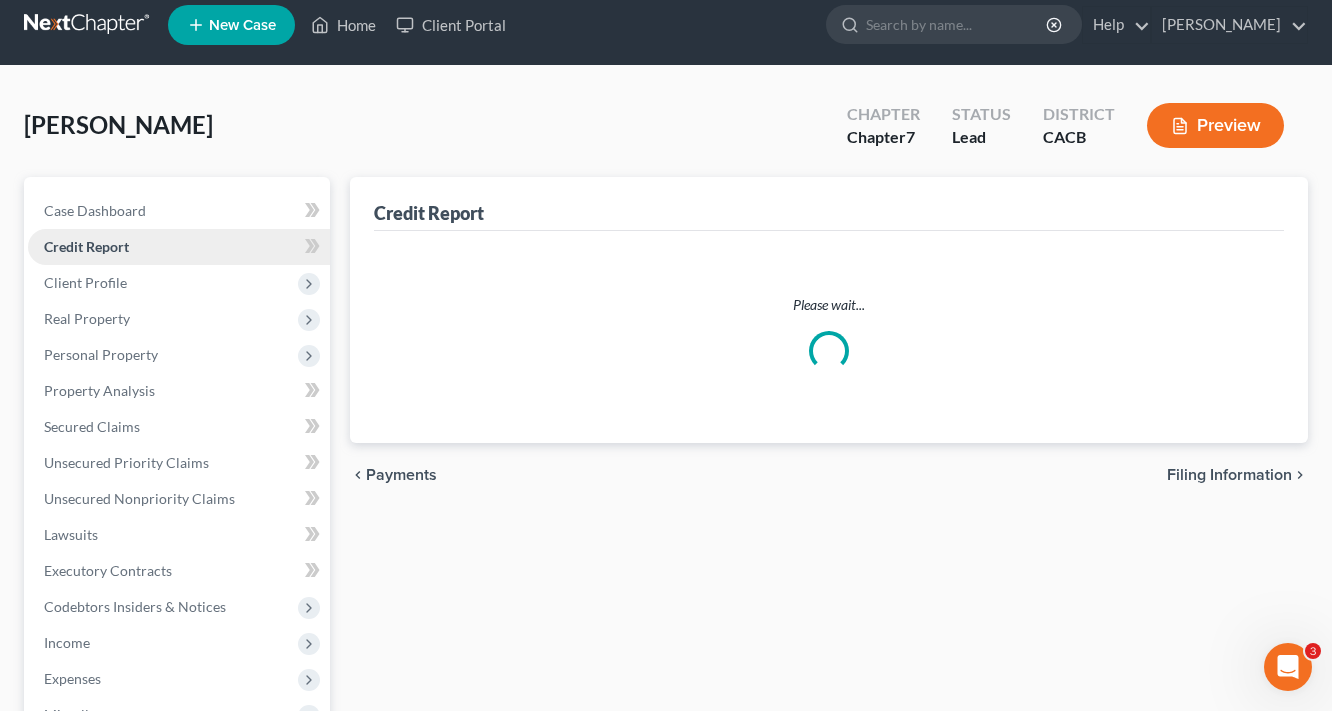 scroll, scrollTop: 0, scrollLeft: 0, axis: both 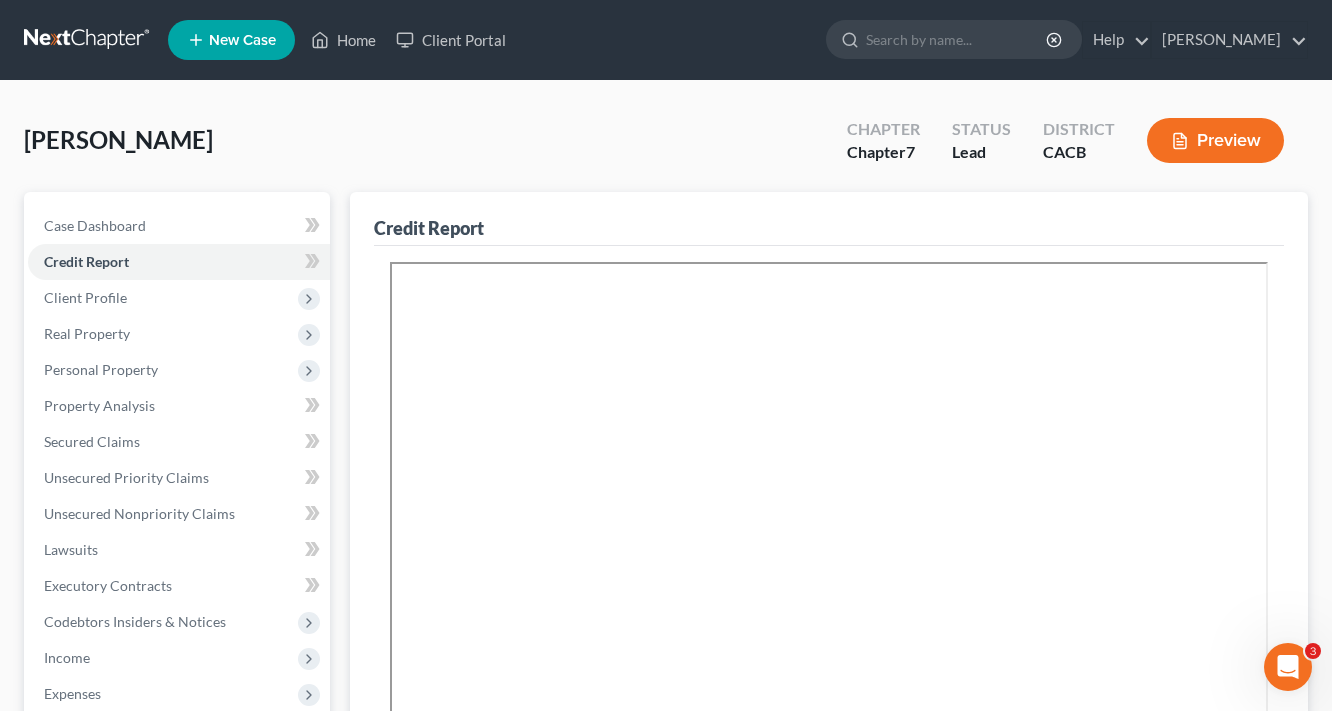 click on "Preview" at bounding box center (1215, 140) 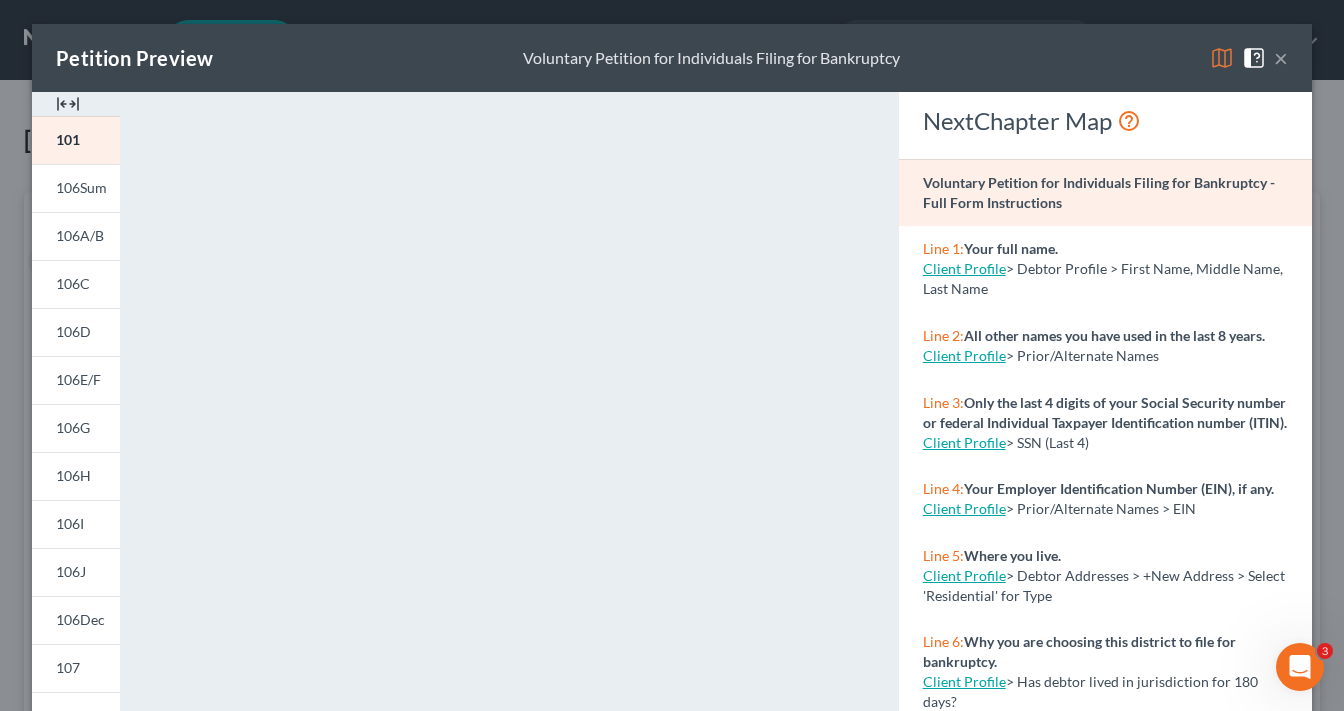click on "×" at bounding box center (1281, 58) 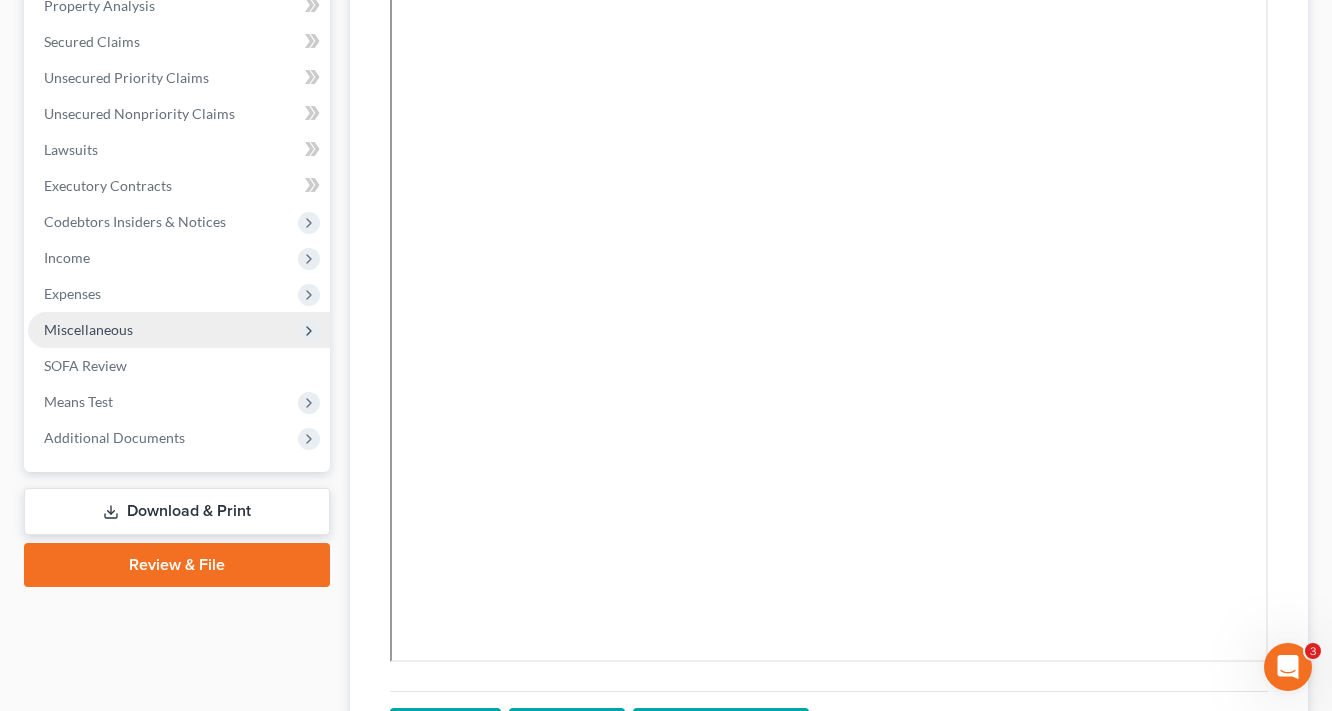 scroll, scrollTop: 307, scrollLeft: 0, axis: vertical 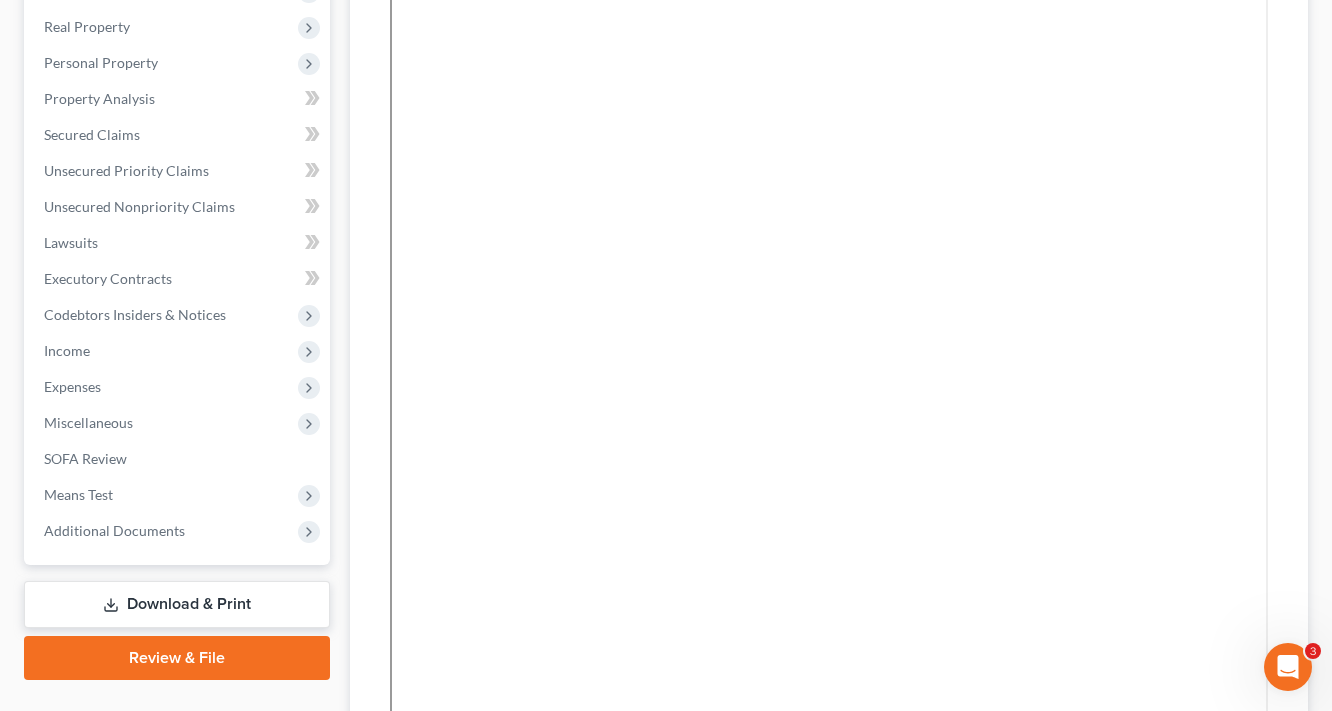 click on "Download & Print" at bounding box center (177, 604) 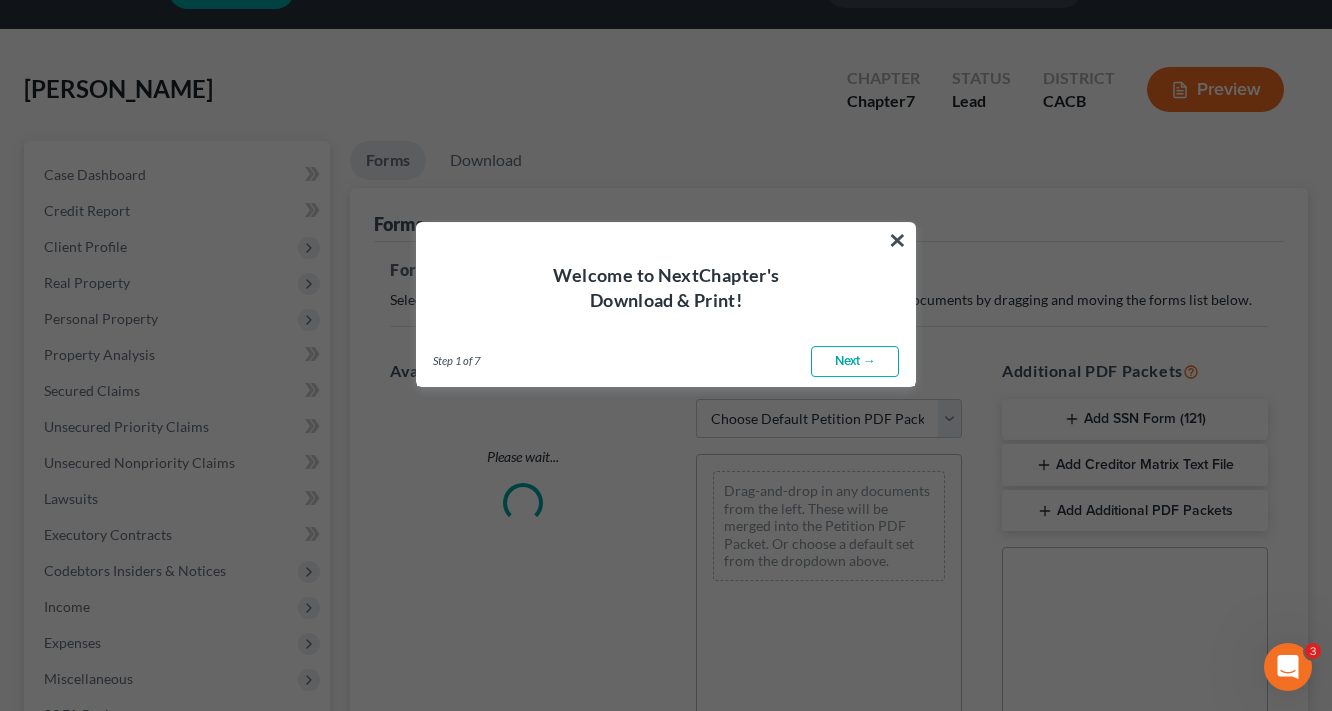 scroll, scrollTop: 0, scrollLeft: 0, axis: both 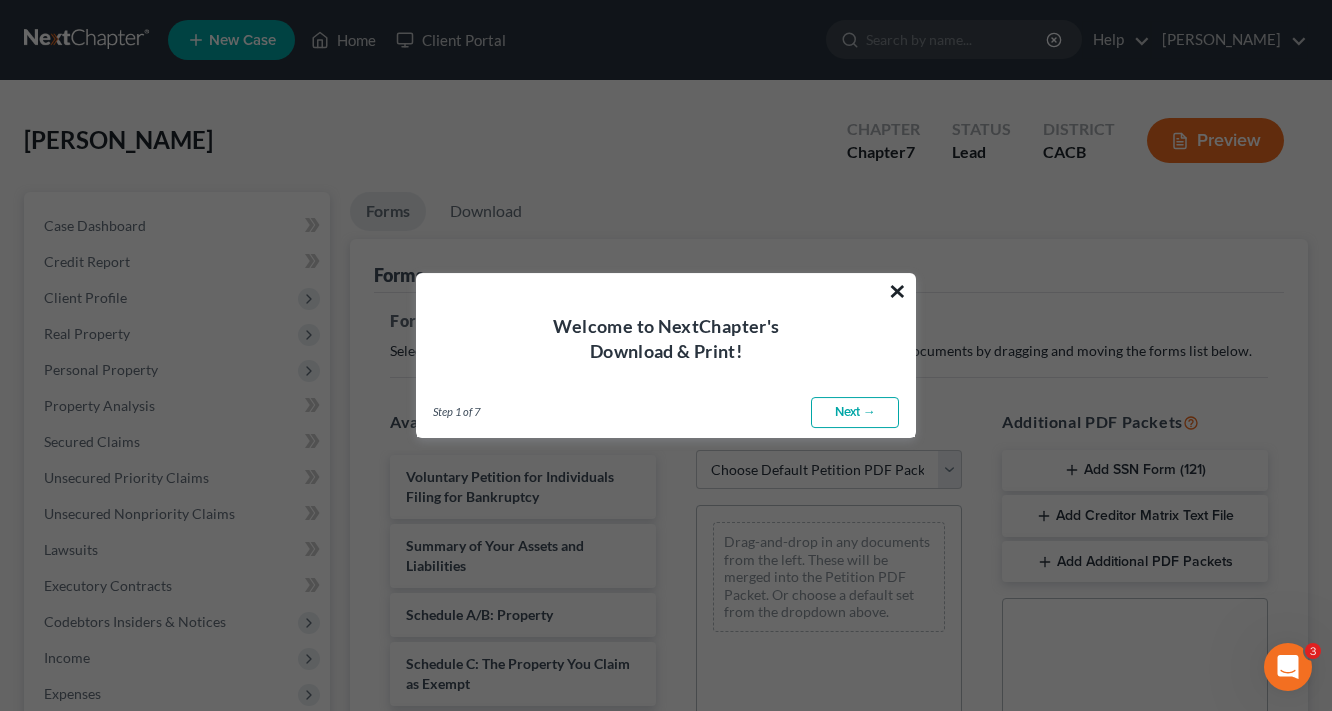 click on "×" at bounding box center [897, 291] 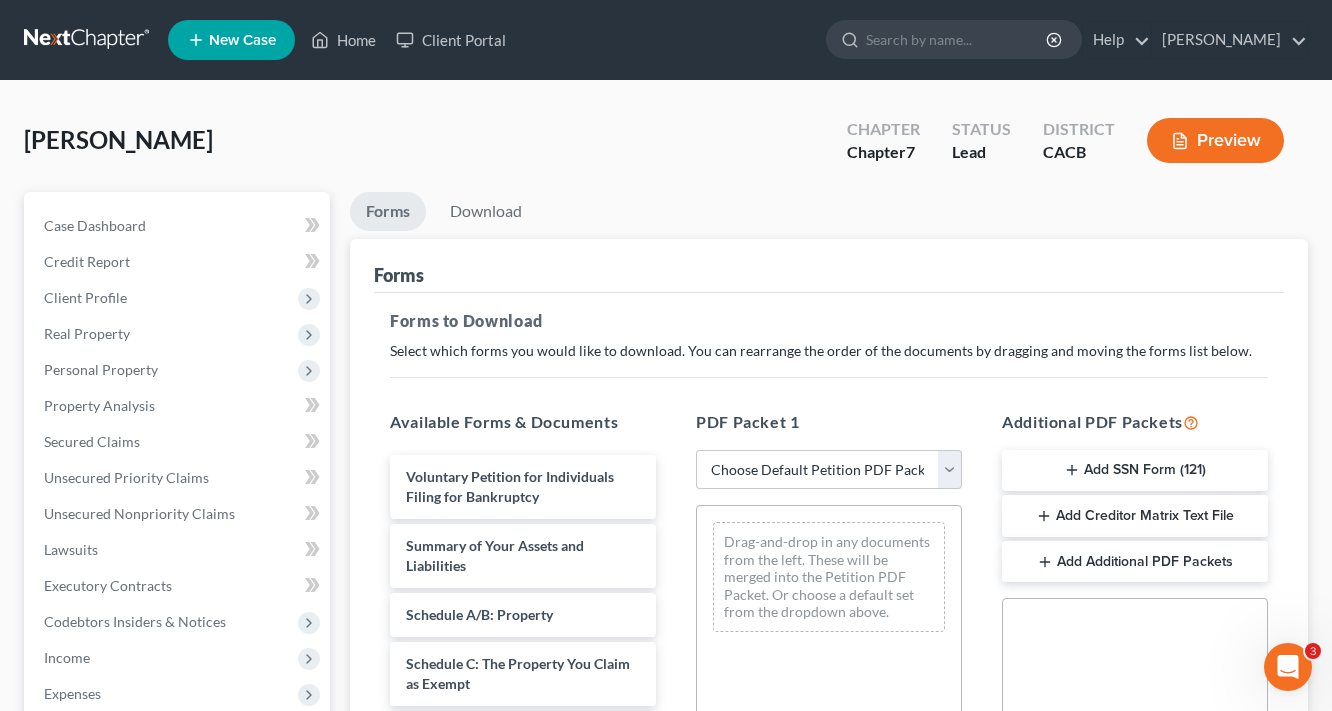 click on "Add Creditor Matrix Text File" at bounding box center (1135, 516) 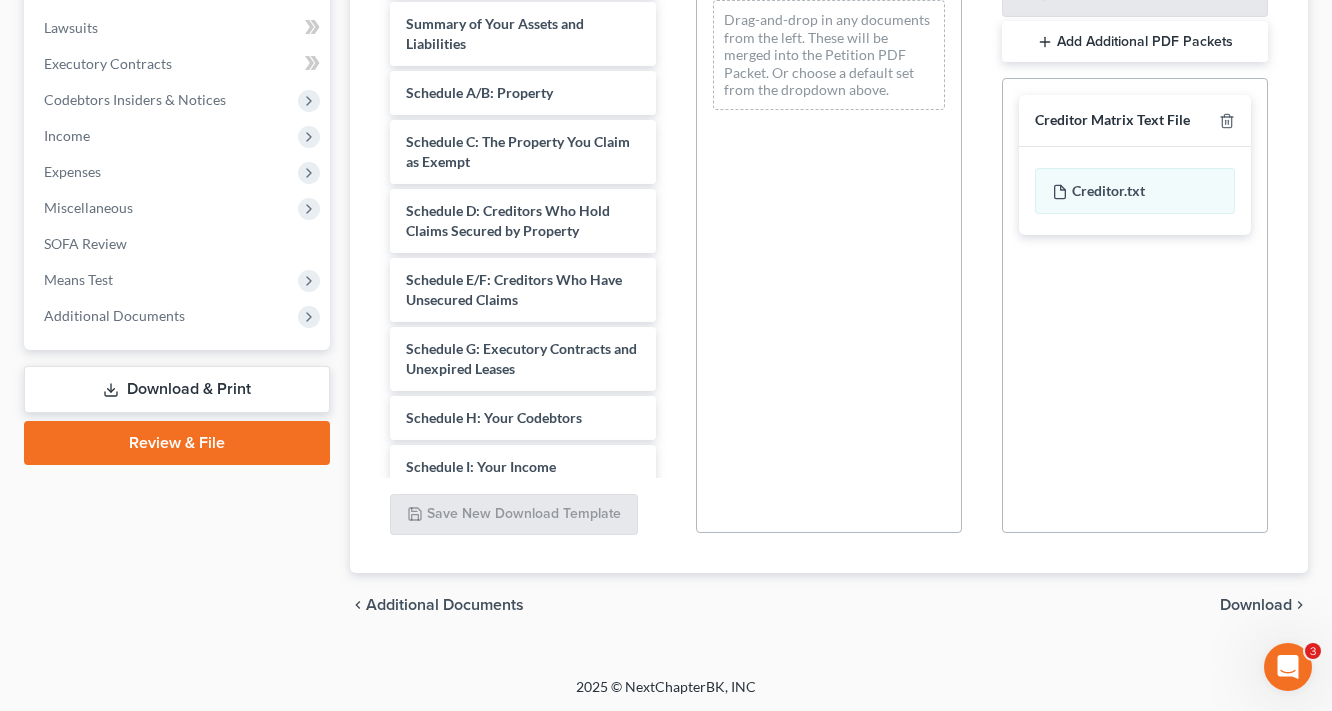 click on "Download" at bounding box center [1256, 605] 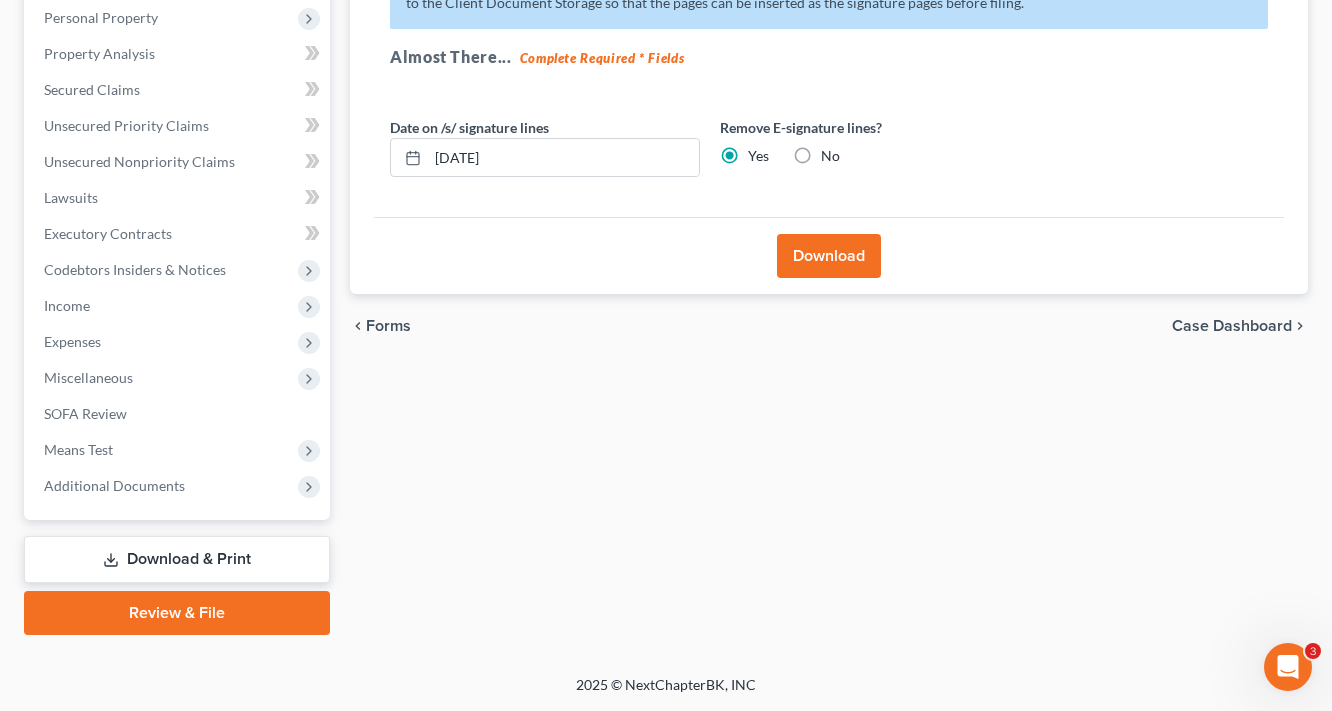 scroll, scrollTop: 350, scrollLeft: 0, axis: vertical 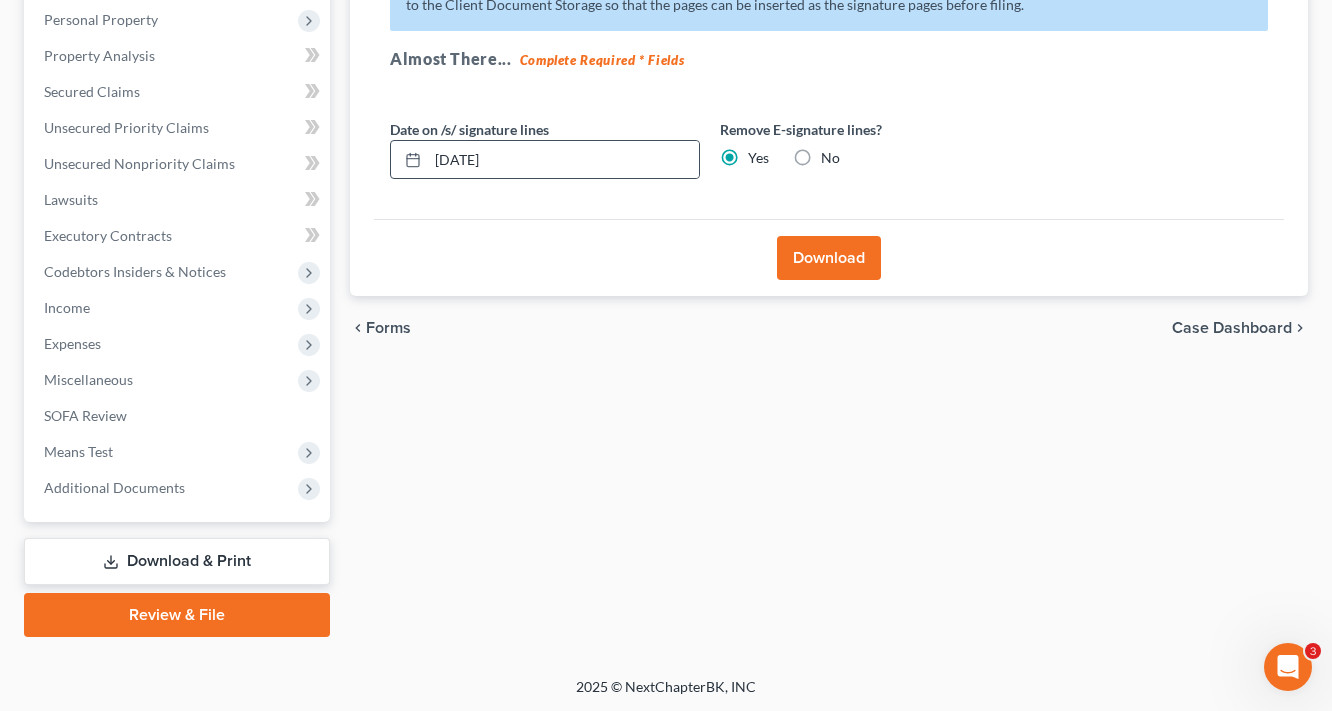 drag, startPoint x: 555, startPoint y: 178, endPoint x: 410, endPoint y: 157, distance: 146.5128 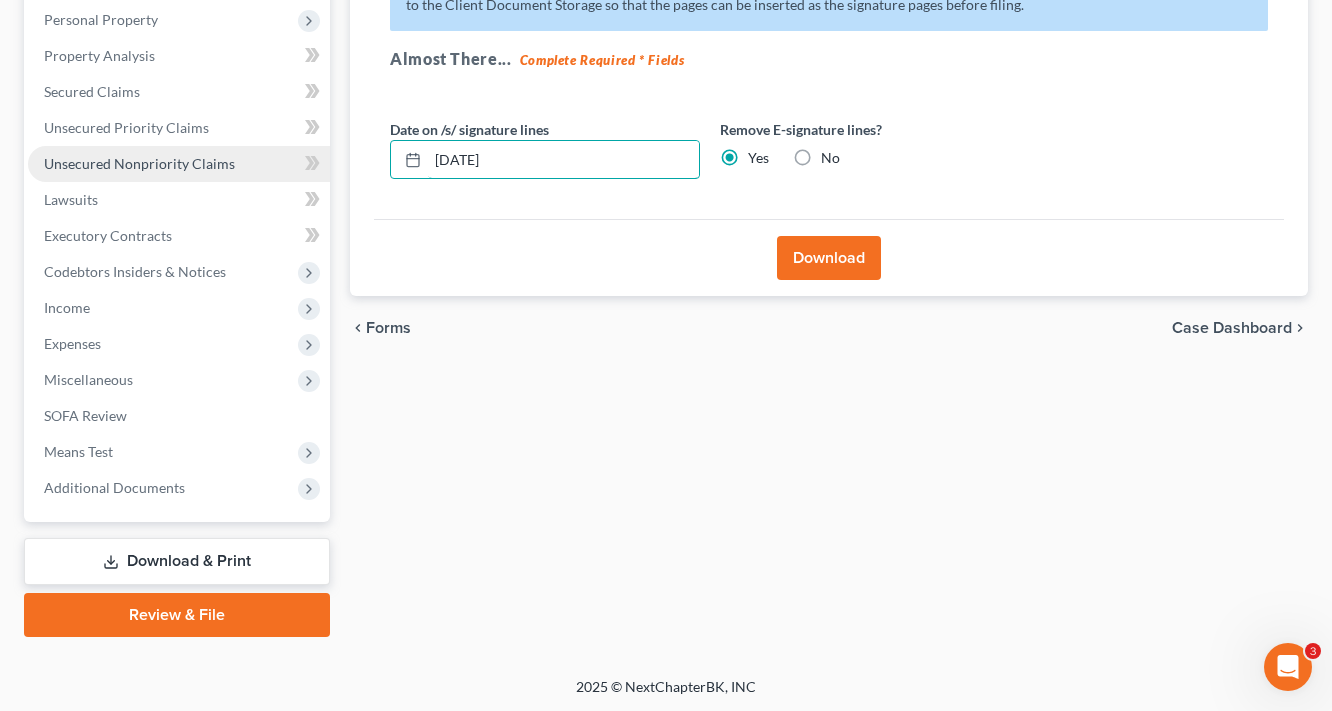 drag, startPoint x: 540, startPoint y: 156, endPoint x: 189, endPoint y: 160, distance: 351.0228 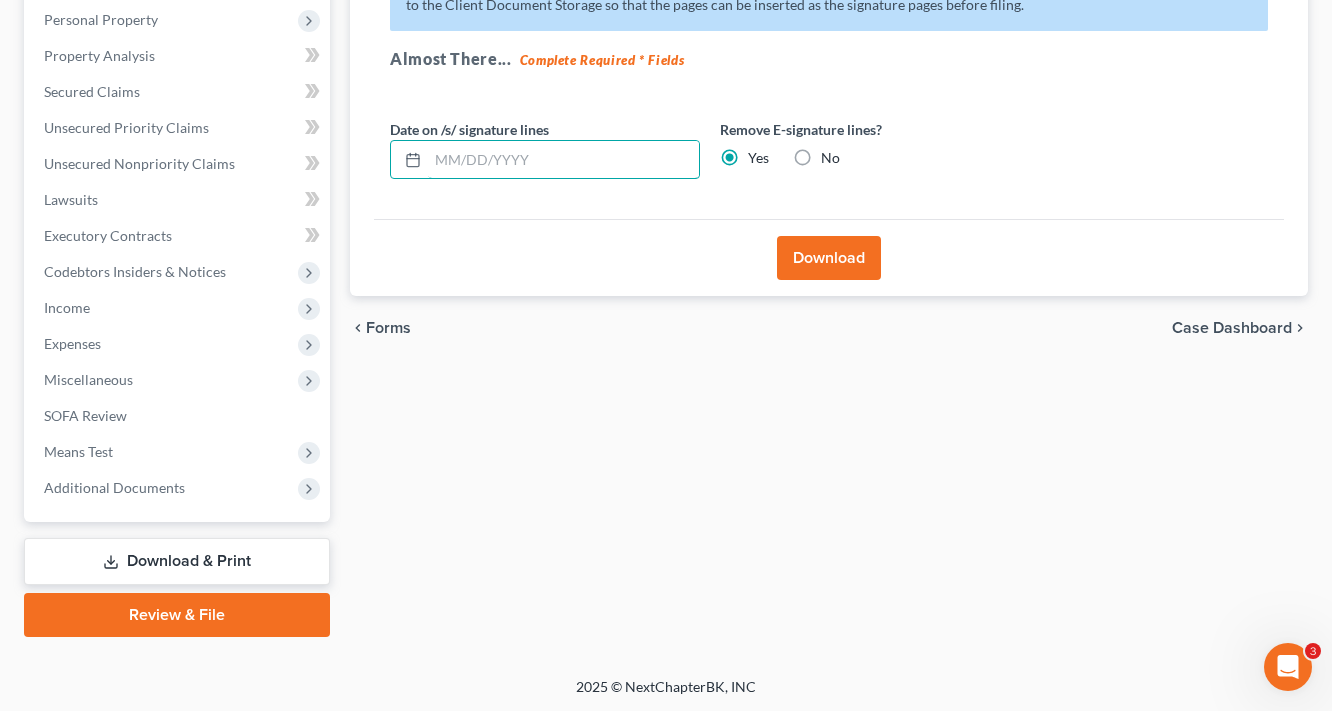 type 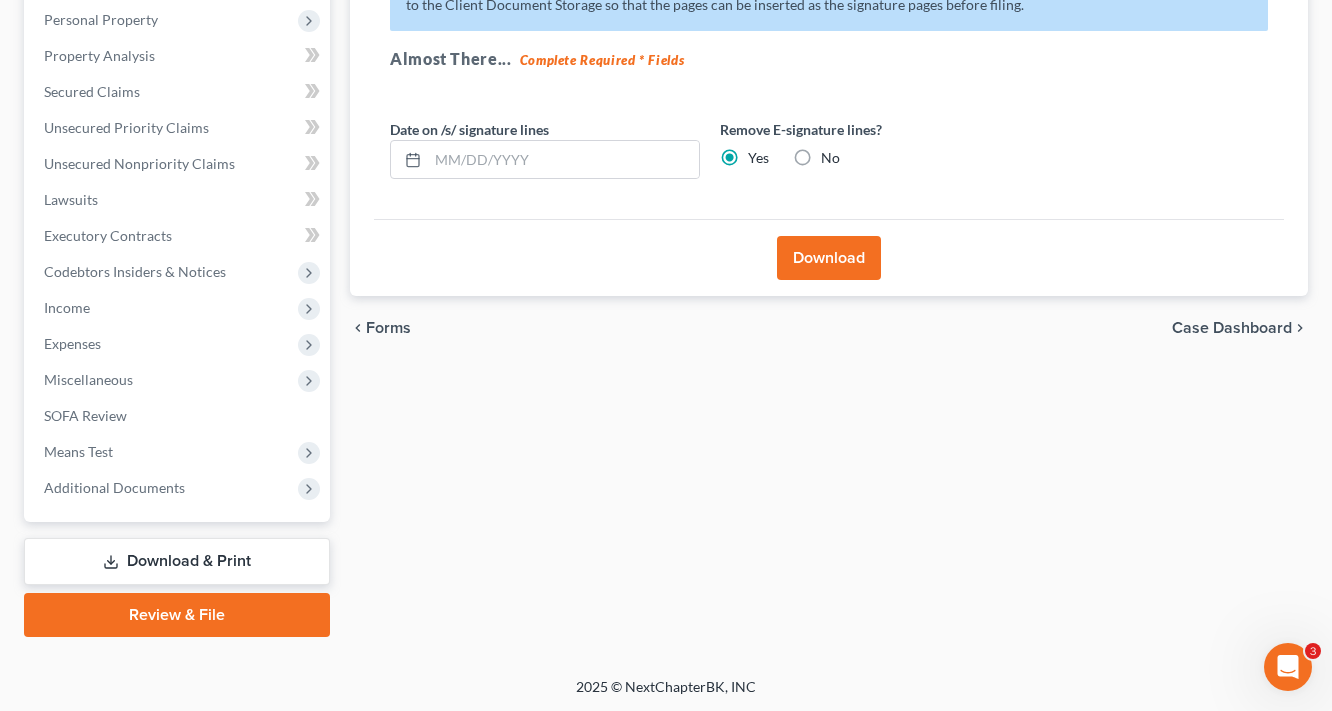 click on "Download" at bounding box center [829, 258] 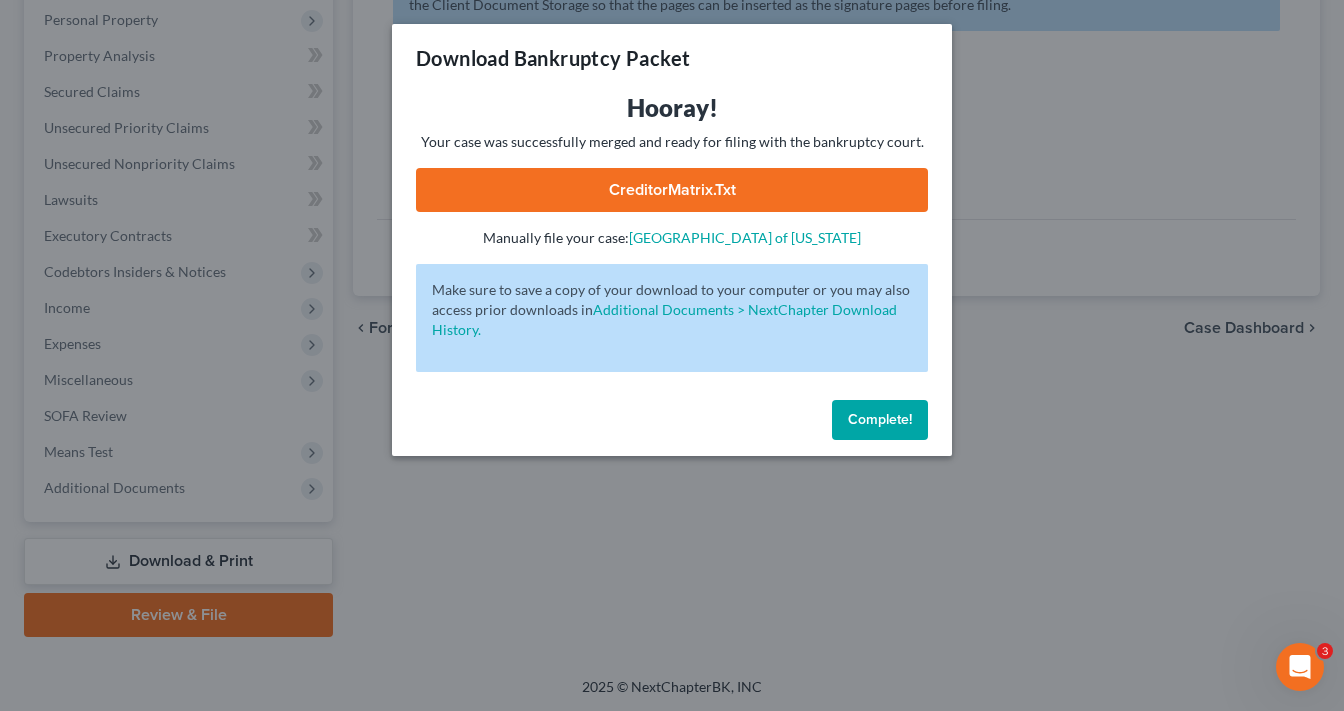 click on "CreditorMatrix.txt" at bounding box center (672, 190) 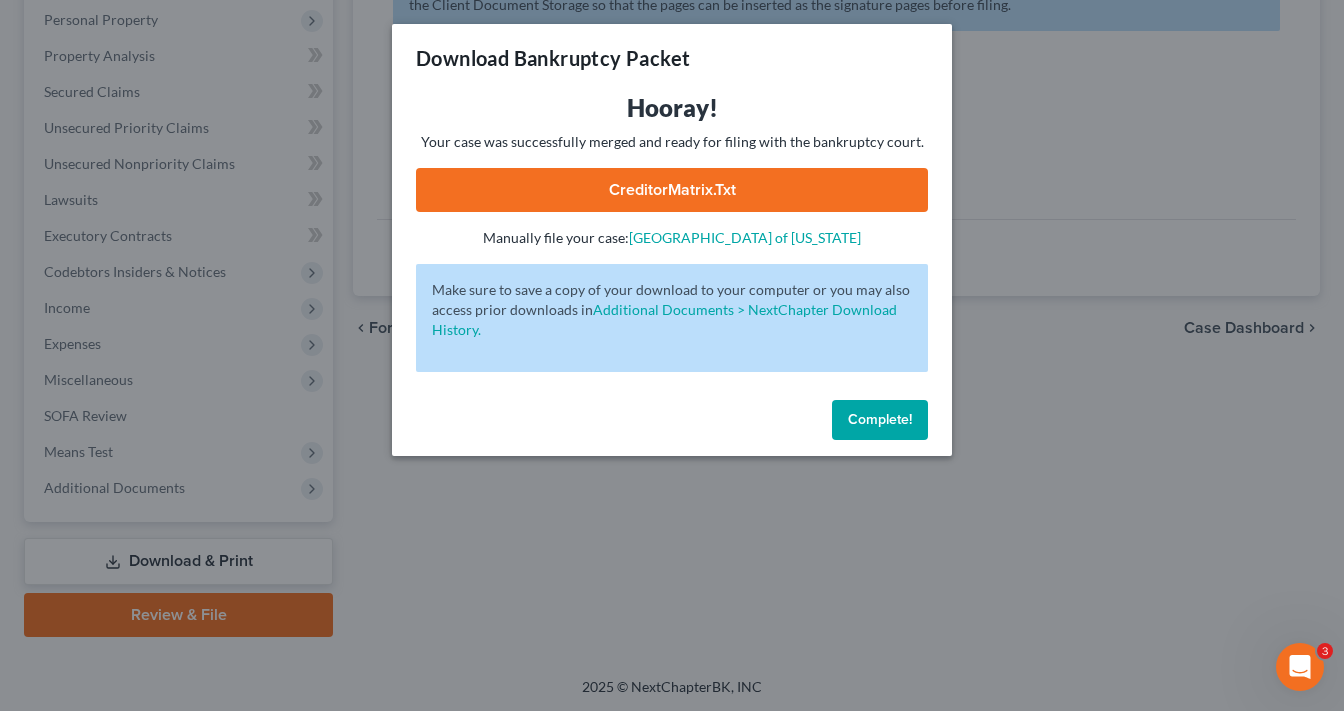 click on "Complete!" at bounding box center (880, 420) 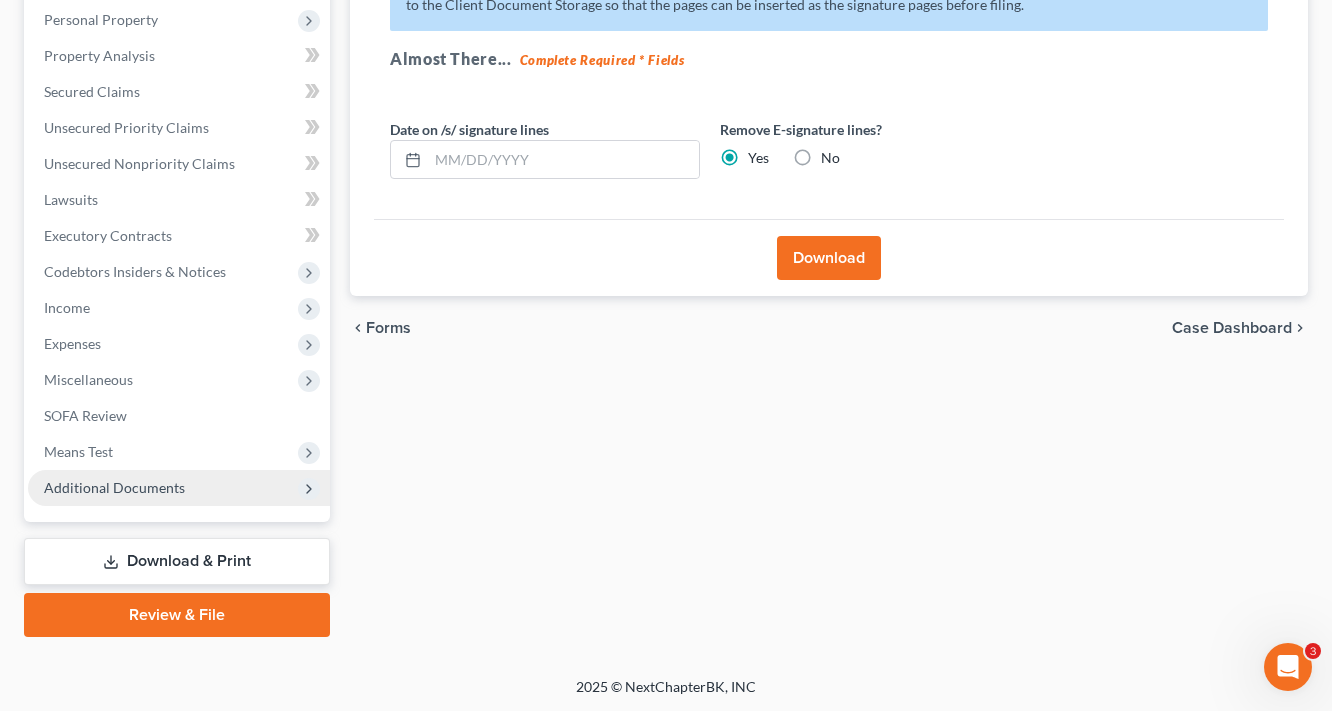 click on "Additional Documents" at bounding box center (114, 487) 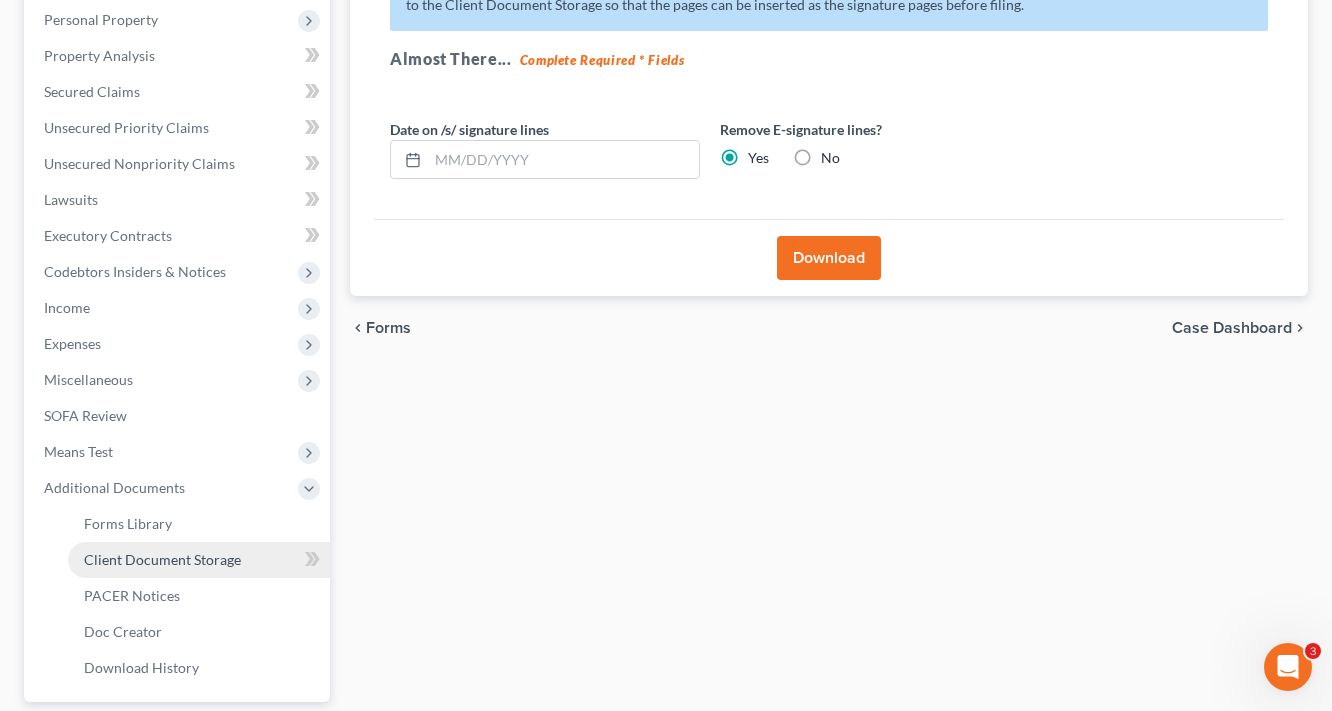 click on "Client Document Storage" at bounding box center [162, 559] 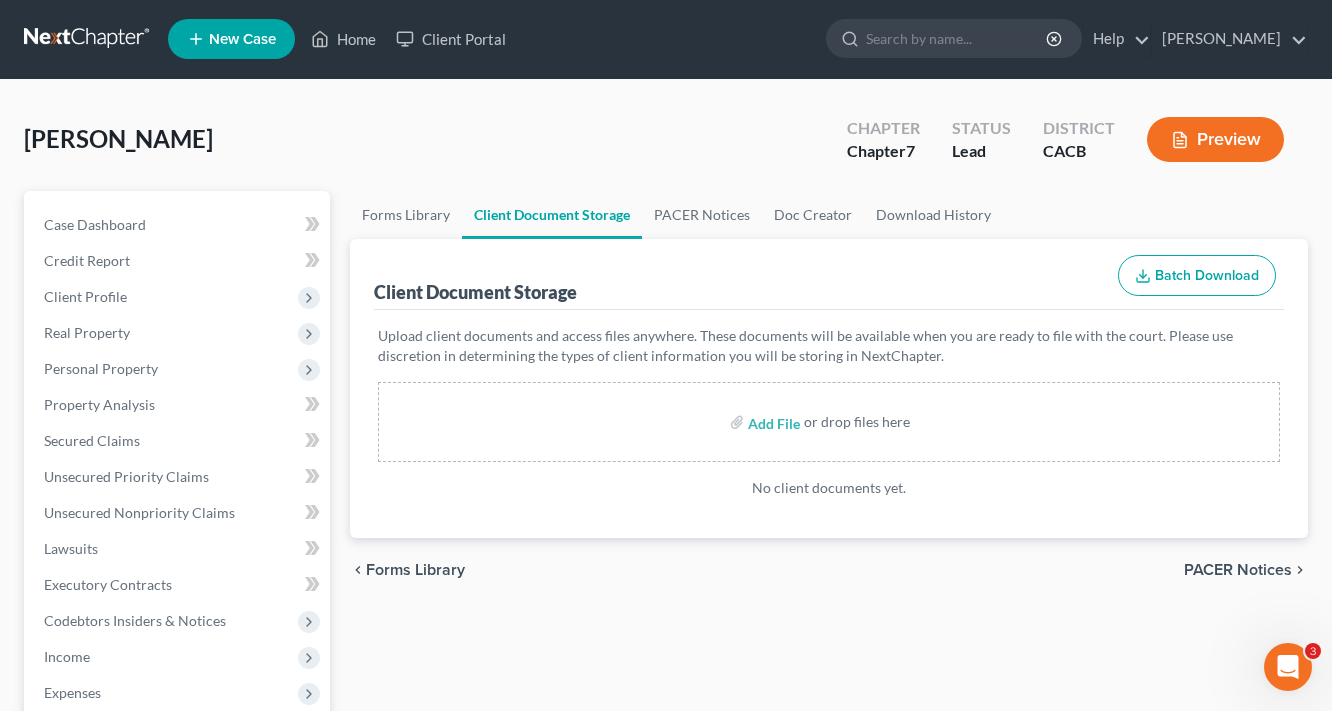scroll, scrollTop: 0, scrollLeft: 0, axis: both 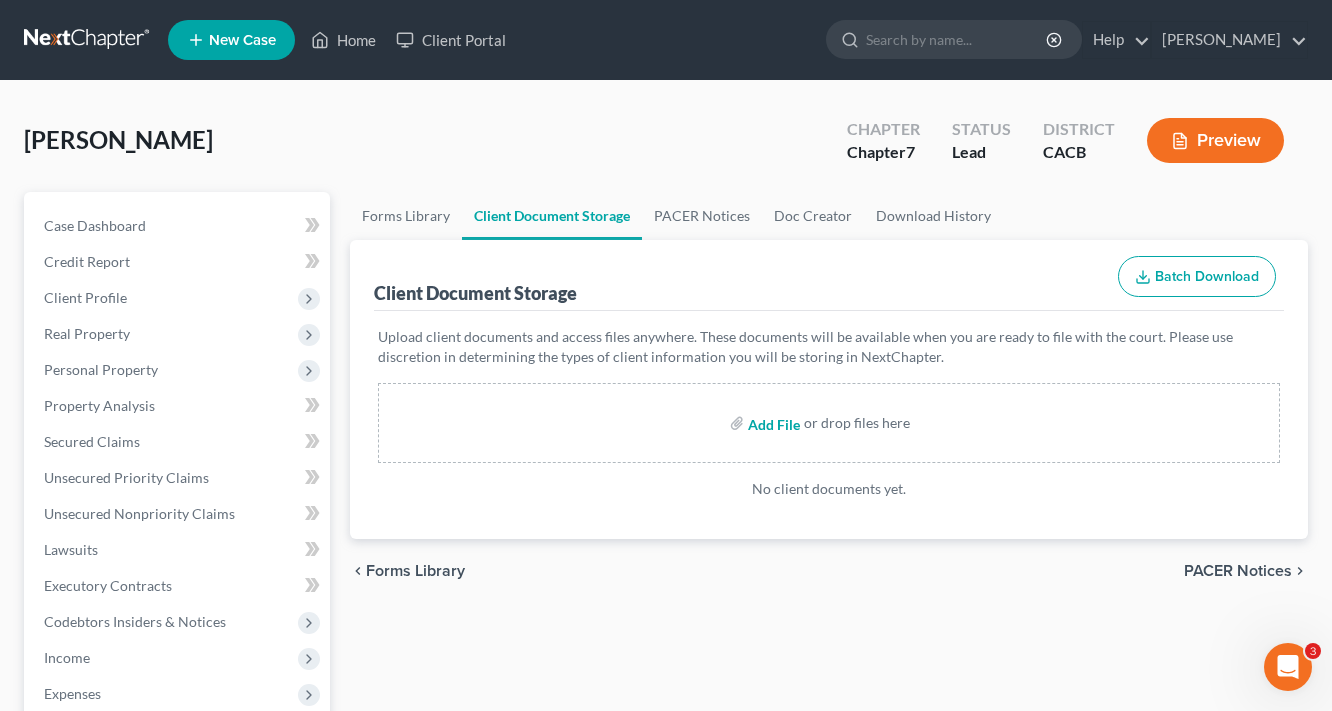 click at bounding box center (772, 423) 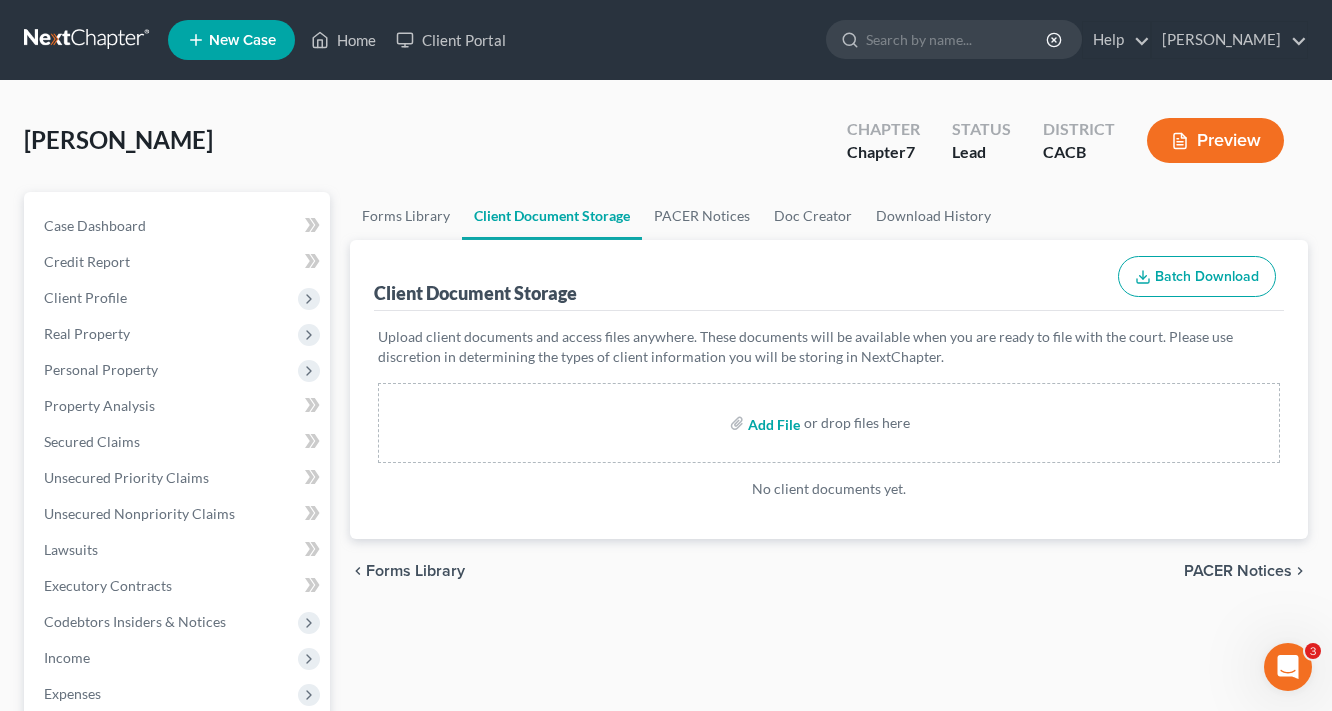 type on "C:\fakepath\1.pdf" 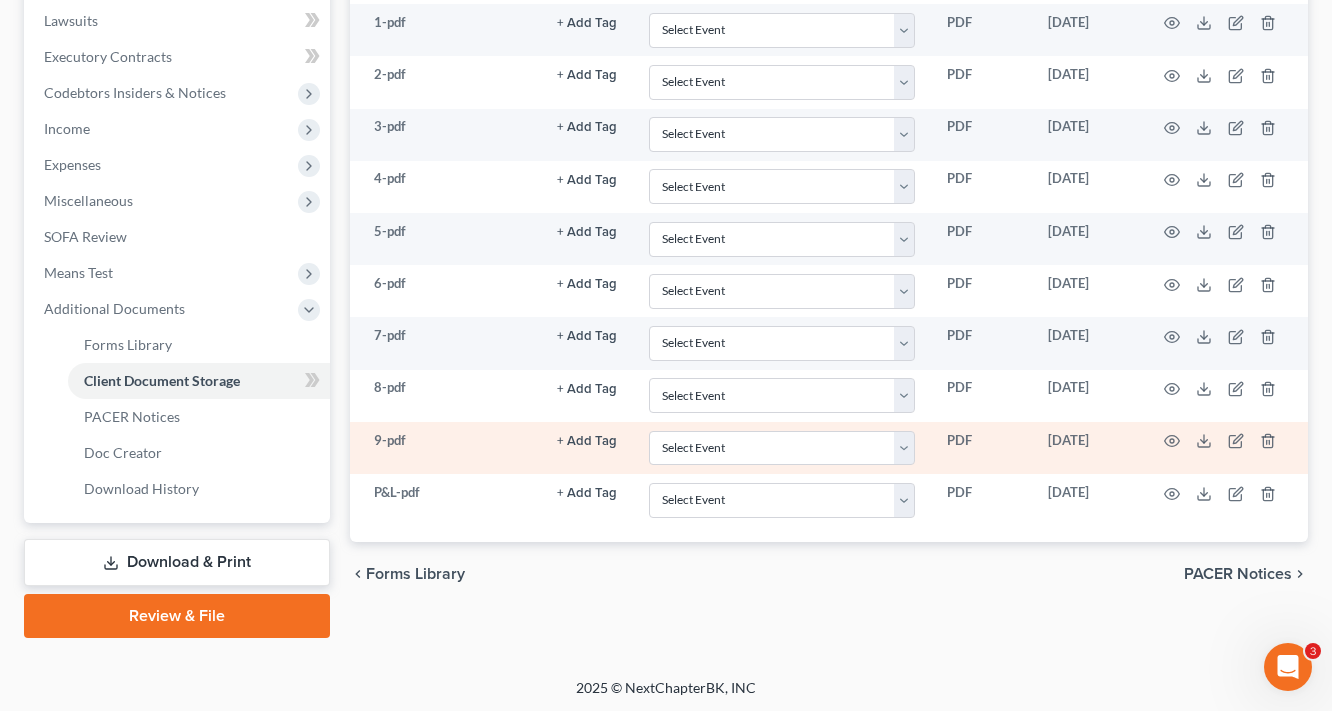 scroll, scrollTop: 530, scrollLeft: 0, axis: vertical 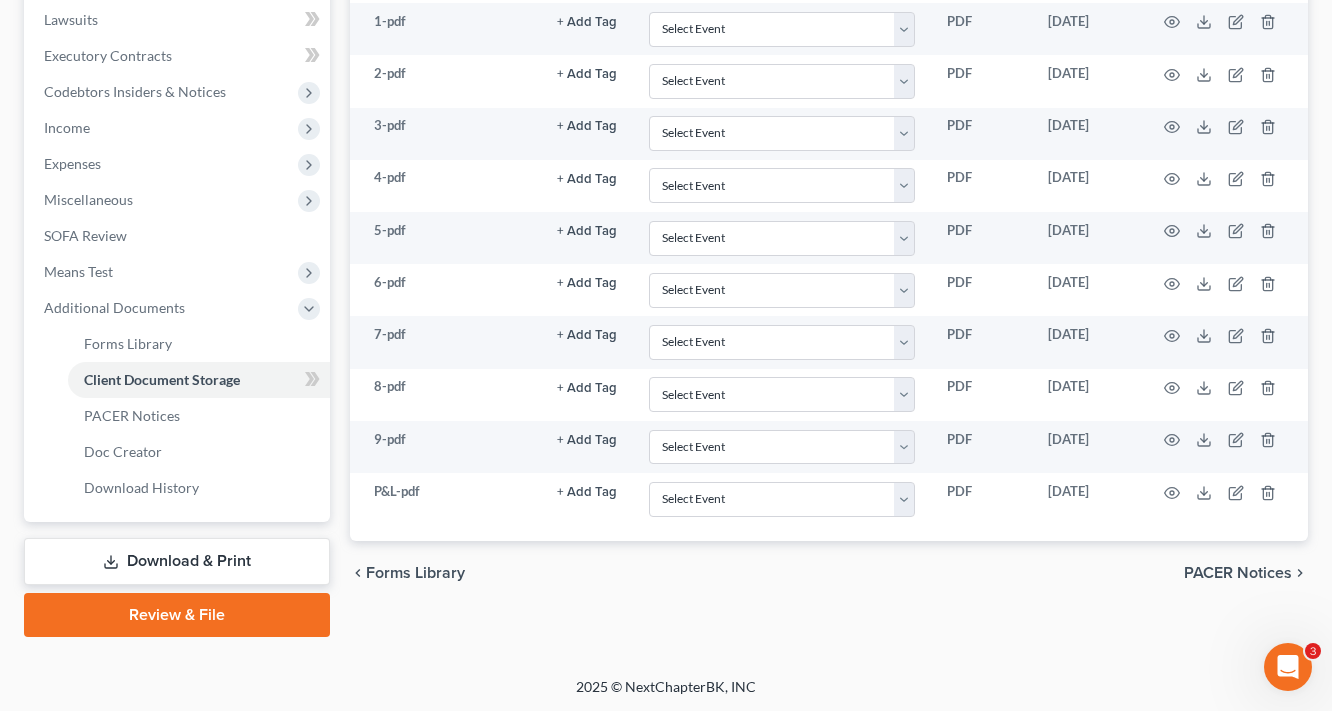 click on "Download & Print" at bounding box center [177, 561] 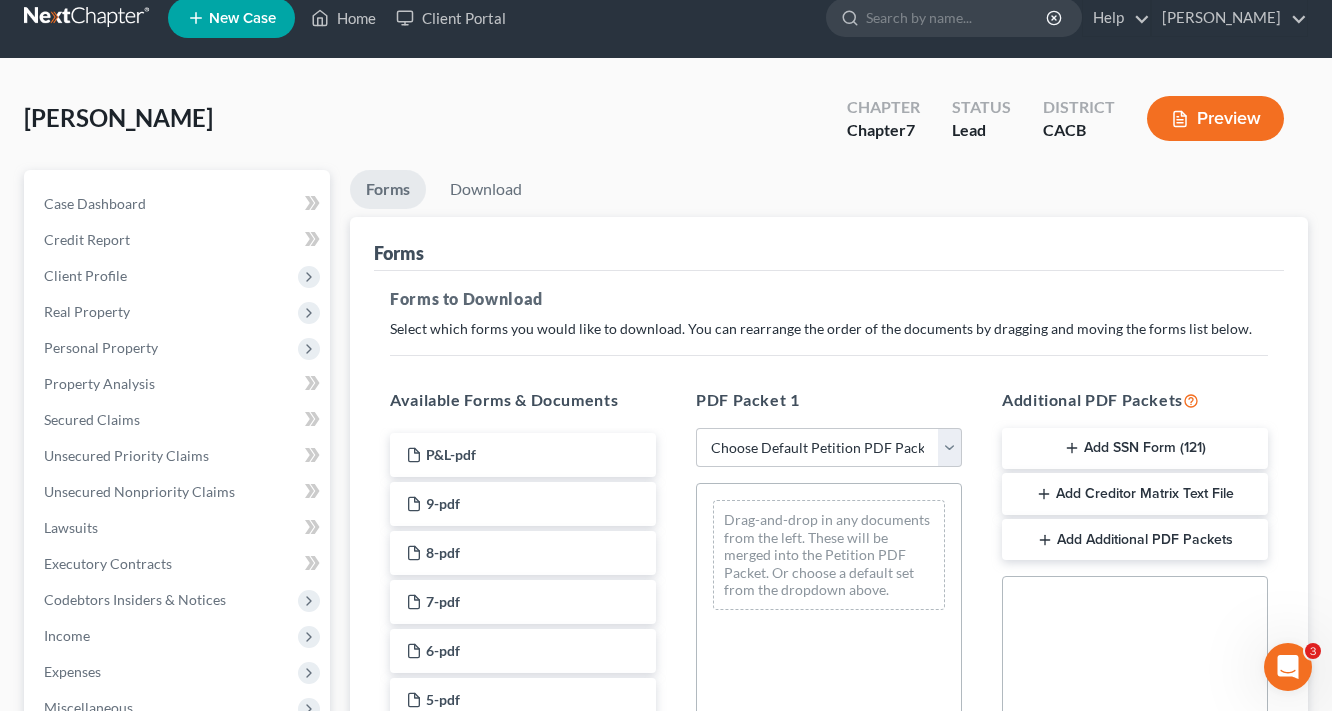 scroll, scrollTop: 0, scrollLeft: 0, axis: both 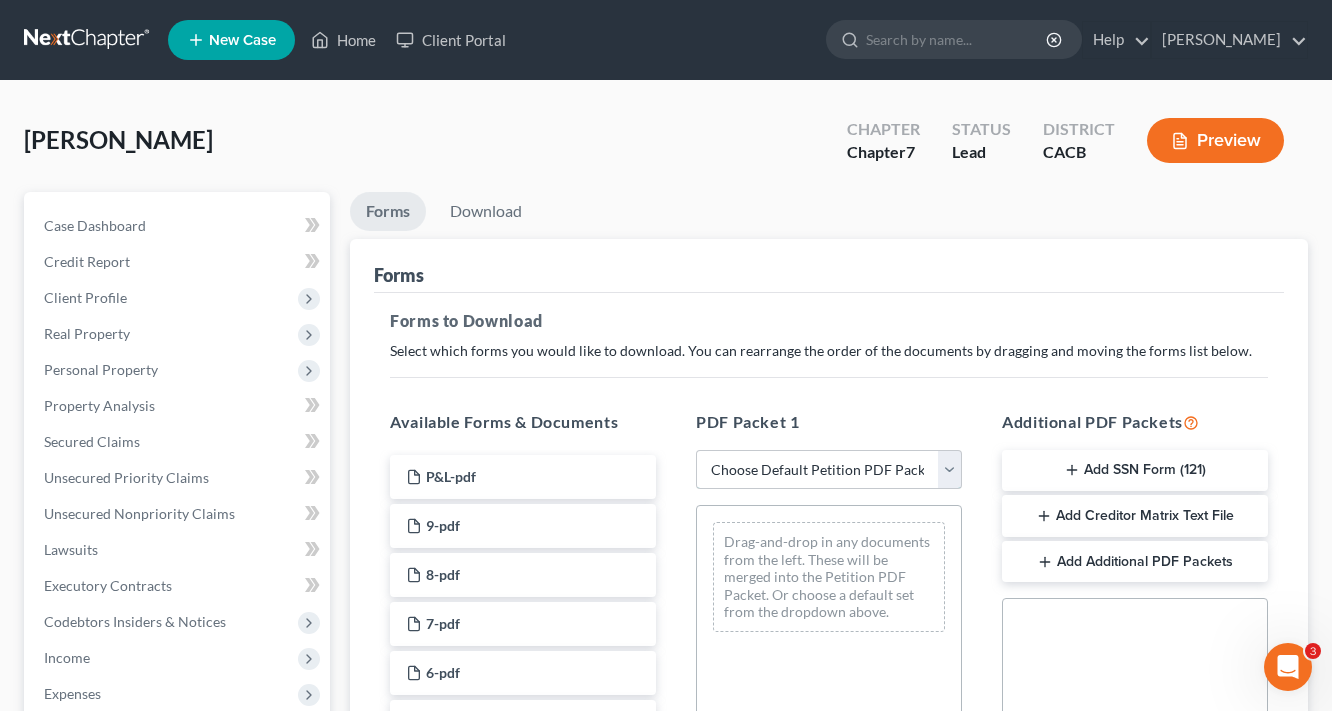 click on "Choose Default Petition PDF Packet Complete Bankruptcy Petition (all forms and schedules) Emergency Filing Forms (Petition and Creditor List Only) Amended Forms Signature Pages Only Schedule Review Voluntary Petition Signature Pages" at bounding box center [829, 470] 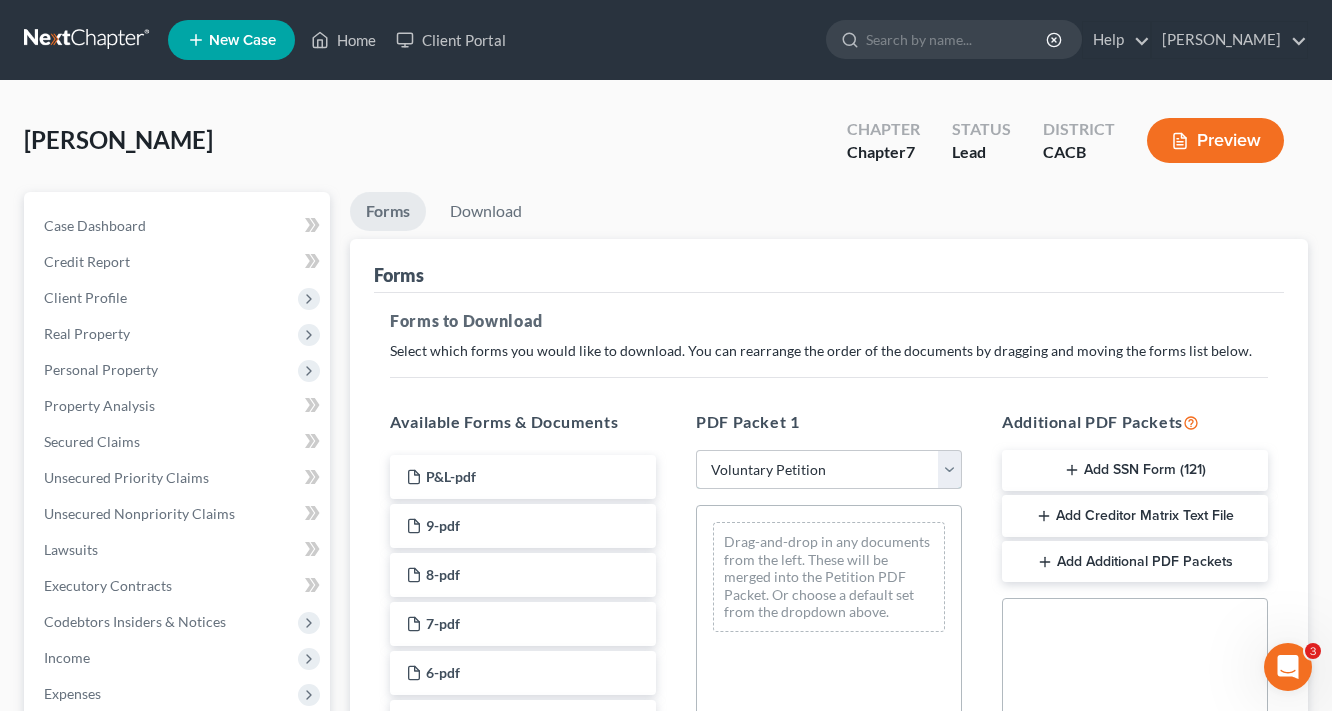 click on "Choose Default Petition PDF Packet Complete Bankruptcy Petition (all forms and schedules) Emergency Filing Forms (Petition and Creditor List Only) Amended Forms Signature Pages Only Schedule Review Voluntary Petition Signature Pages" at bounding box center [829, 470] 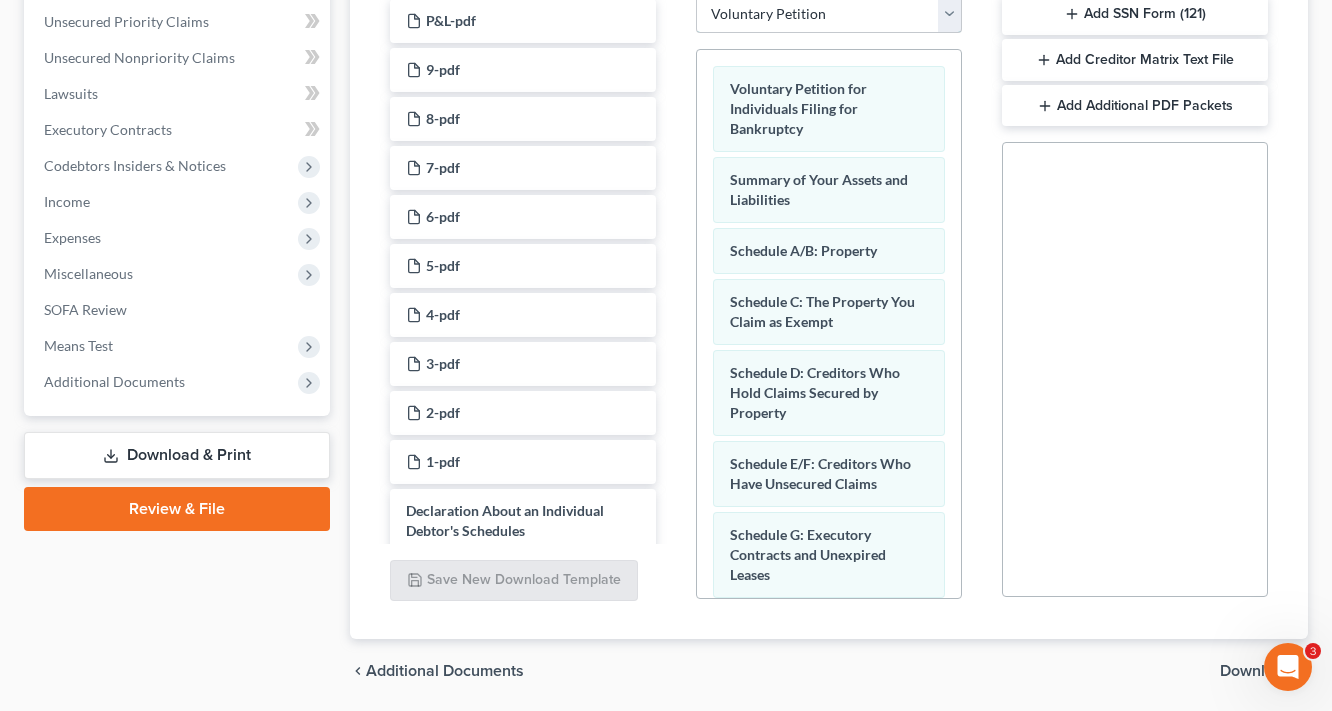 scroll, scrollTop: 480, scrollLeft: 0, axis: vertical 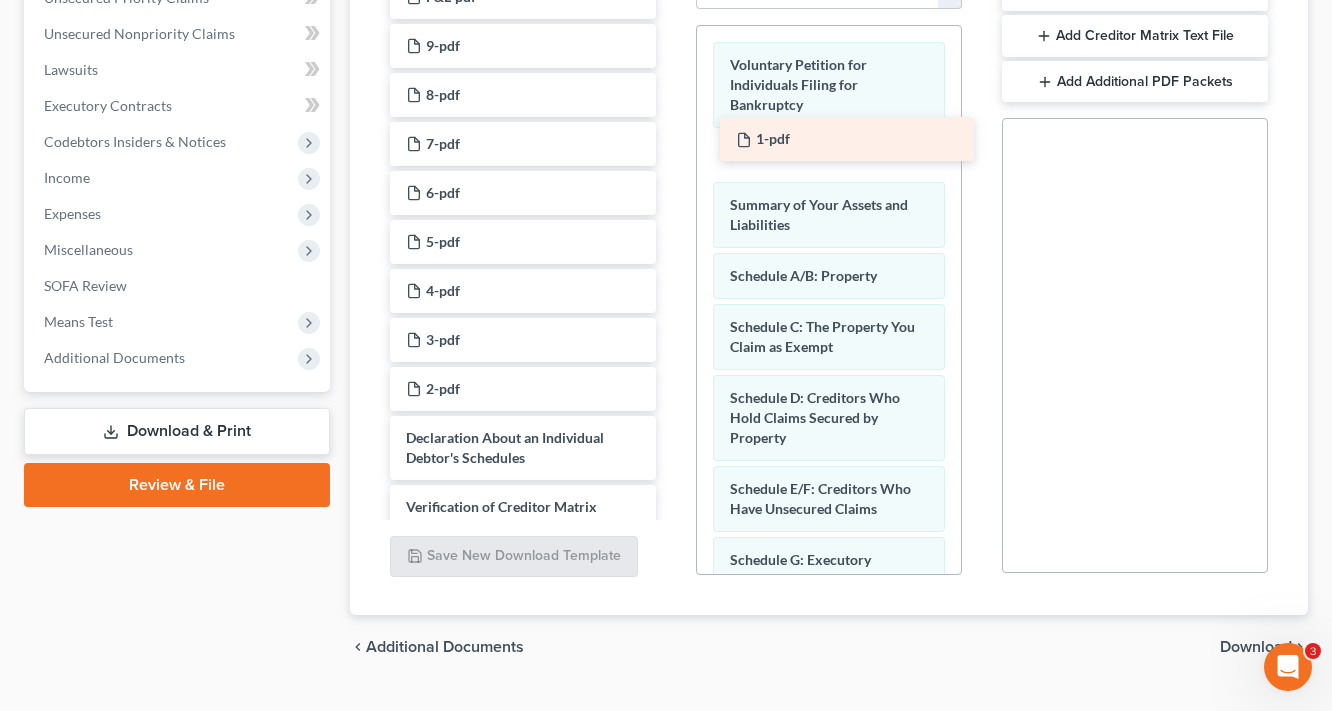 drag, startPoint x: 412, startPoint y: 433, endPoint x: 744, endPoint y: 137, distance: 444.79208 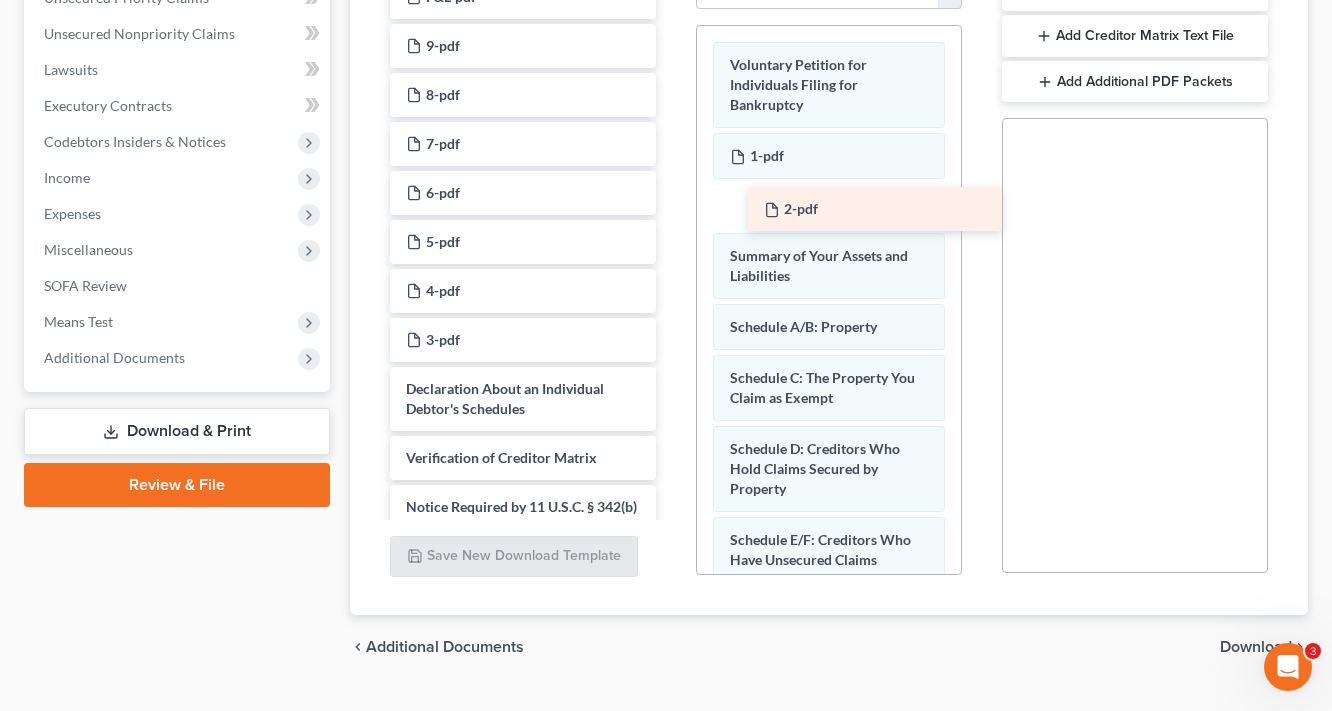 drag, startPoint x: 455, startPoint y: 385, endPoint x: 813, endPoint y: 207, distance: 399.80997 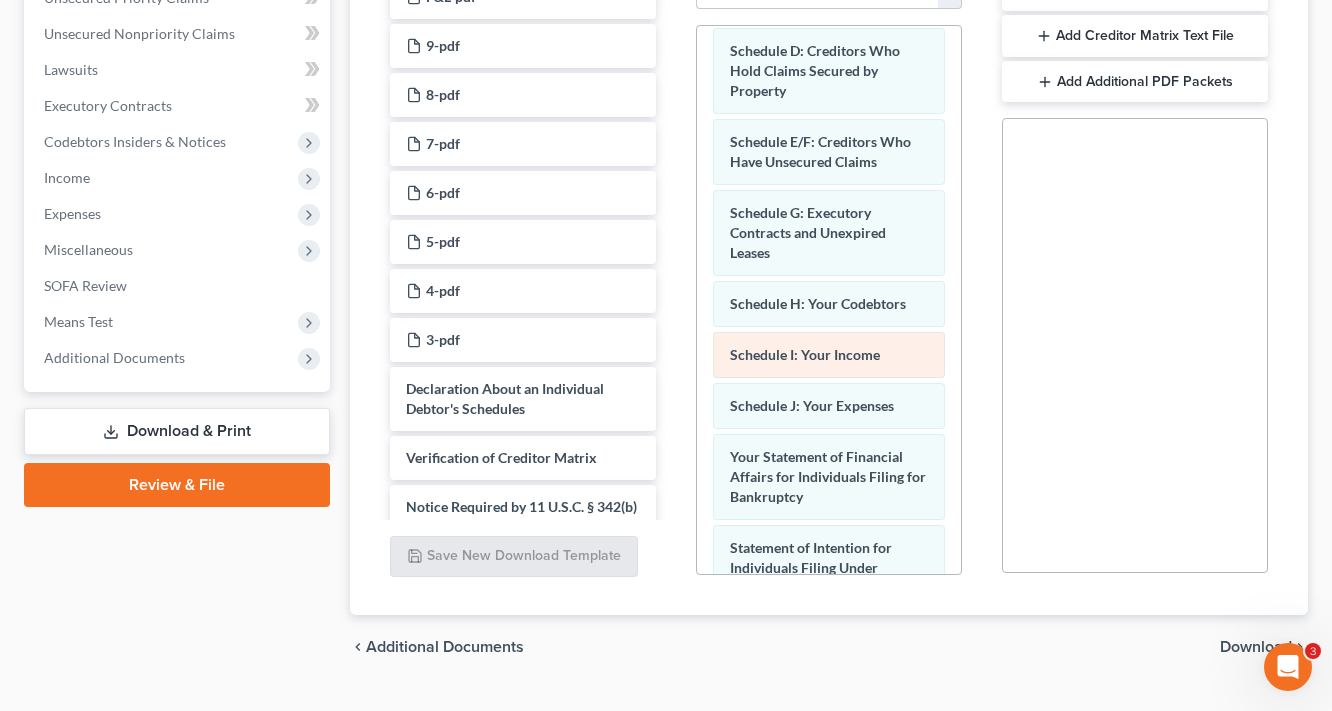 scroll, scrollTop: 720, scrollLeft: 0, axis: vertical 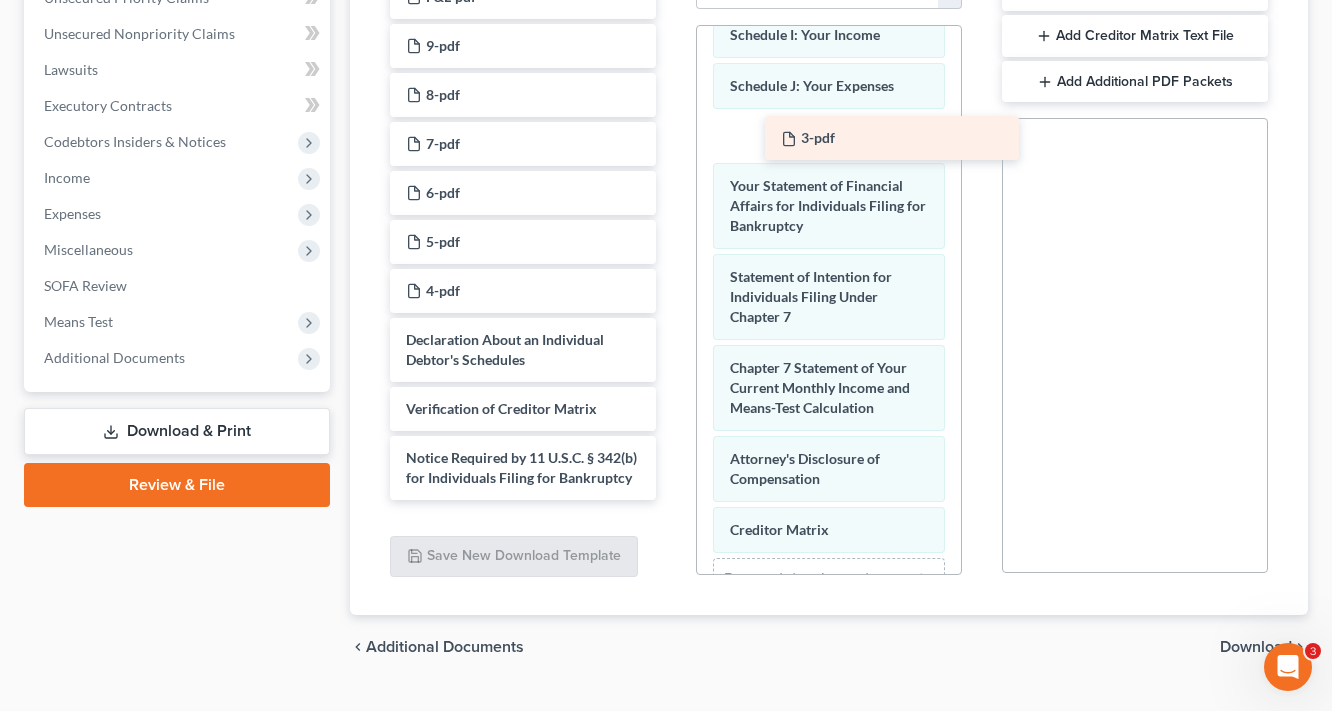 drag, startPoint x: 459, startPoint y: 341, endPoint x: 834, endPoint y: 141, distance: 425 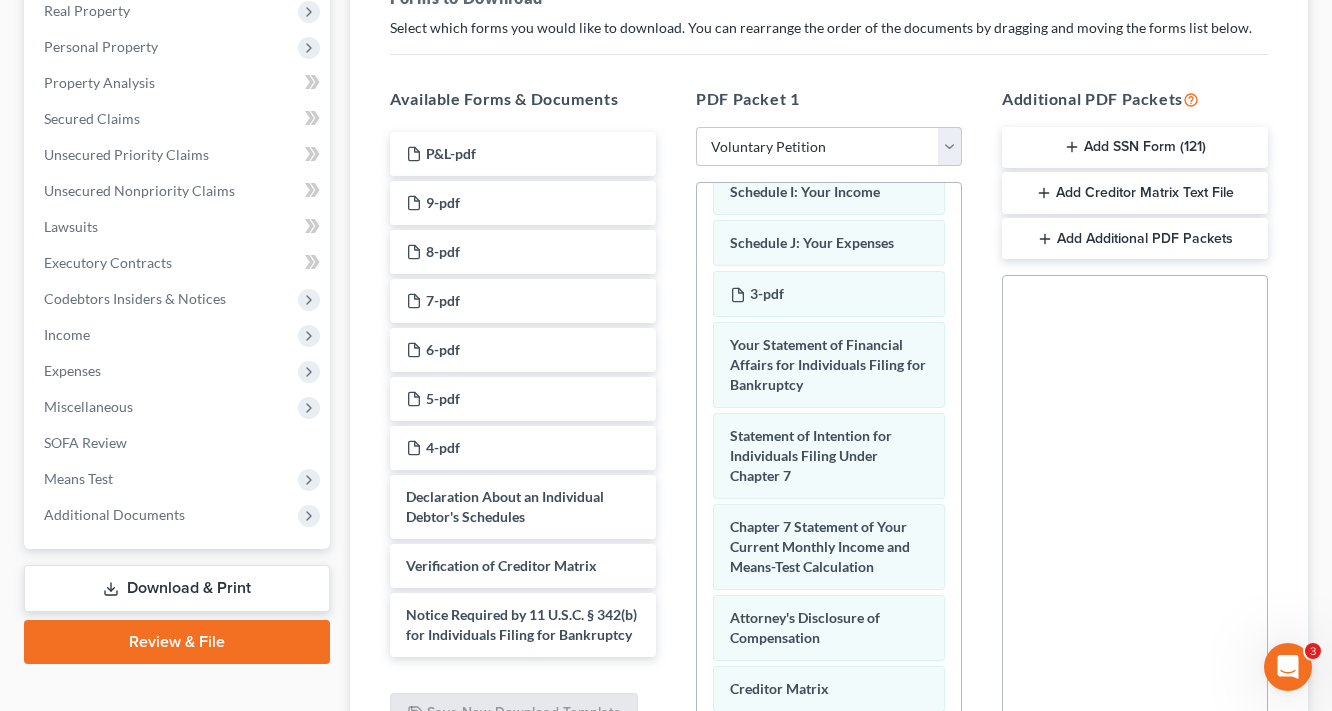 scroll, scrollTop: 320, scrollLeft: 0, axis: vertical 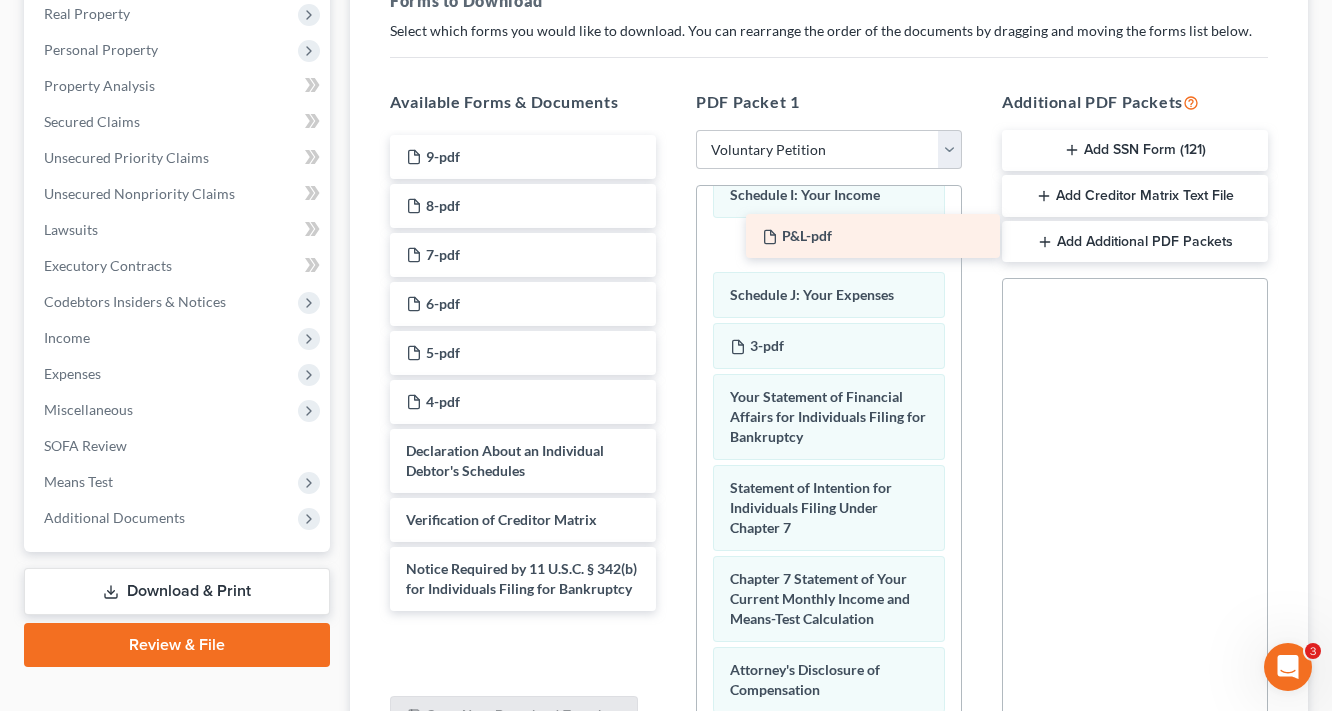 drag, startPoint x: 456, startPoint y: 159, endPoint x: 812, endPoint y: 238, distance: 364.66013 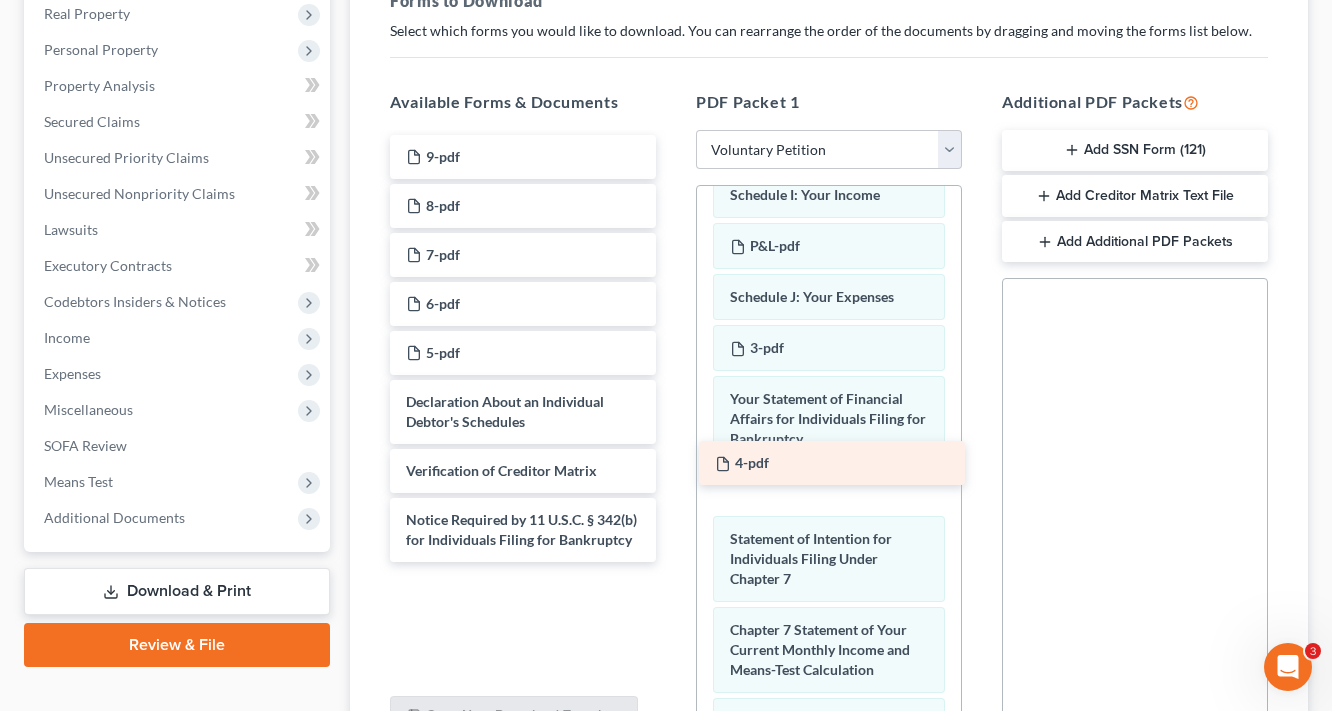 drag, startPoint x: 442, startPoint y: 396, endPoint x: 794, endPoint y: 450, distance: 356.11795 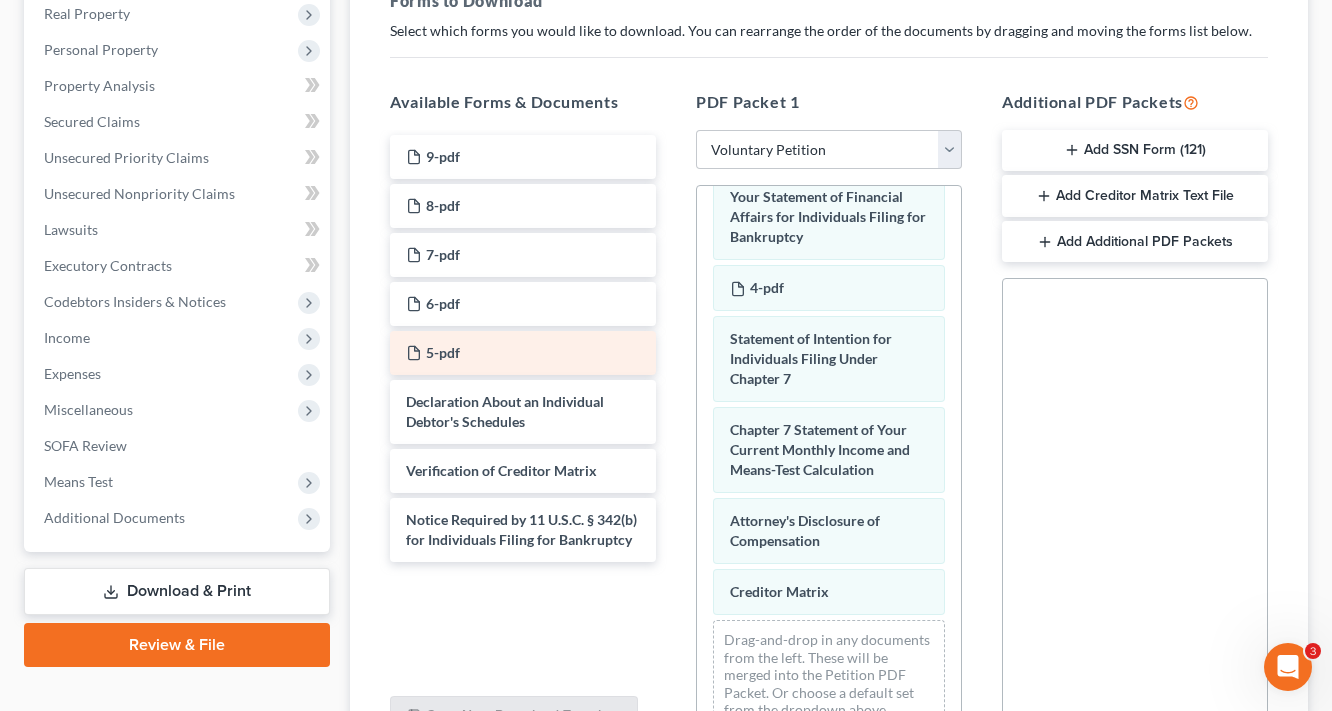 scroll, scrollTop: 924, scrollLeft: 0, axis: vertical 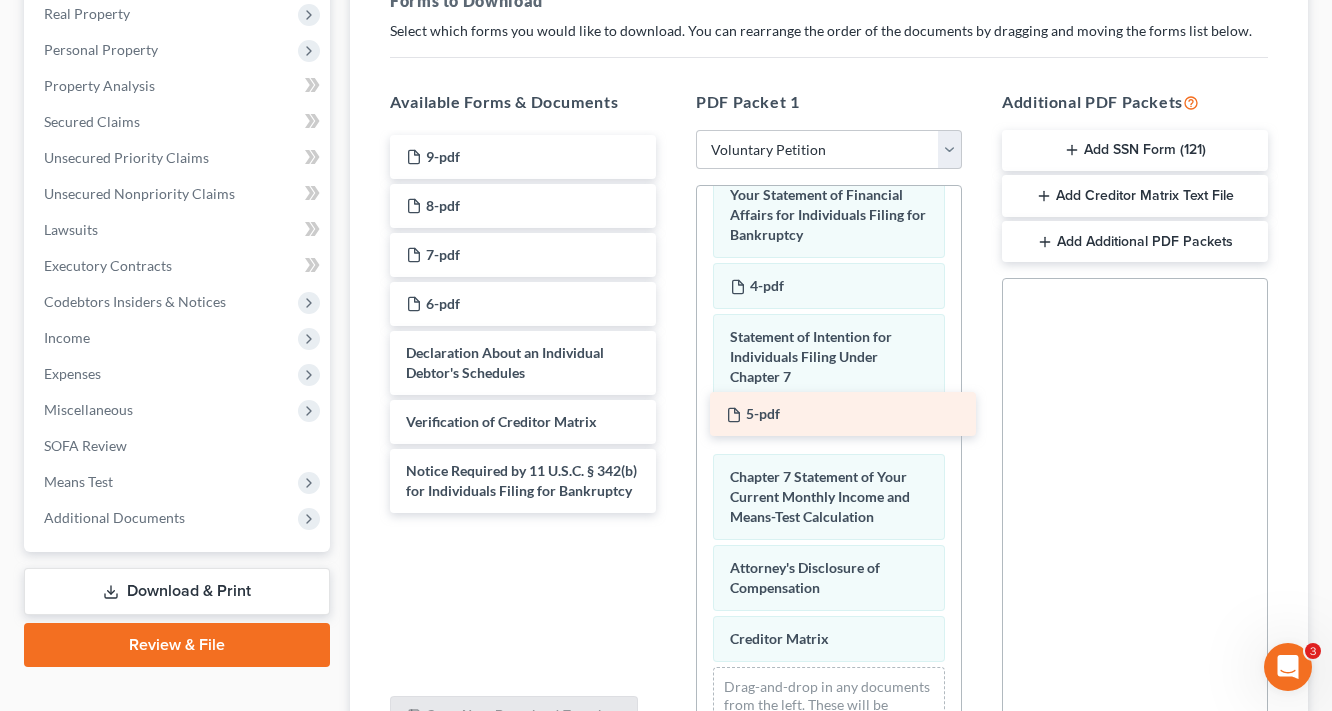 drag, startPoint x: 448, startPoint y: 345, endPoint x: 822, endPoint y: 399, distance: 377.8783 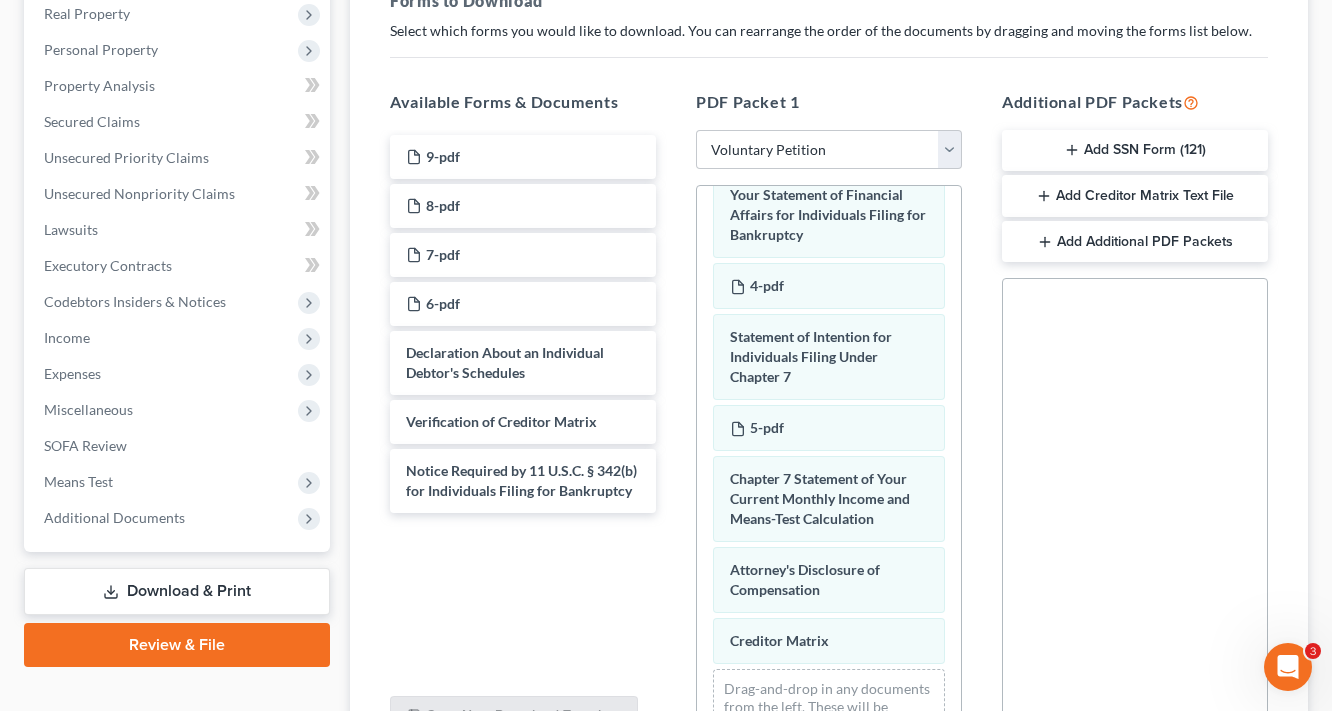 scroll, scrollTop: 975, scrollLeft: 0, axis: vertical 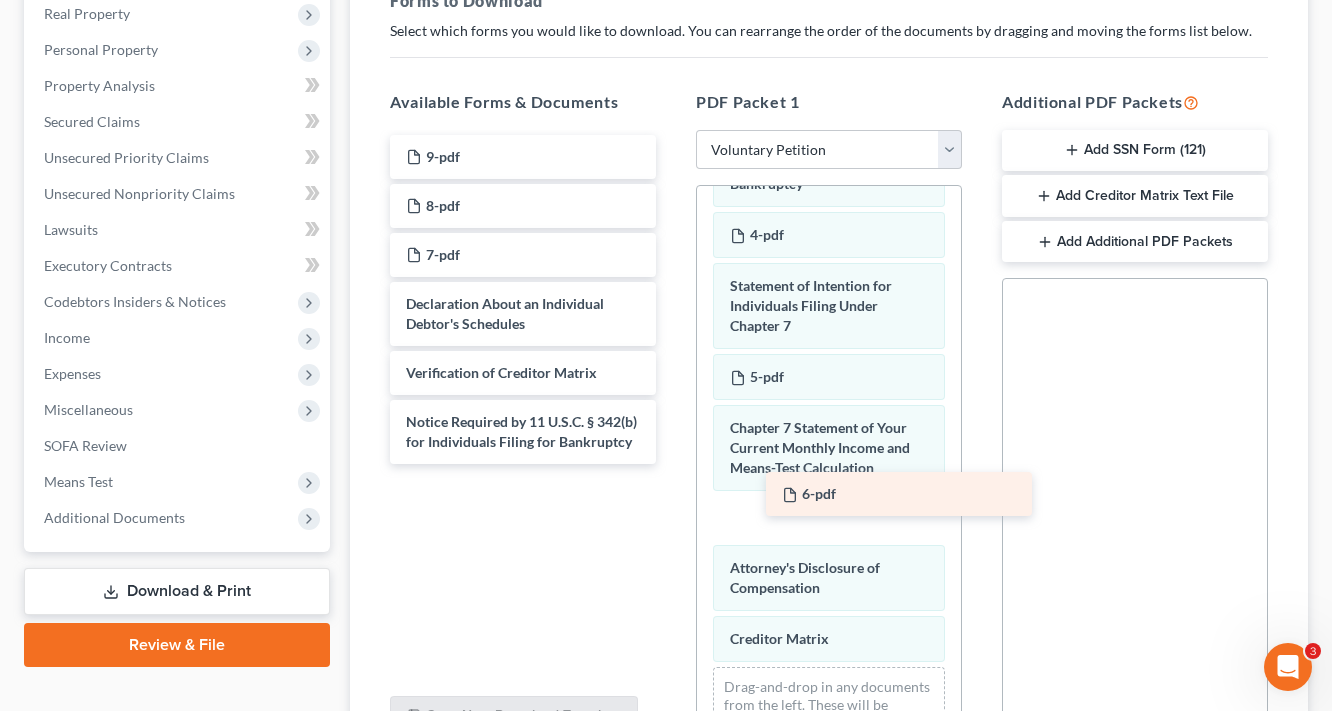 drag, startPoint x: 444, startPoint y: 296, endPoint x: 820, endPoint y: 488, distance: 422.18478 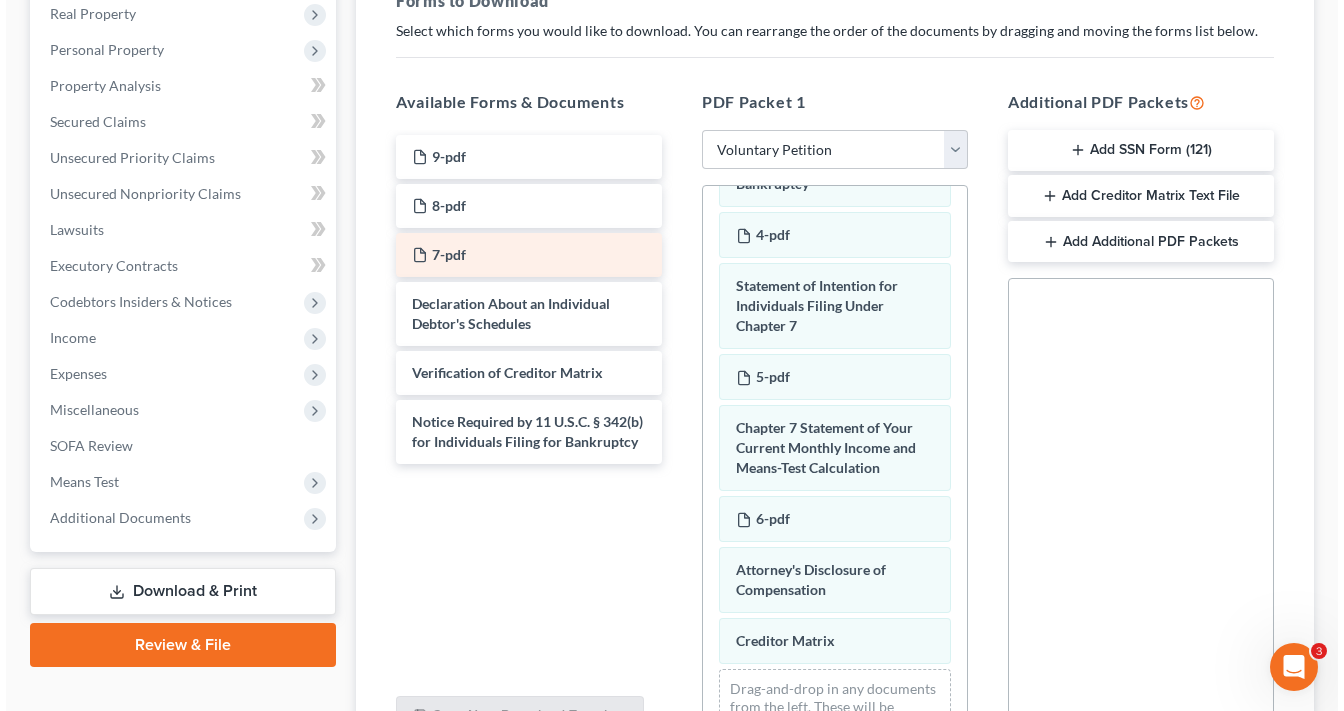 scroll, scrollTop: 0, scrollLeft: 0, axis: both 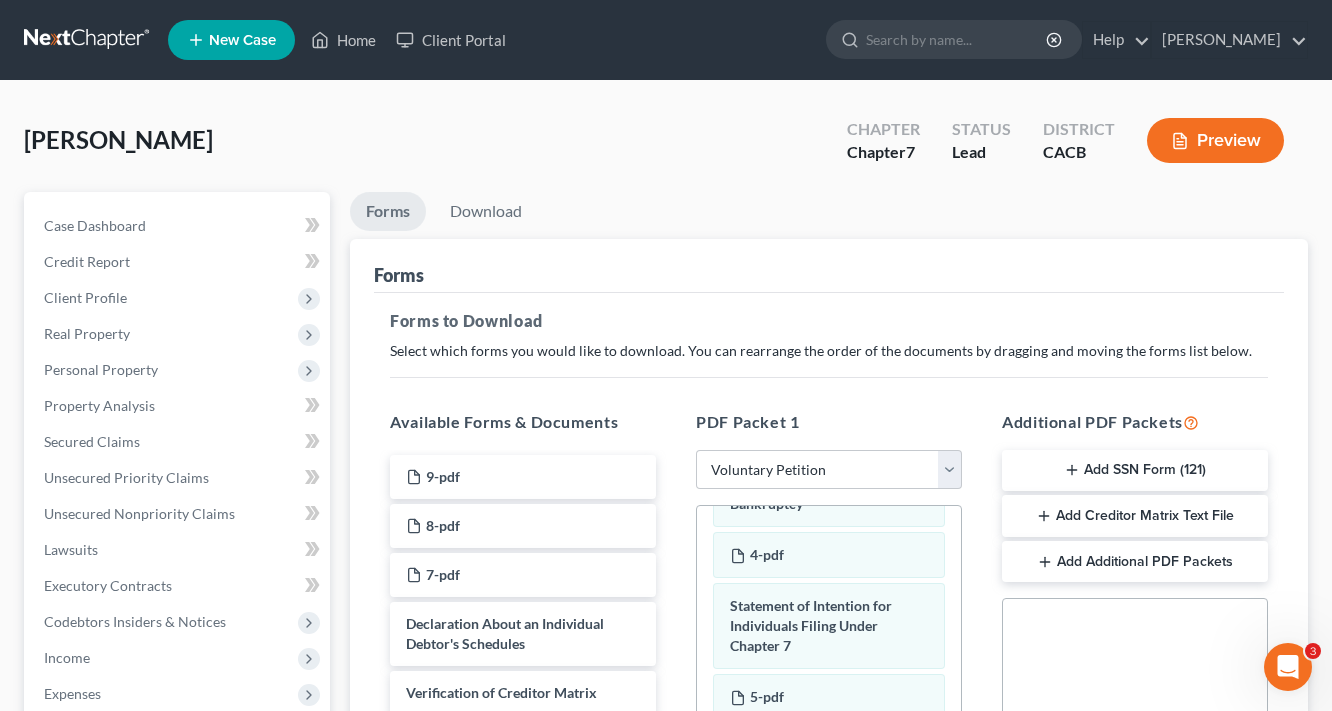 click on "Preview" at bounding box center (1215, 140) 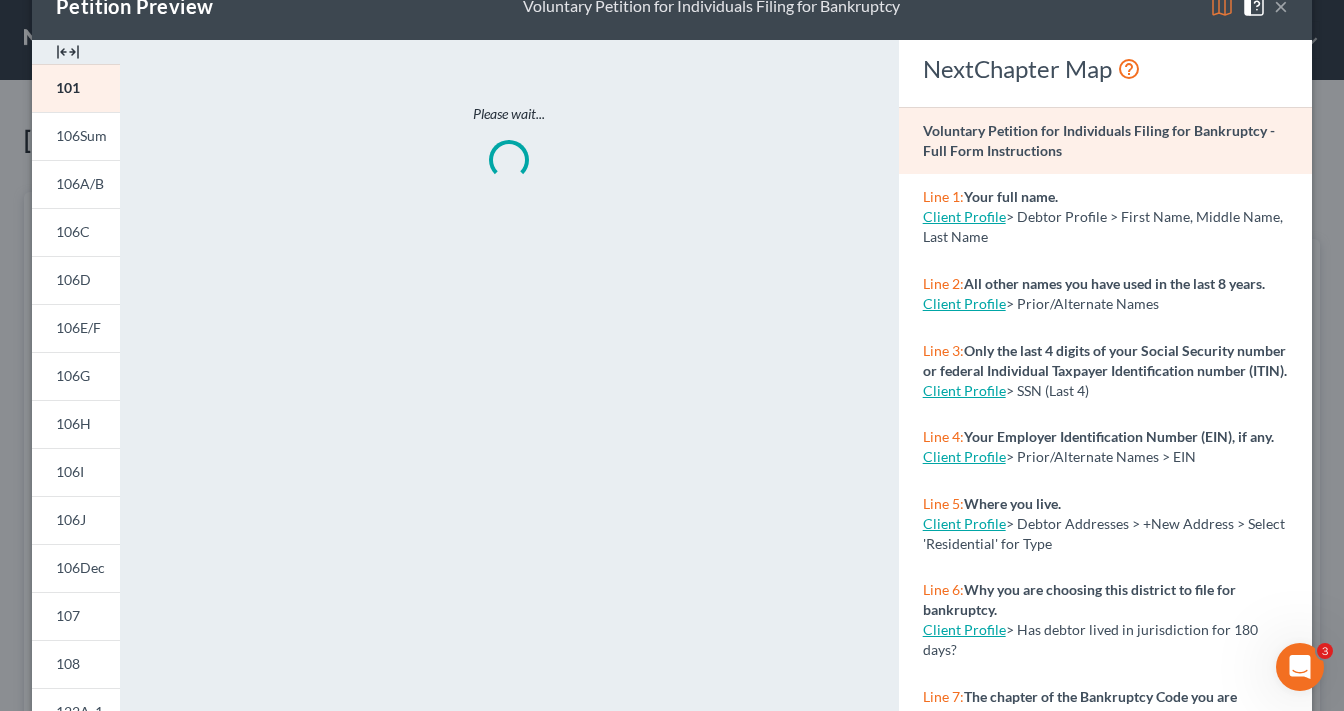 scroll, scrollTop: 80, scrollLeft: 0, axis: vertical 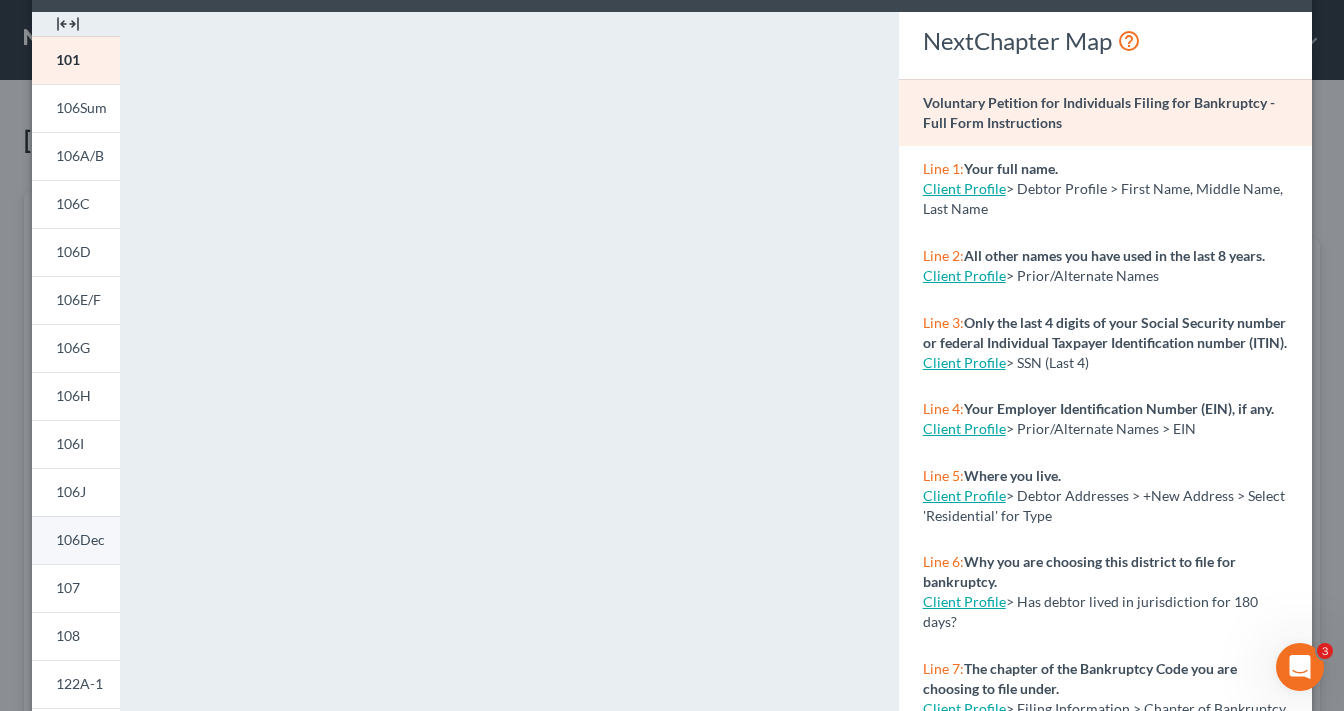 click on "106Dec" at bounding box center [80, 539] 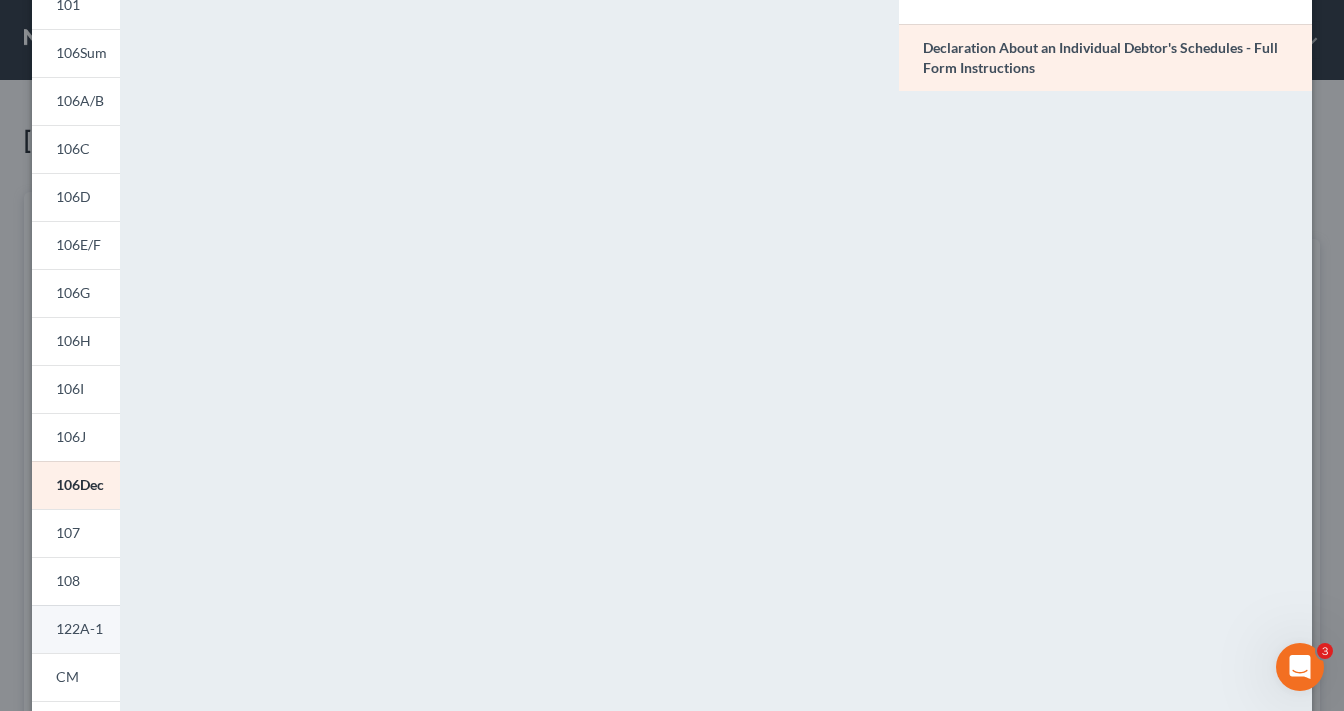 scroll, scrollTop: 240, scrollLeft: 0, axis: vertical 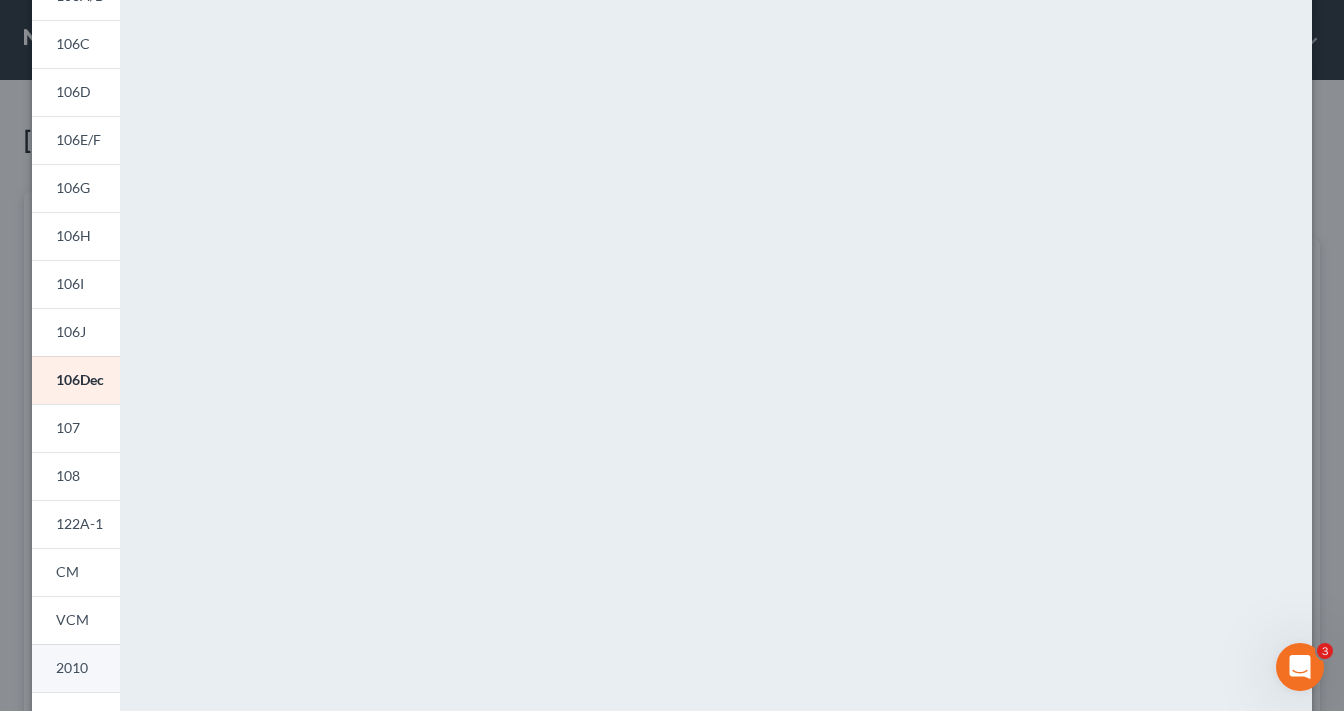 click on "2010" at bounding box center (72, 667) 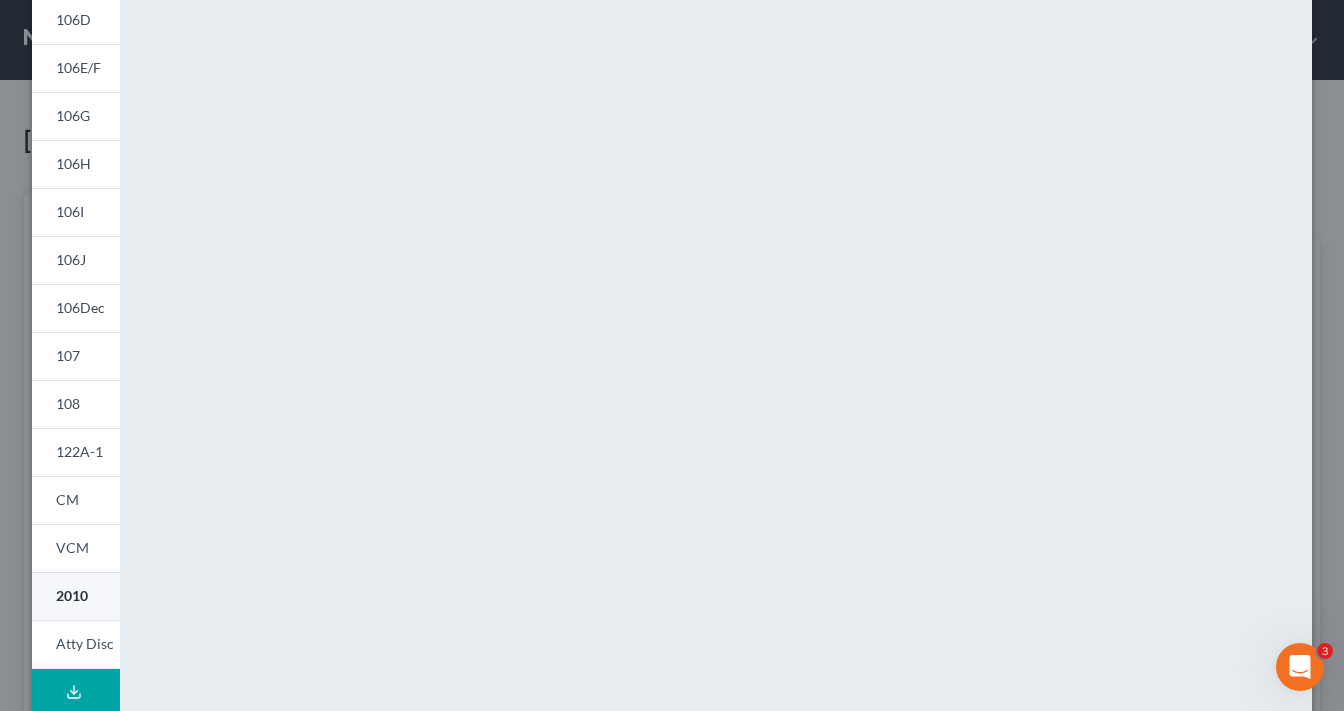 scroll, scrollTop: 312, scrollLeft: 0, axis: vertical 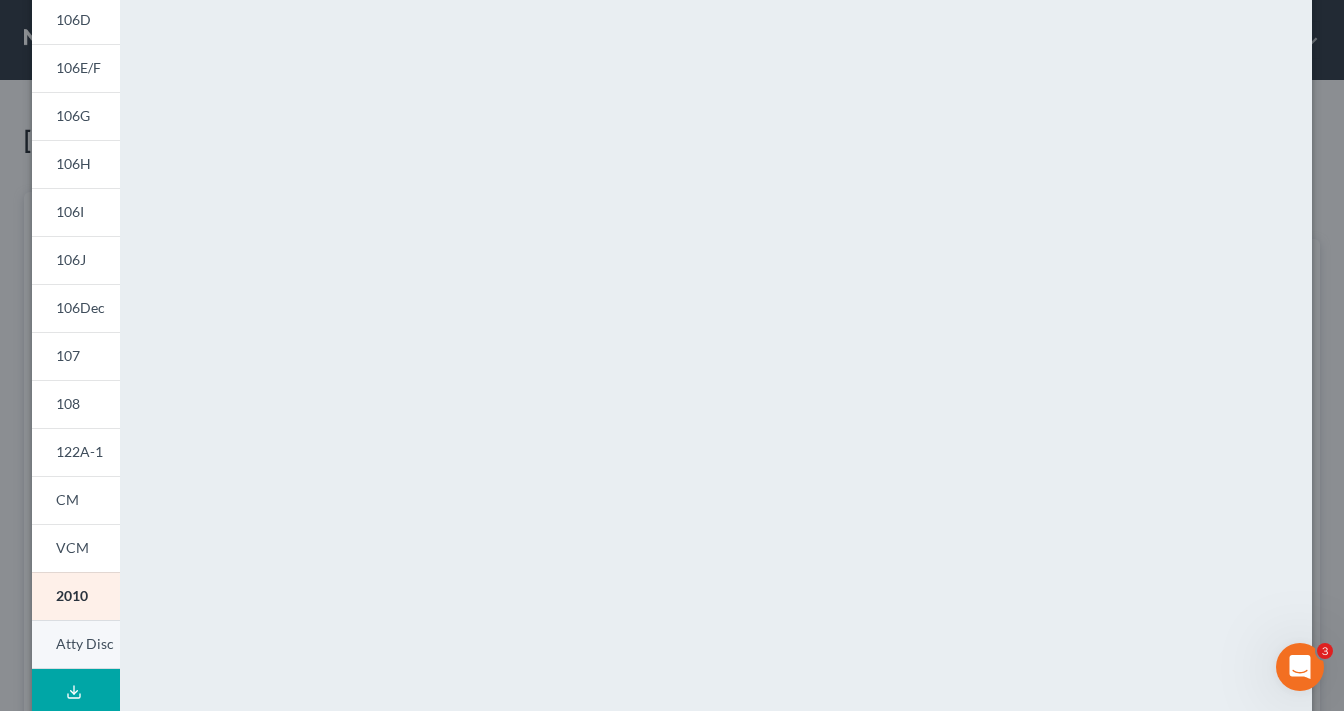 click on "Atty Disc" at bounding box center (85, 643) 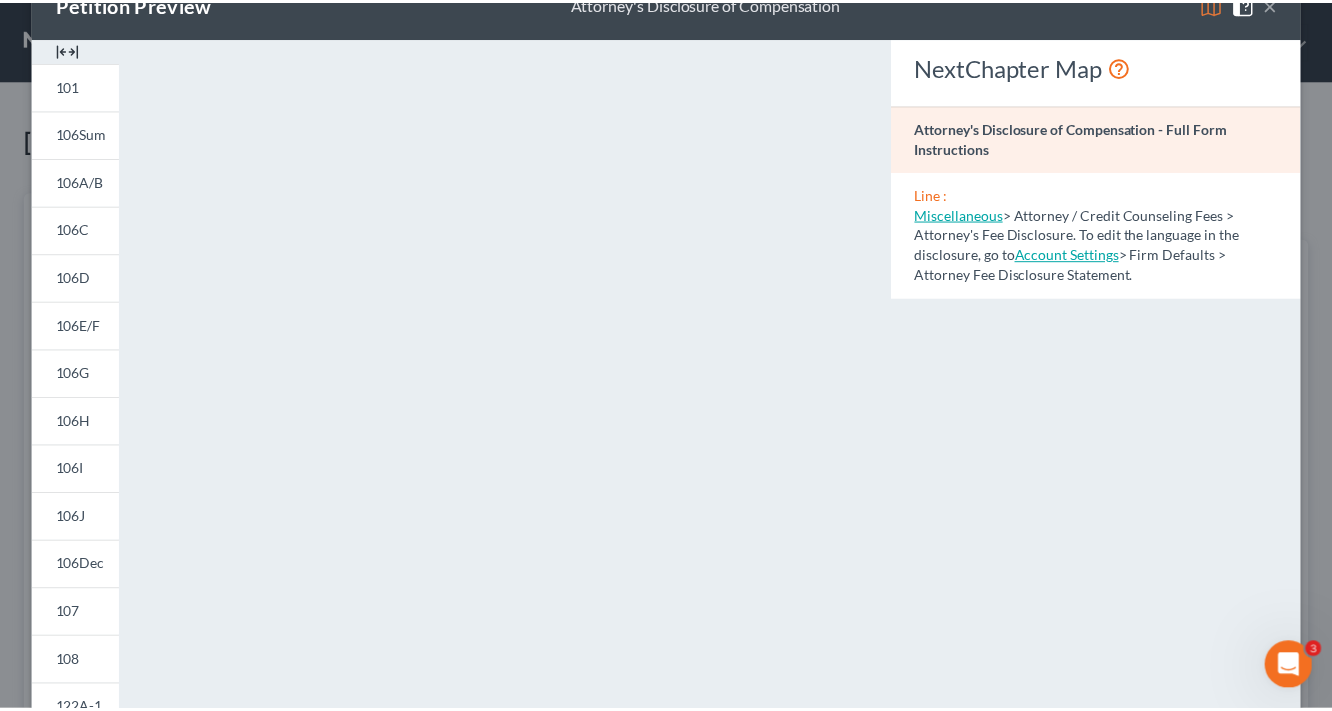 scroll, scrollTop: 0, scrollLeft: 0, axis: both 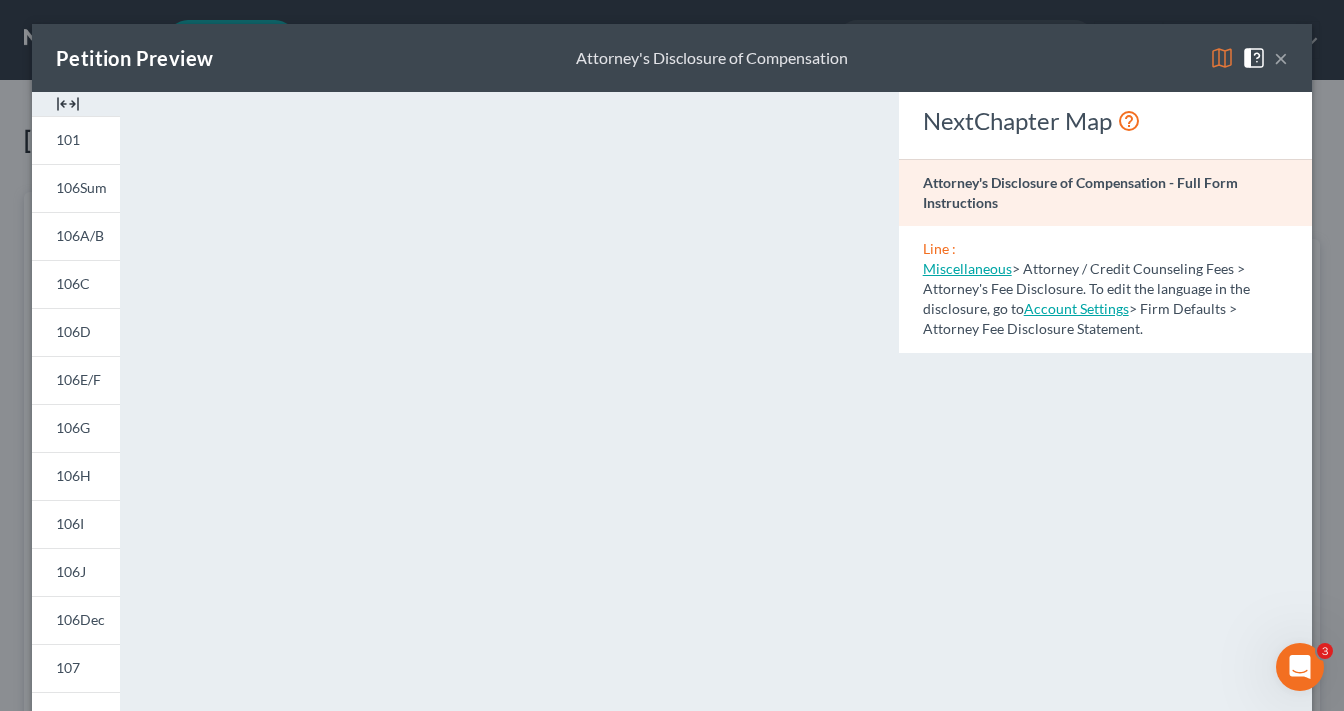 click on "×" at bounding box center (1281, 58) 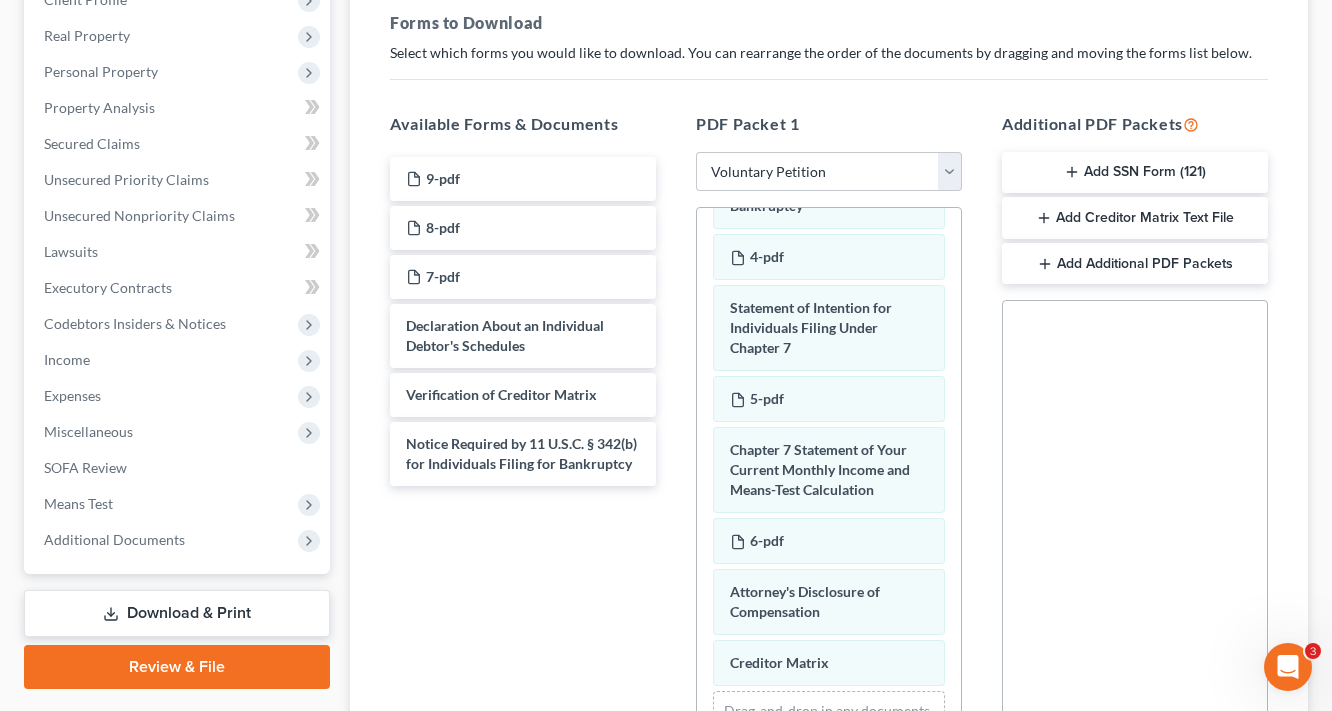 scroll, scrollTop: 320, scrollLeft: 0, axis: vertical 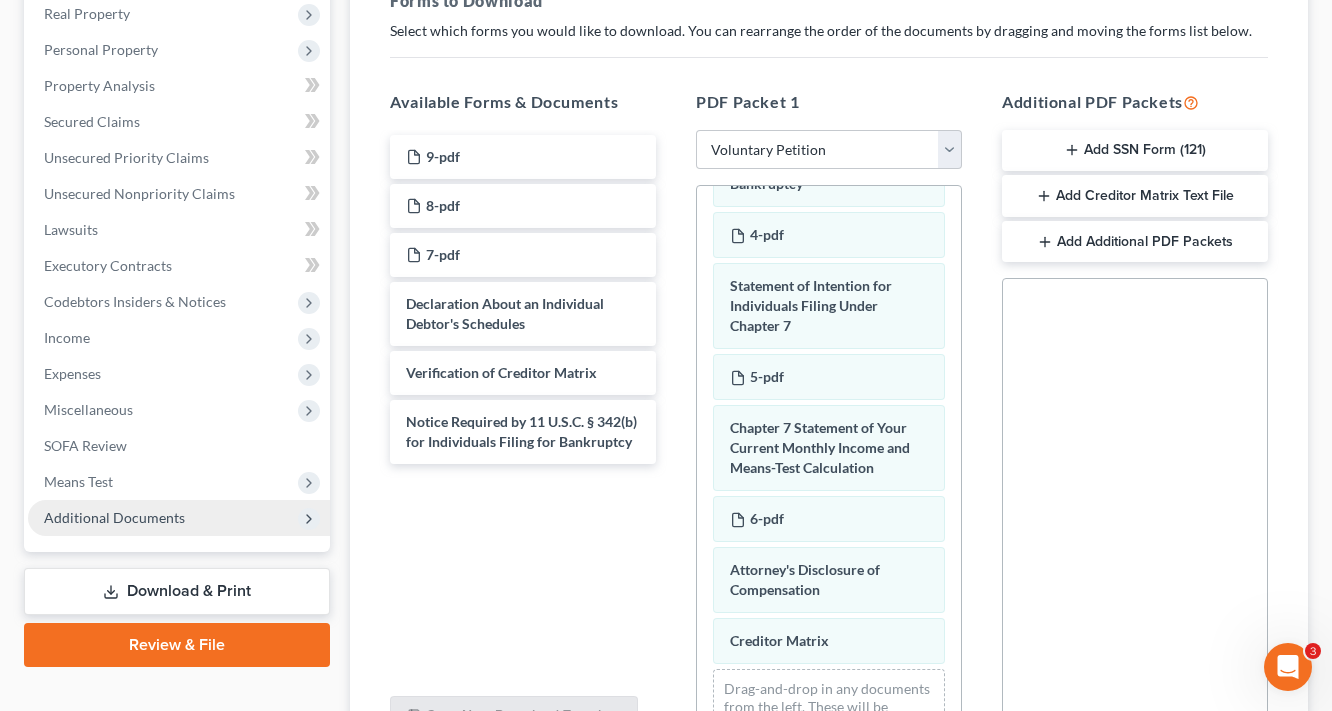 click on "Additional Documents" at bounding box center (179, 518) 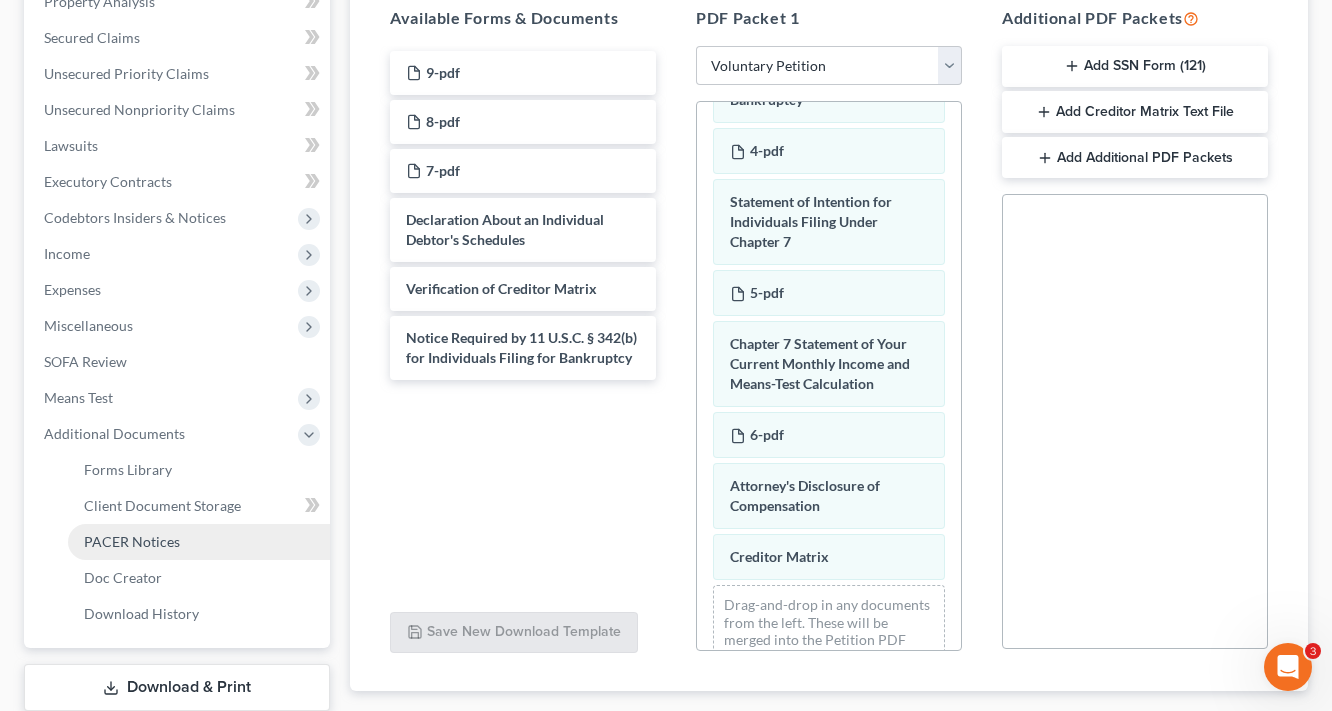 scroll, scrollTop: 530, scrollLeft: 0, axis: vertical 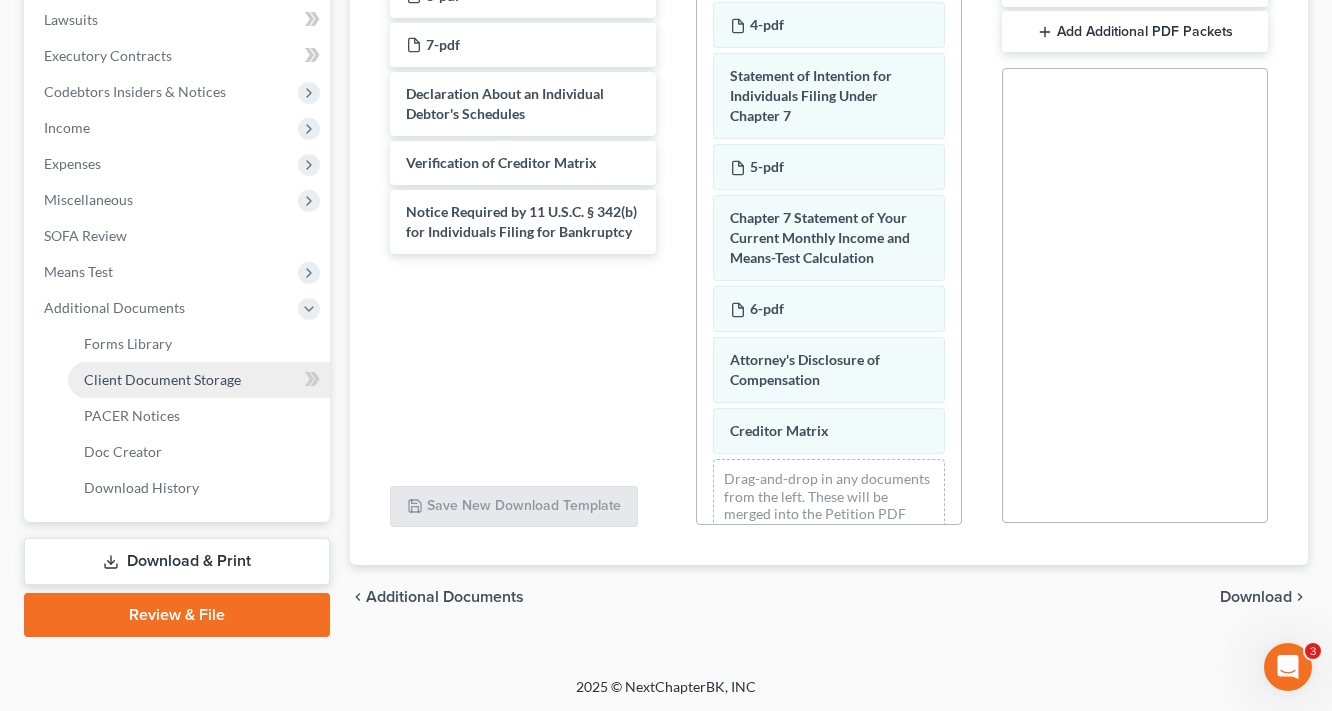 click on "Client Document Storage" at bounding box center (162, 379) 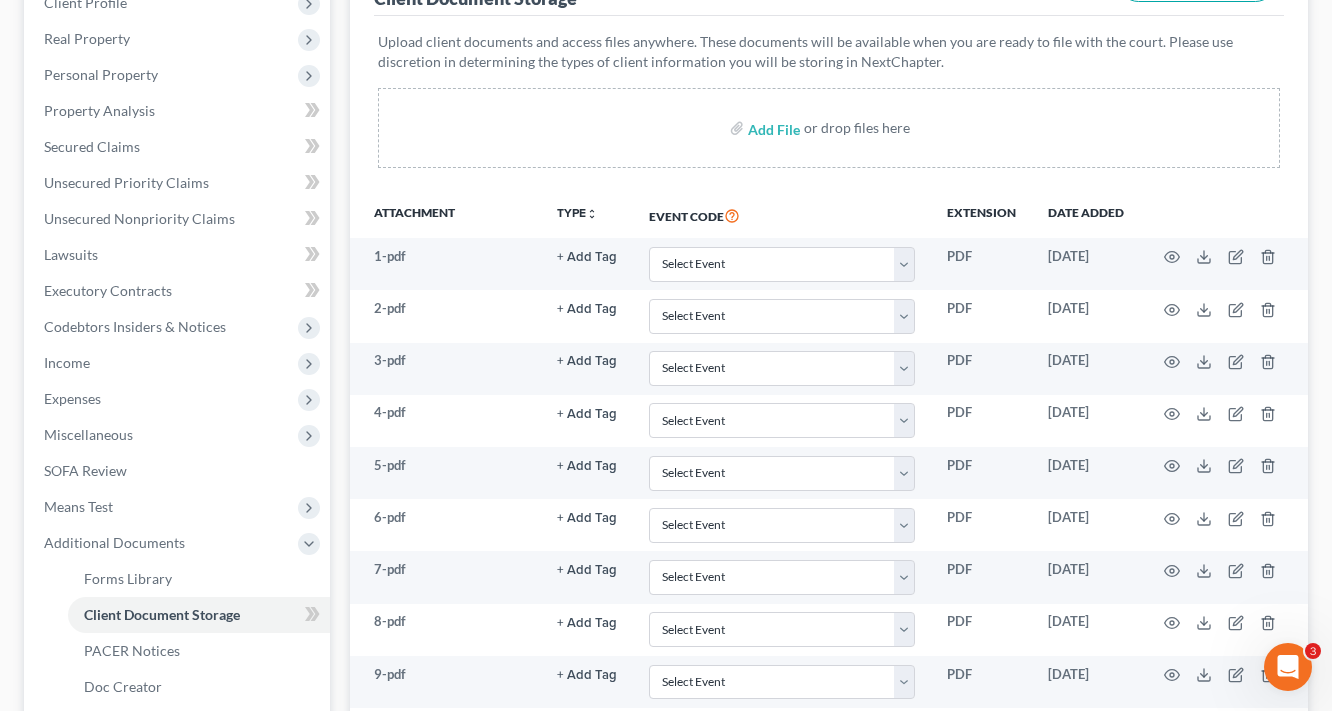 scroll, scrollTop: 0, scrollLeft: 0, axis: both 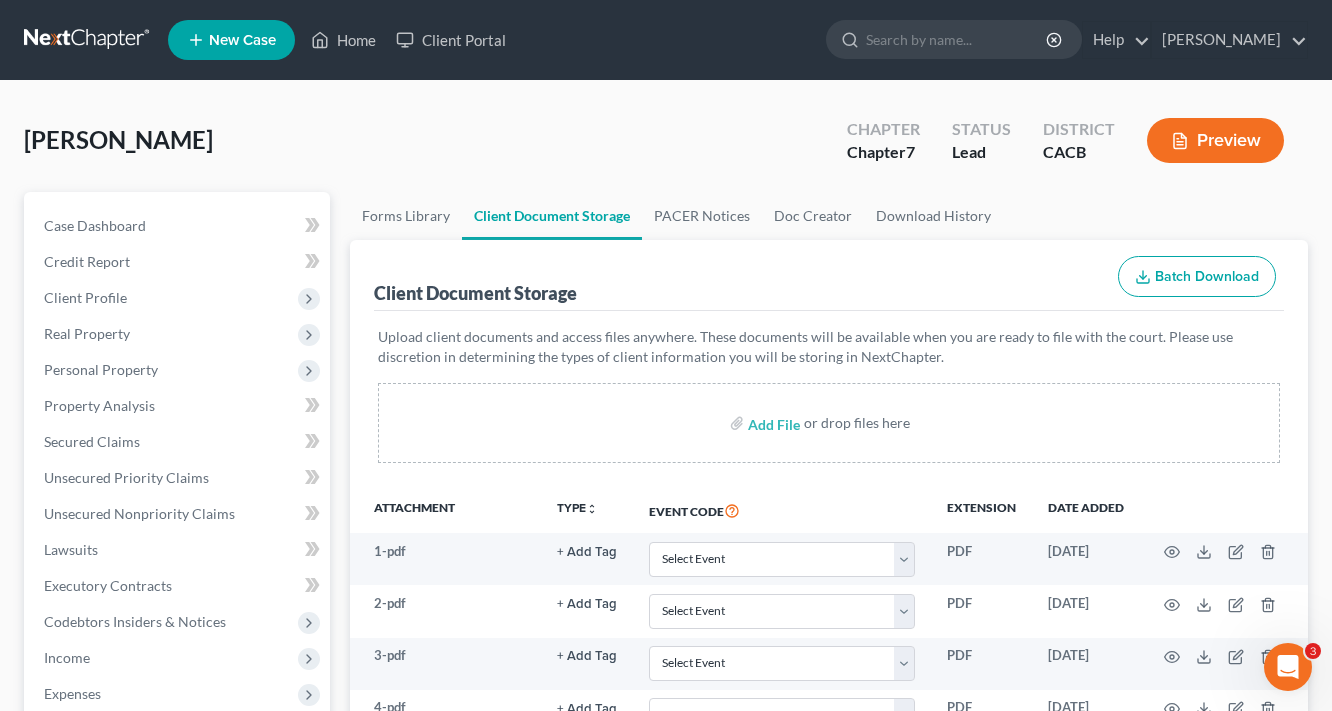 click on "Add File" at bounding box center [776, 426] 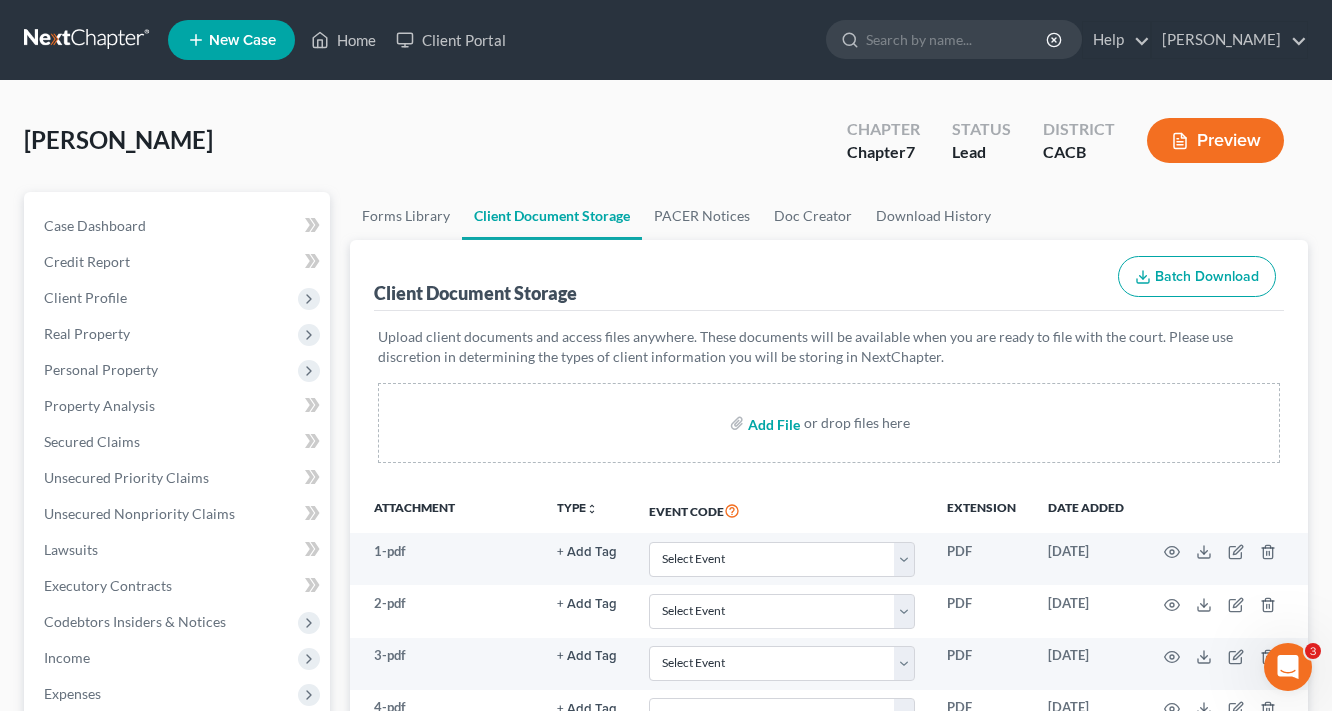 click at bounding box center [772, 423] 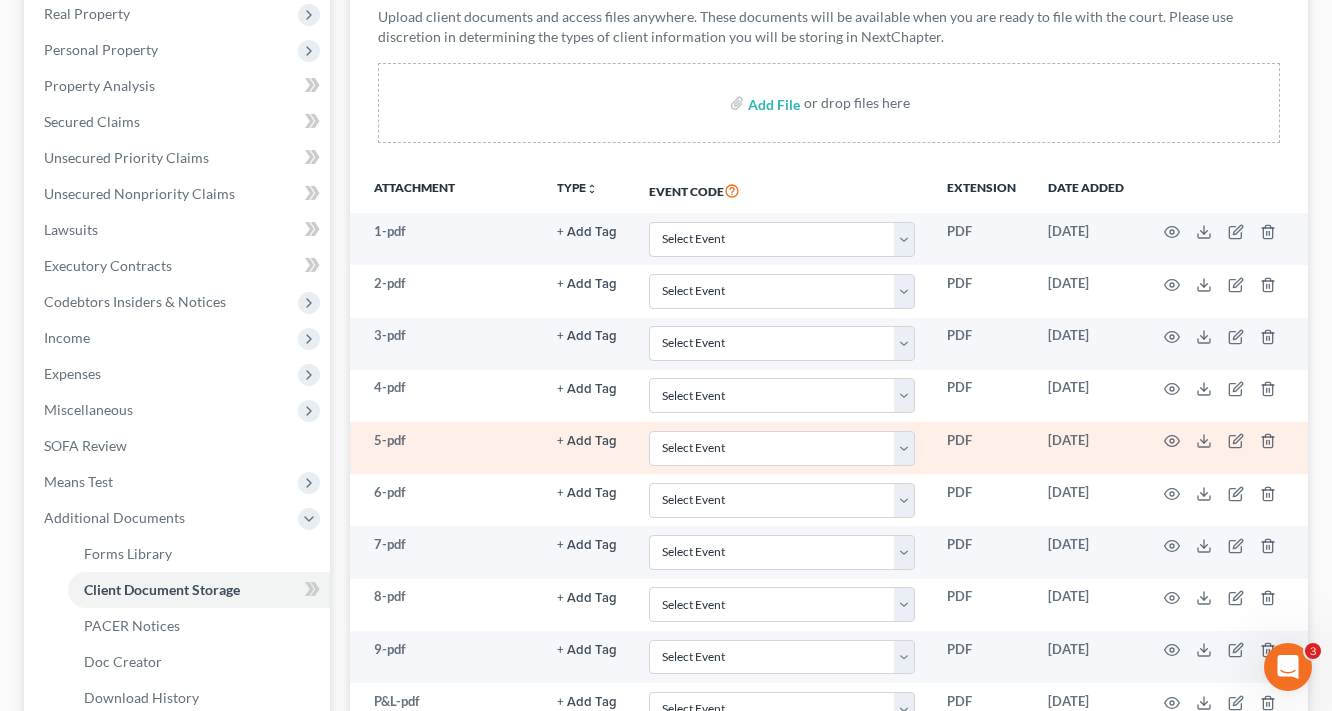 scroll, scrollTop: 0, scrollLeft: 0, axis: both 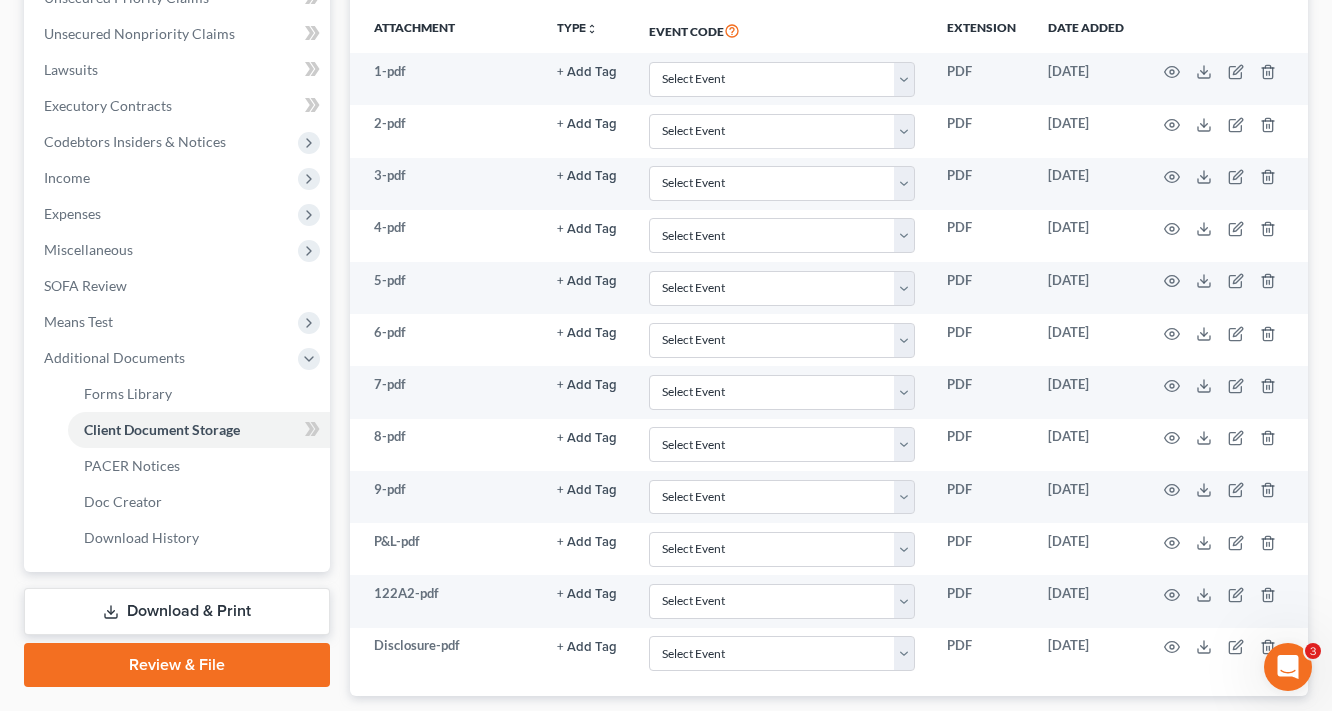 click on "Download & Print" at bounding box center [177, 611] 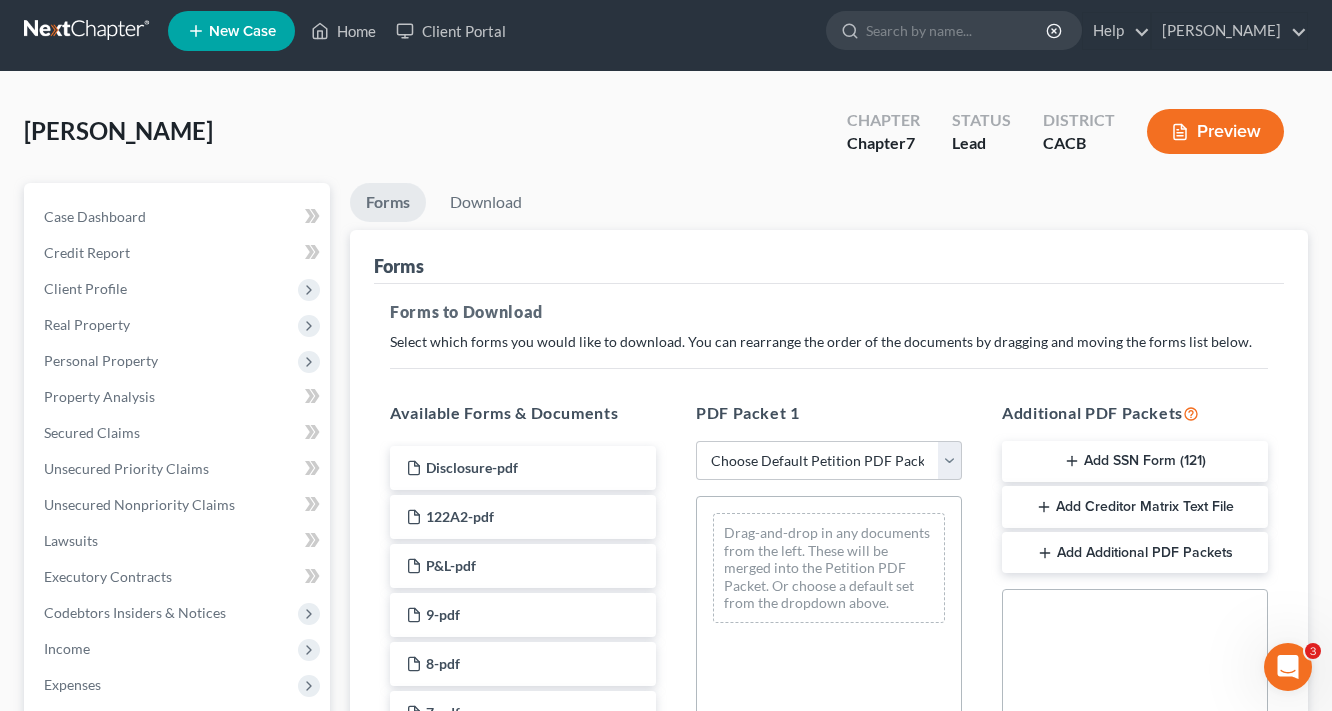 scroll, scrollTop: 0, scrollLeft: 0, axis: both 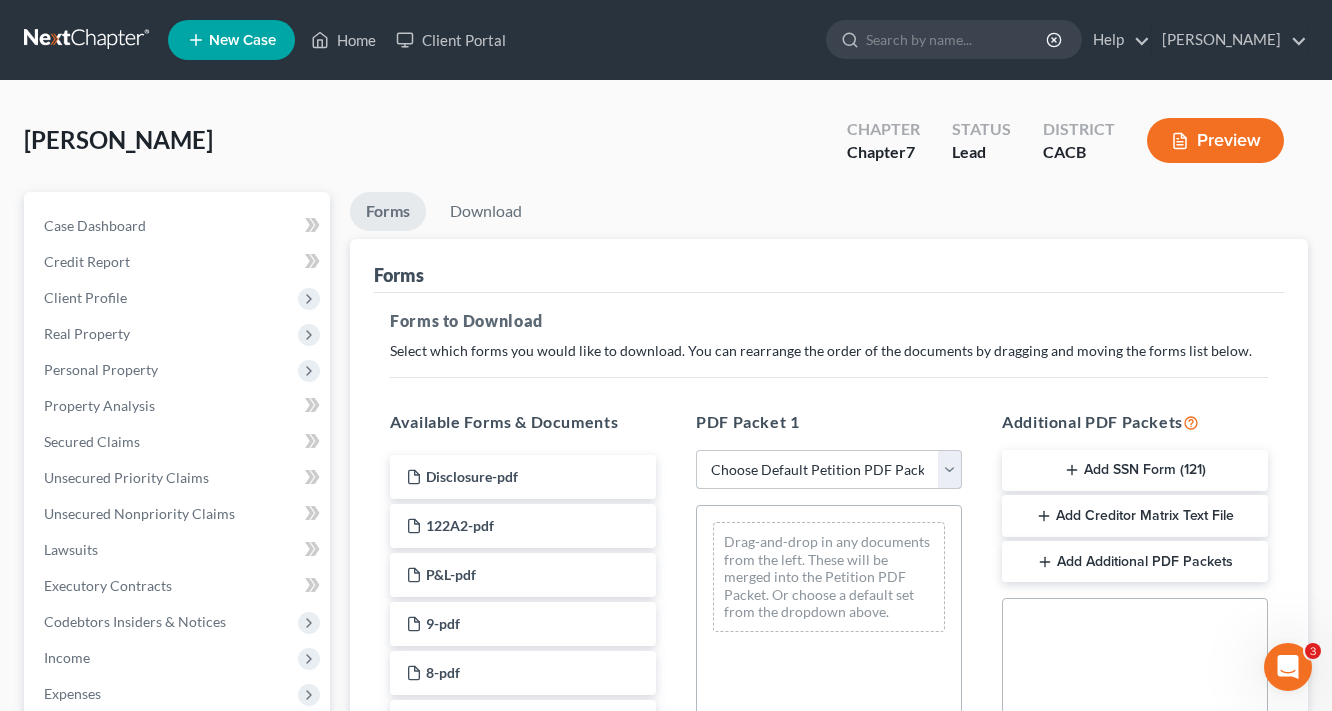 click on "Choose Default Petition PDF Packet Complete Bankruptcy Petition (all forms and schedules) Emergency Filing Forms (Petition and Creditor List Only) Amended Forms Signature Pages Only Schedule Review Voluntary Petition Signature Pages" at bounding box center [829, 470] 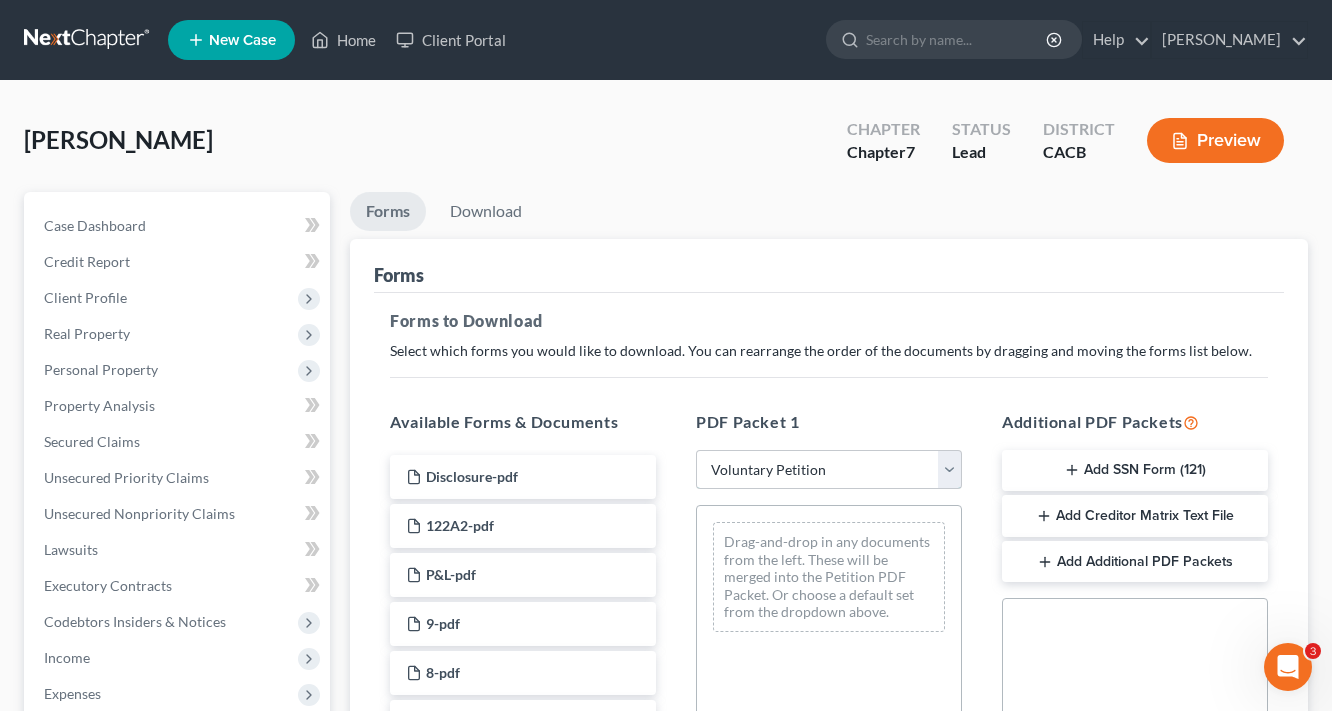 click on "Choose Default Petition PDF Packet Complete Bankruptcy Petition (all forms and schedules) Emergency Filing Forms (Petition and Creditor List Only) Amended Forms Signature Pages Only Schedule Review Voluntary Petition Signature Pages" at bounding box center [829, 470] 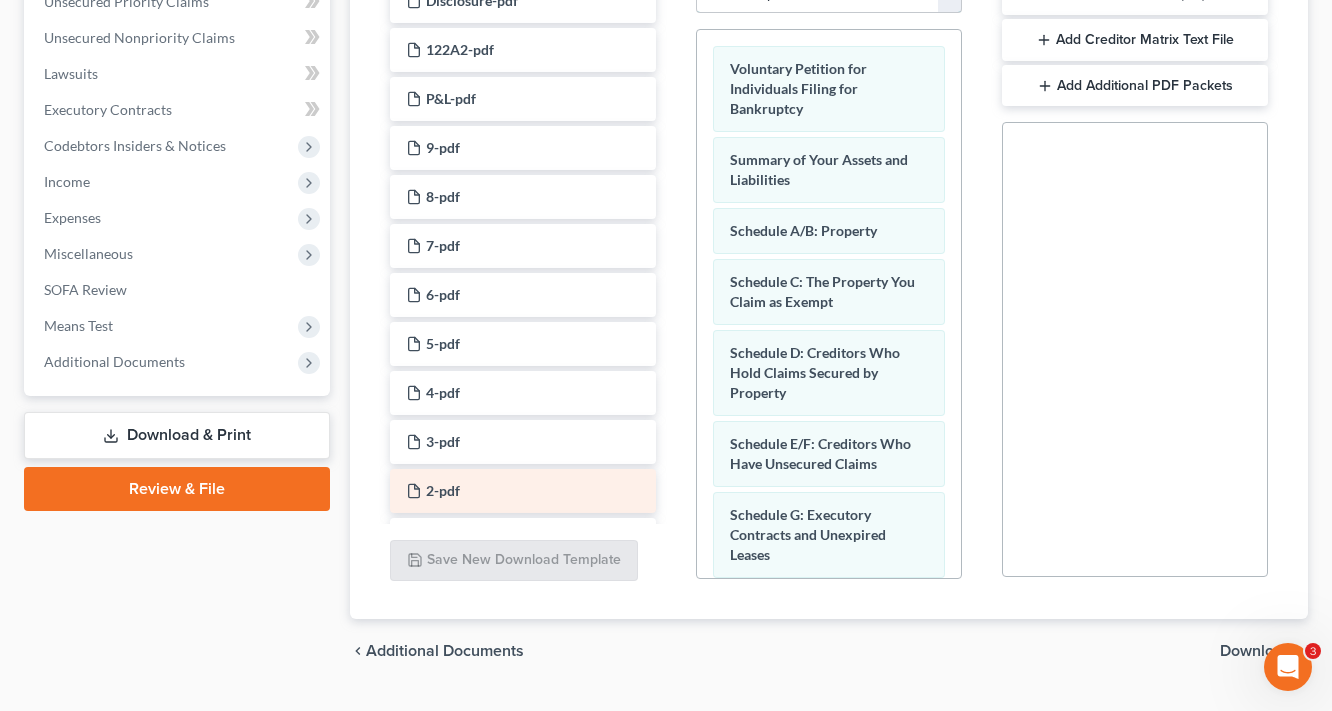 scroll, scrollTop: 480, scrollLeft: 0, axis: vertical 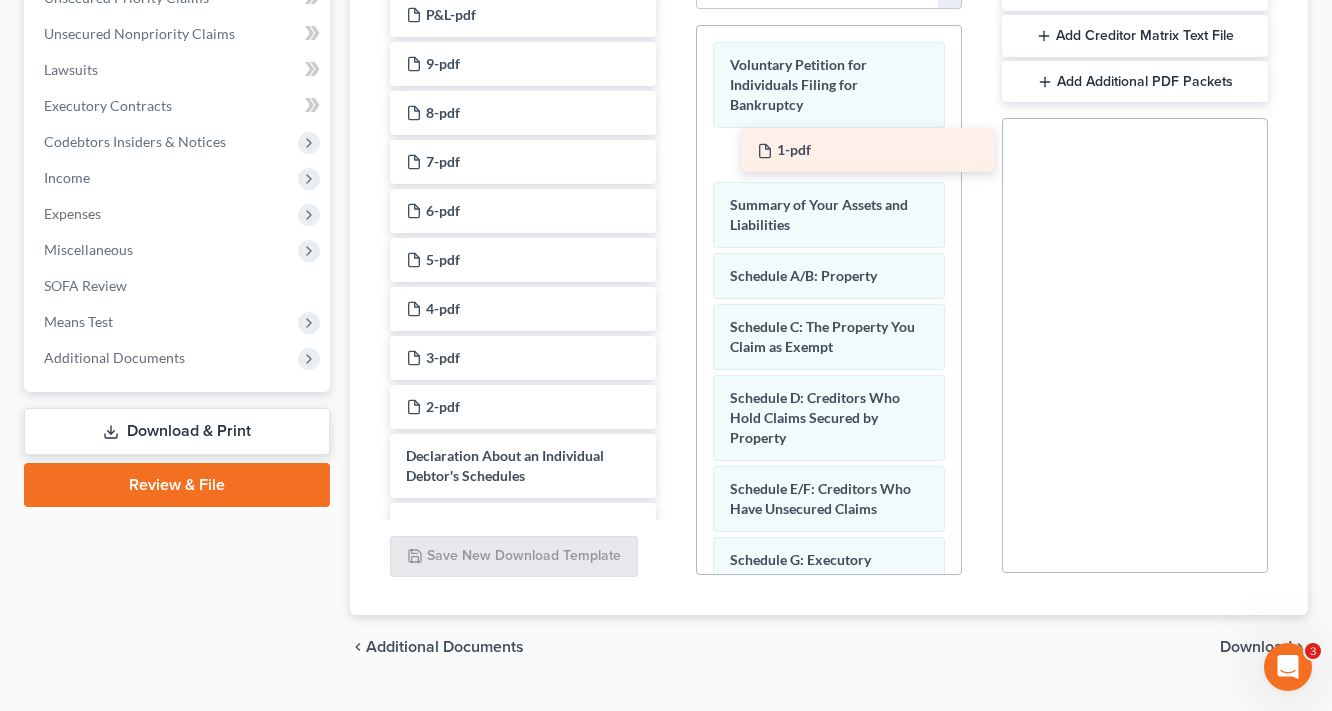 drag, startPoint x: 453, startPoint y: 444, endPoint x: 806, endPoint y: 132, distance: 471.11887 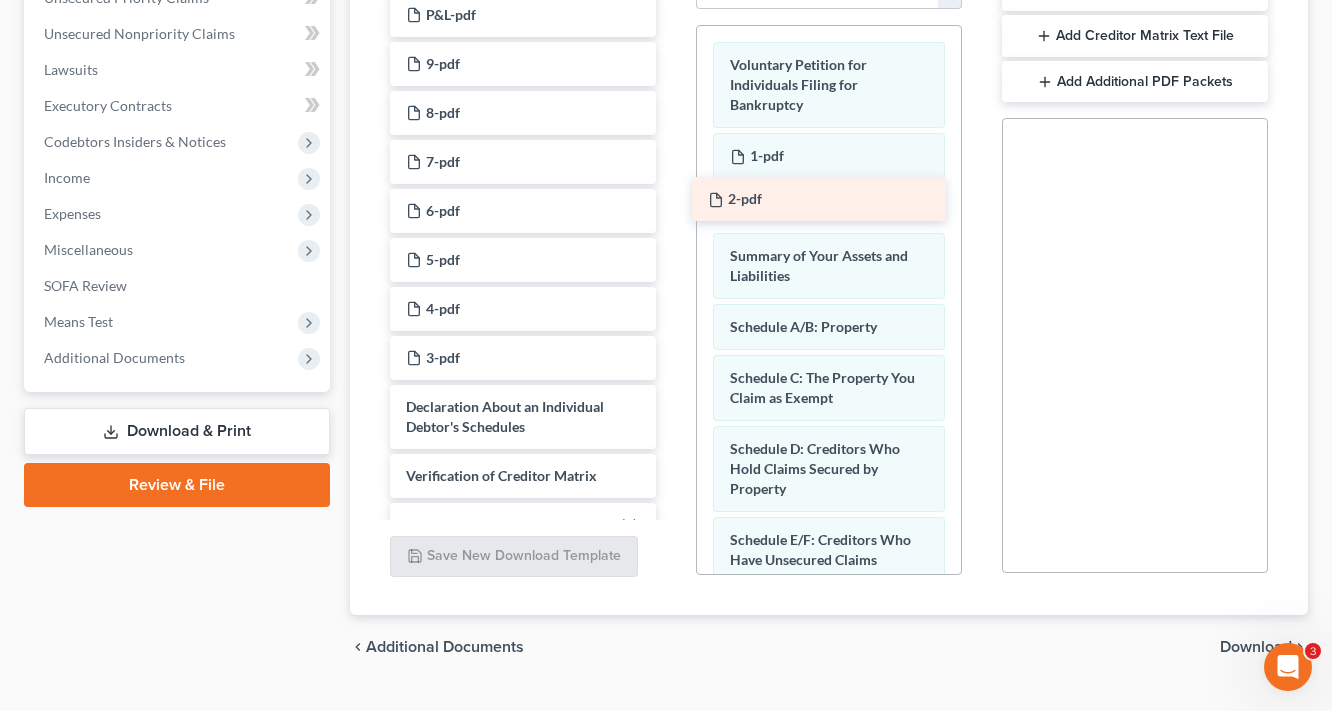 drag, startPoint x: 447, startPoint y: 400, endPoint x: 749, endPoint y: 194, distance: 365.56805 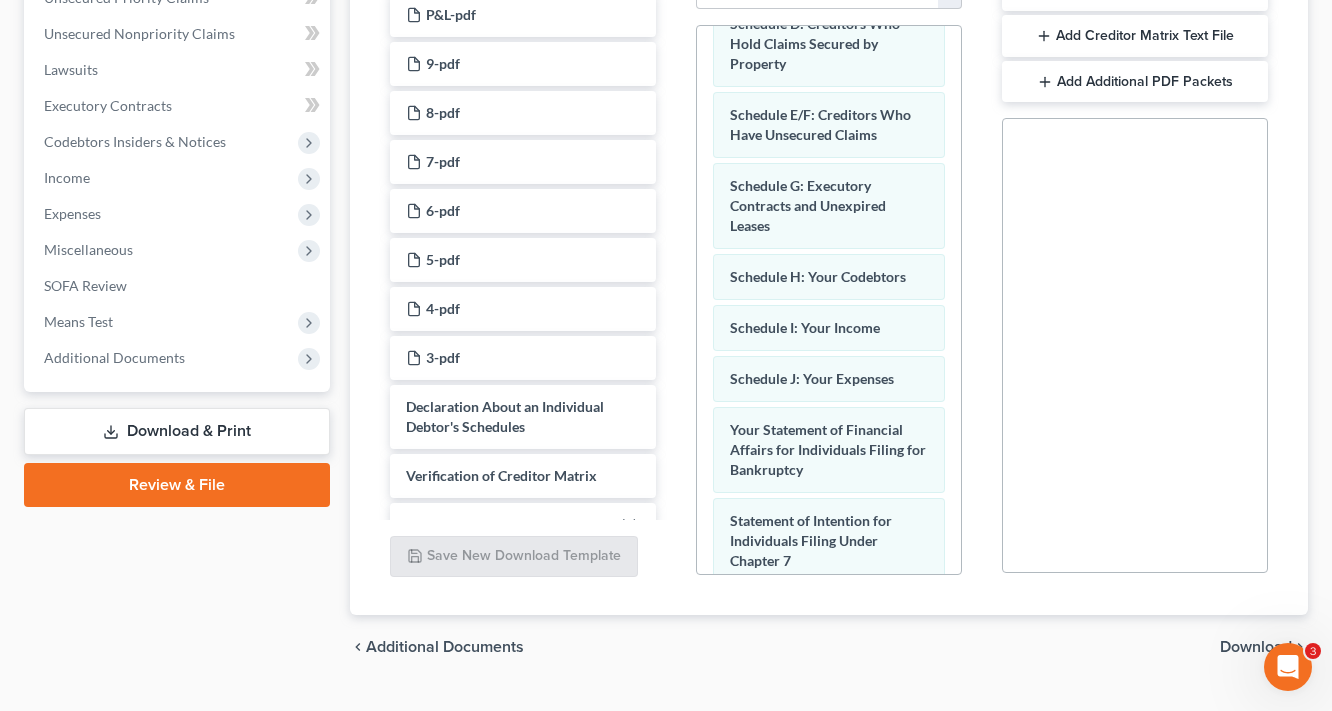 scroll, scrollTop: 480, scrollLeft: 0, axis: vertical 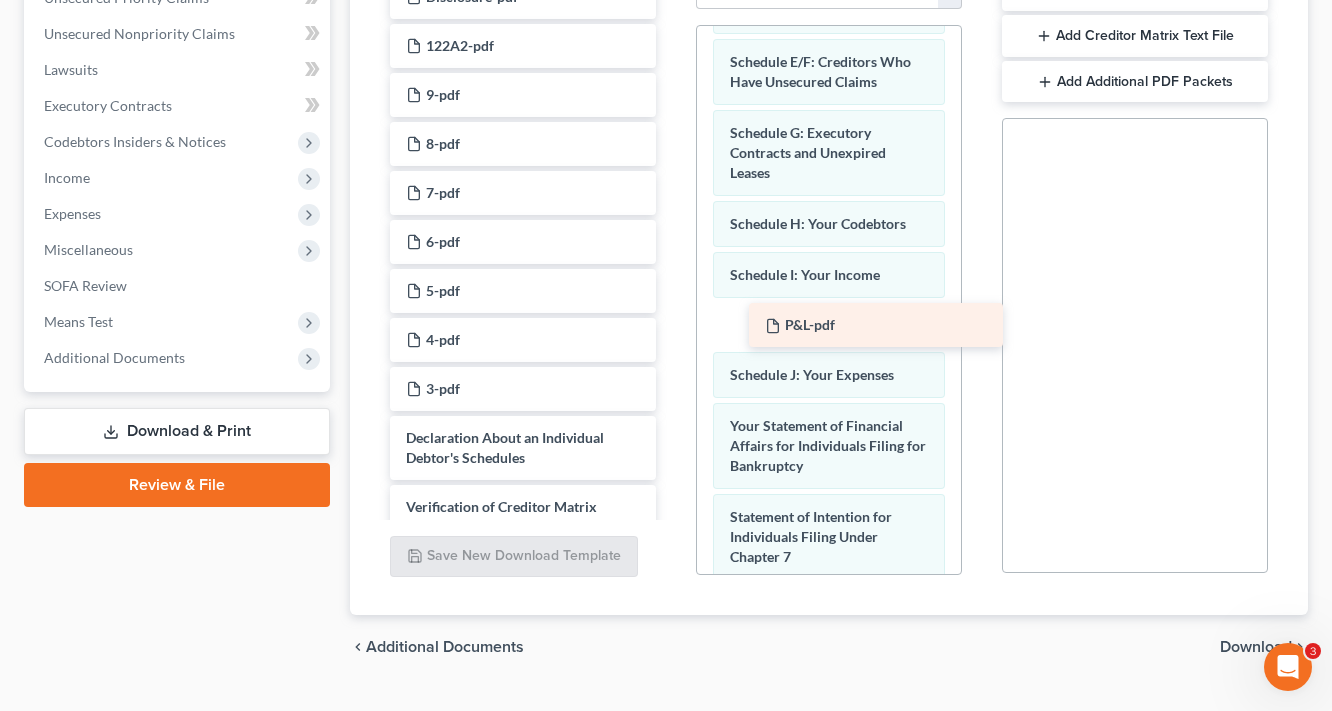 drag, startPoint x: 472, startPoint y: 92, endPoint x: 830, endPoint y: 324, distance: 426.60052 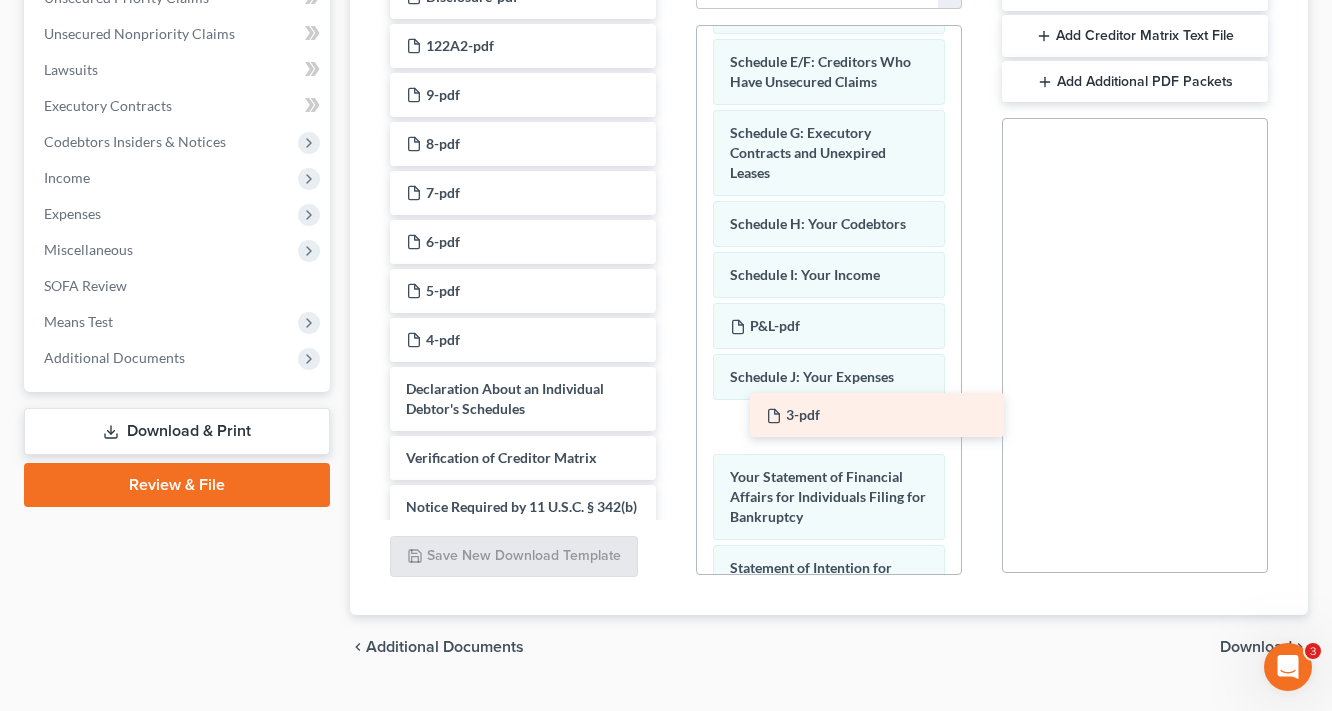 drag, startPoint x: 450, startPoint y: 387, endPoint x: 809, endPoint y: 411, distance: 359.80133 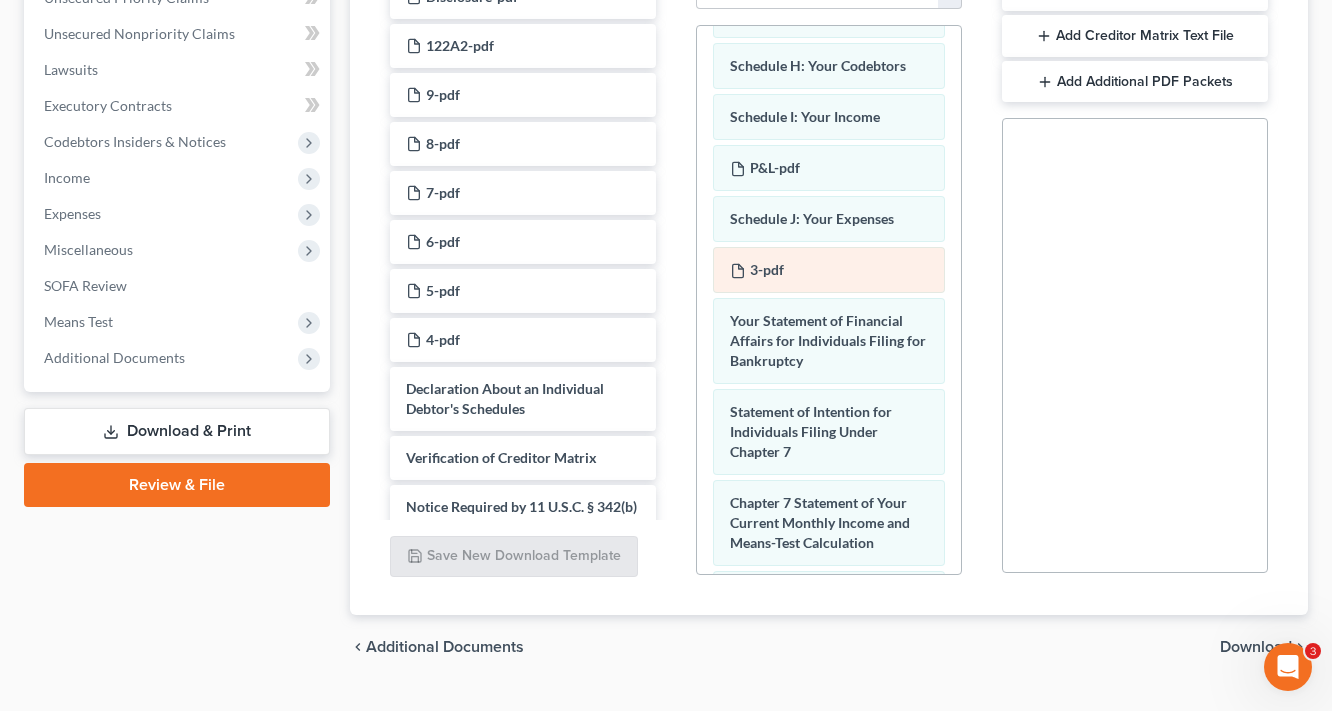 scroll, scrollTop: 640, scrollLeft: 0, axis: vertical 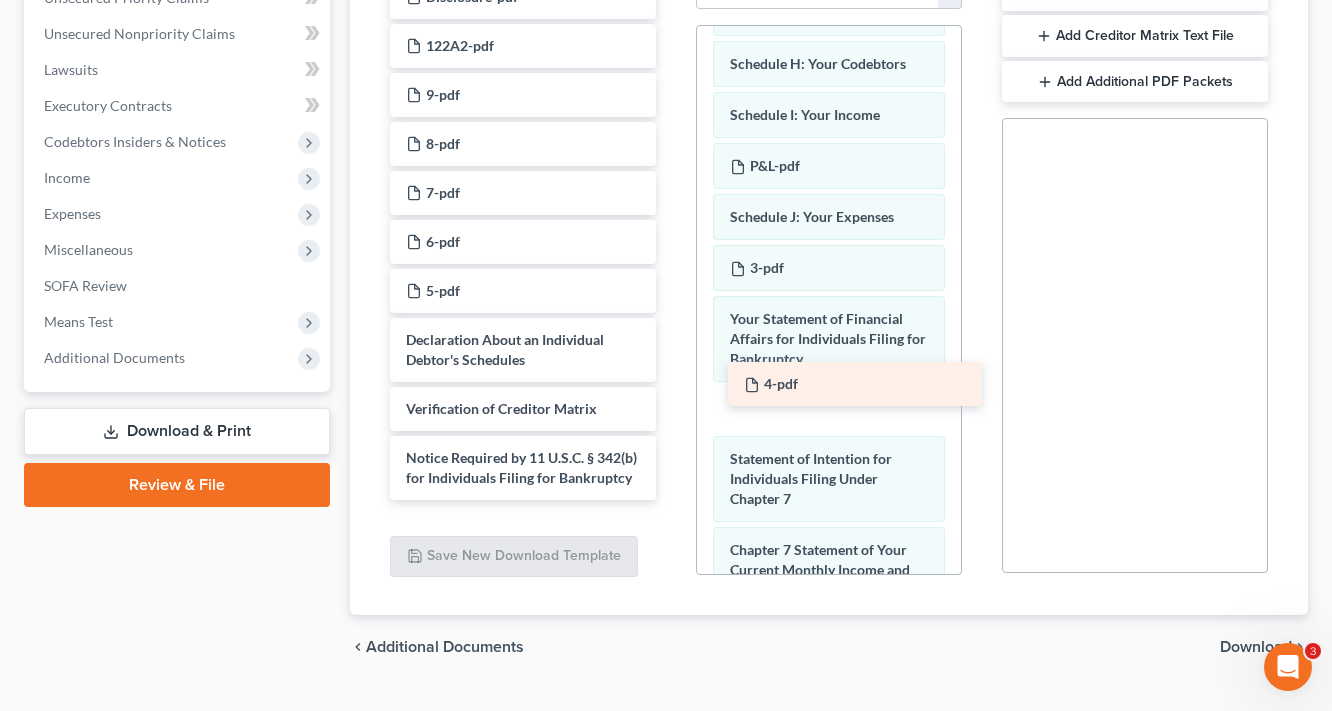 drag, startPoint x: 444, startPoint y: 339, endPoint x: 782, endPoint y: 384, distance: 340.9824 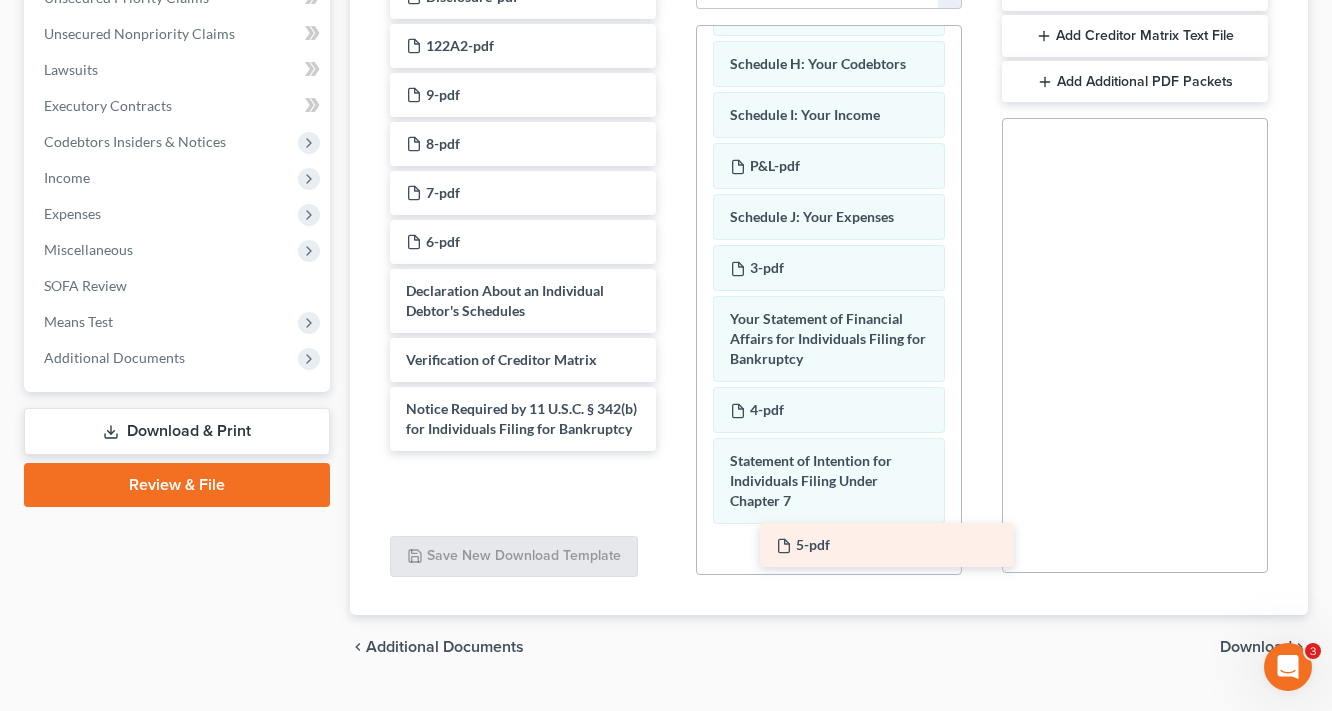 drag, startPoint x: 445, startPoint y: 294, endPoint x: 766, endPoint y: 528, distance: 397.2367 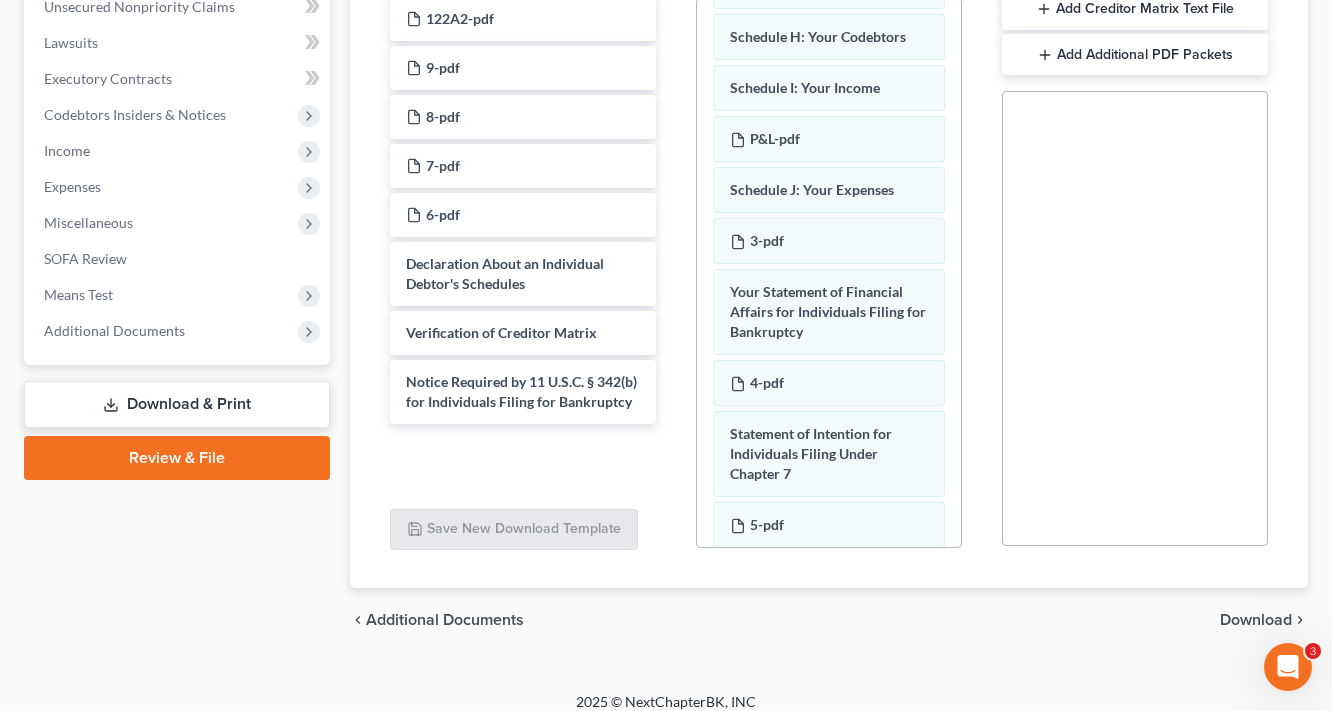 scroll, scrollTop: 522, scrollLeft: 0, axis: vertical 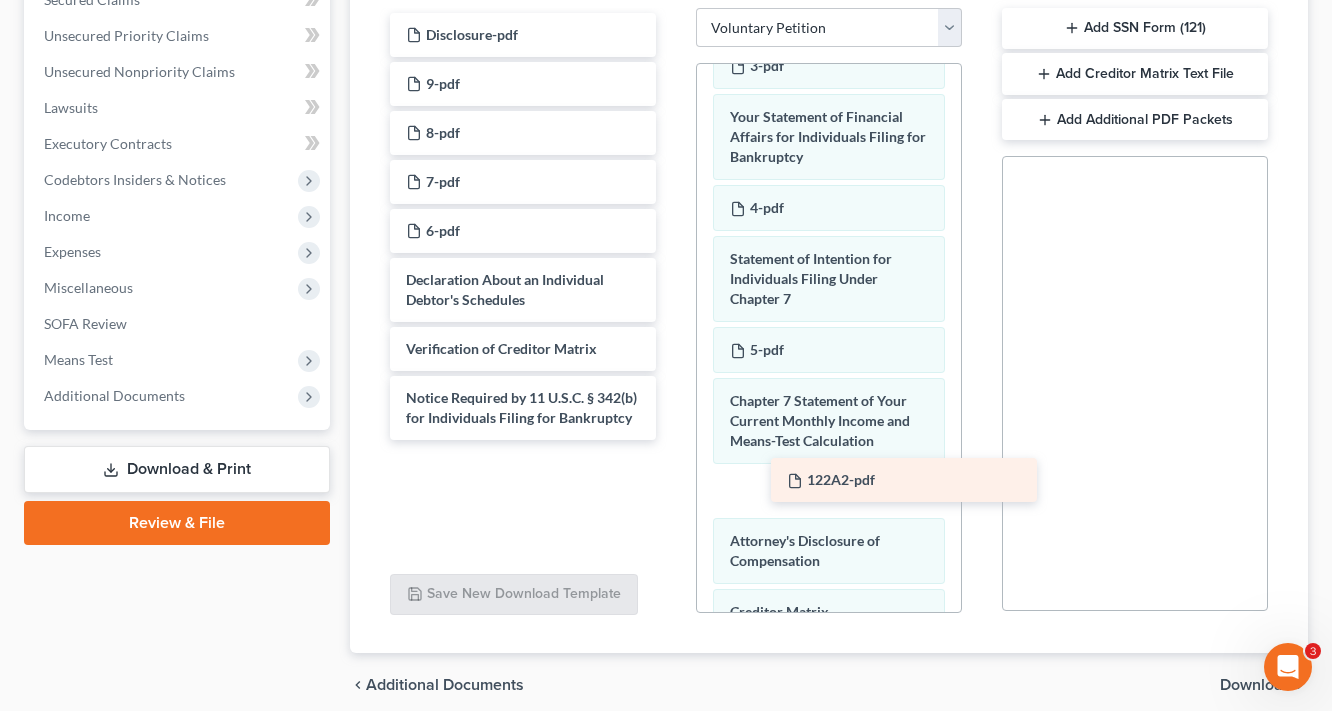 drag, startPoint x: 475, startPoint y: 80, endPoint x: 853, endPoint y: 472, distance: 544.5622 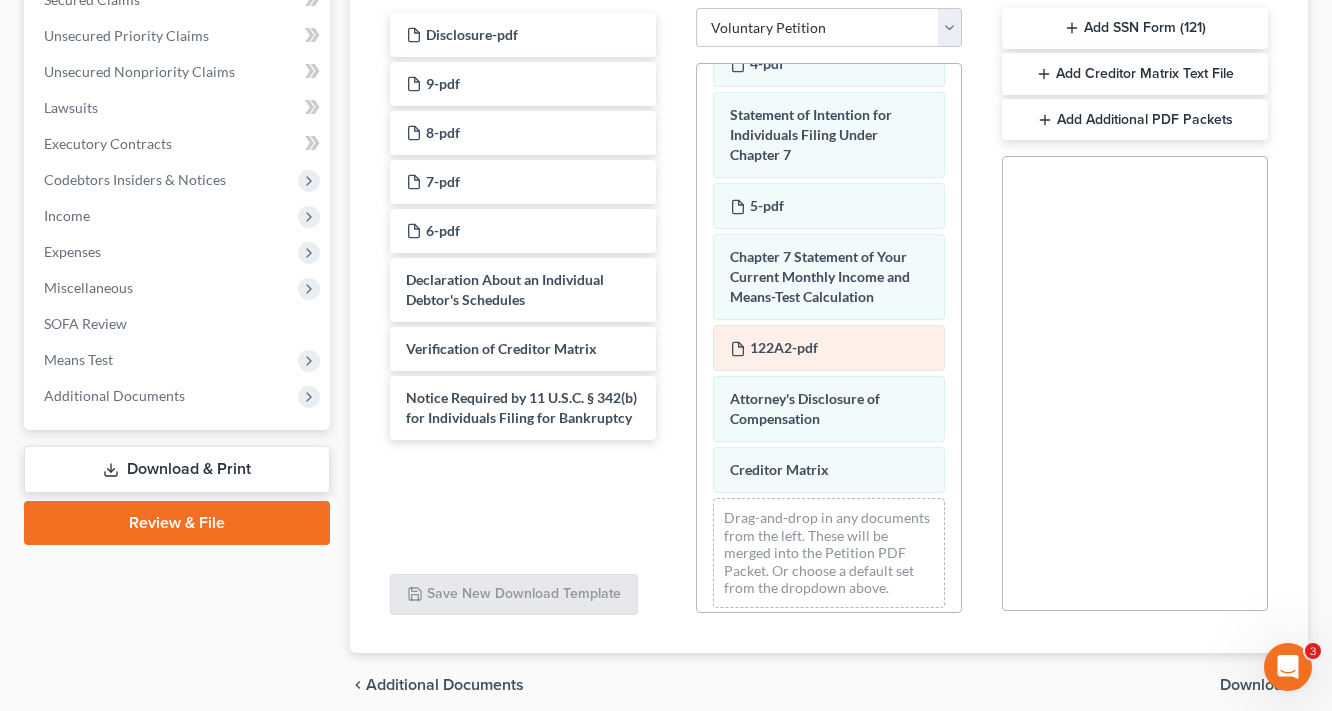 scroll, scrollTop: 1025, scrollLeft: 0, axis: vertical 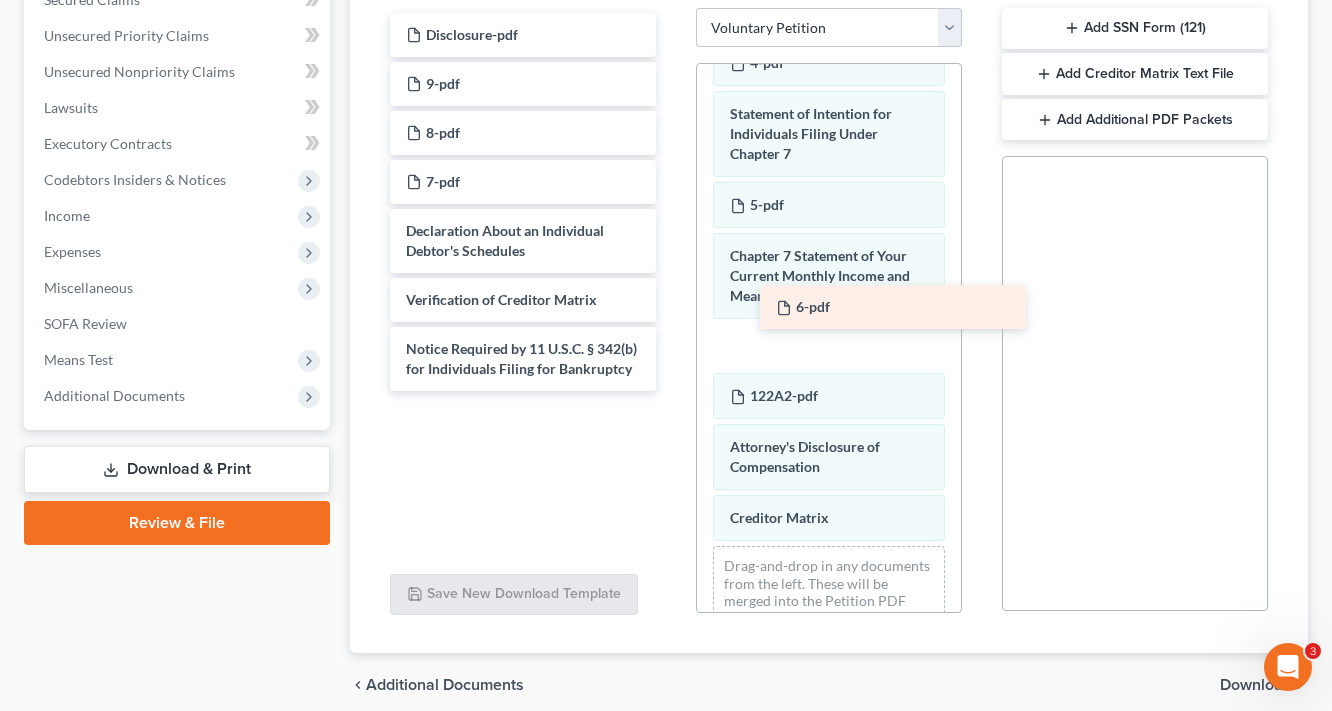 drag, startPoint x: 446, startPoint y: 226, endPoint x: 816, endPoint y: 304, distance: 378.13226 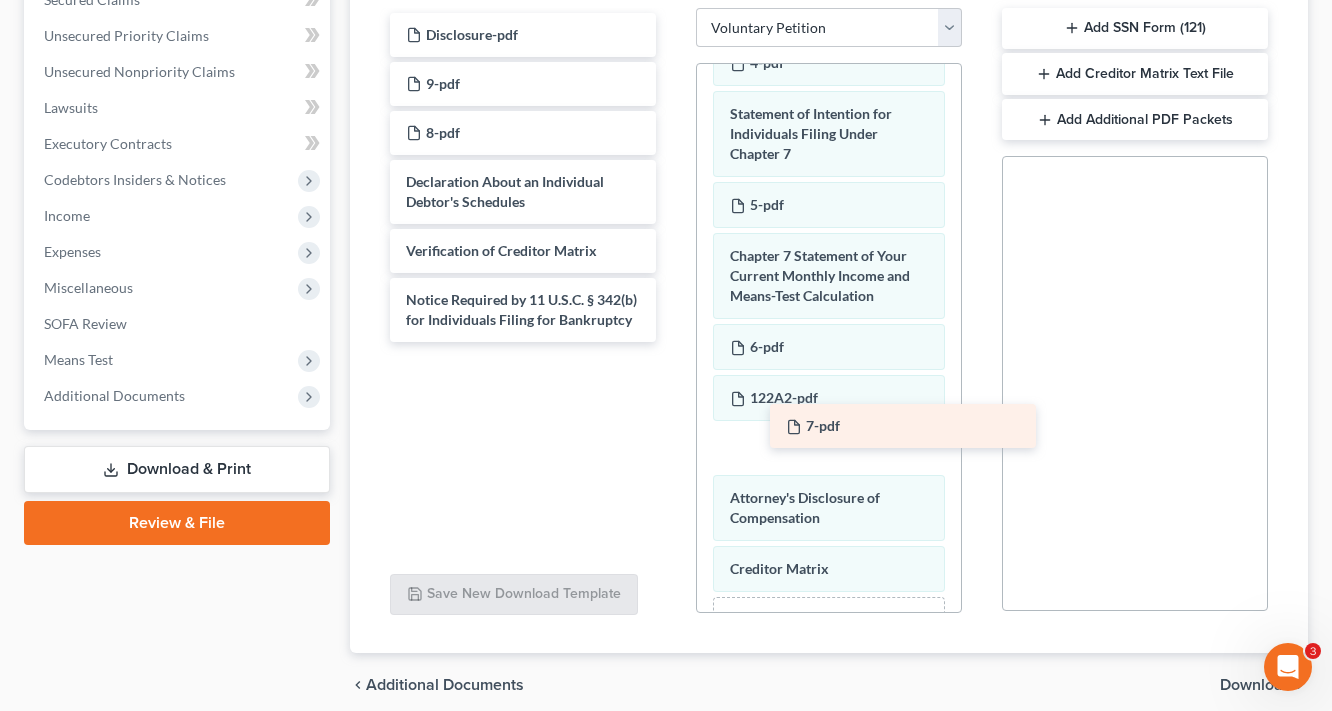 drag, startPoint x: 440, startPoint y: 176, endPoint x: 820, endPoint y: 422, distance: 452.67648 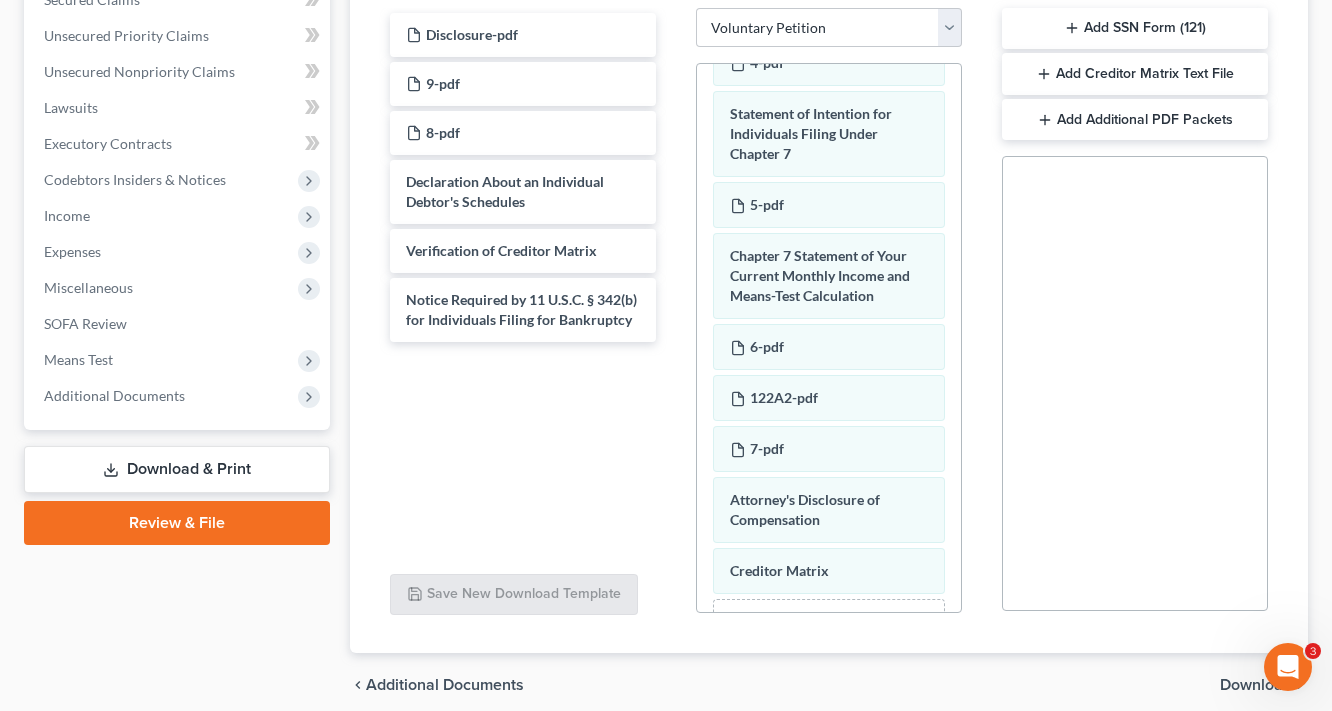 scroll, scrollTop: 1105, scrollLeft: 0, axis: vertical 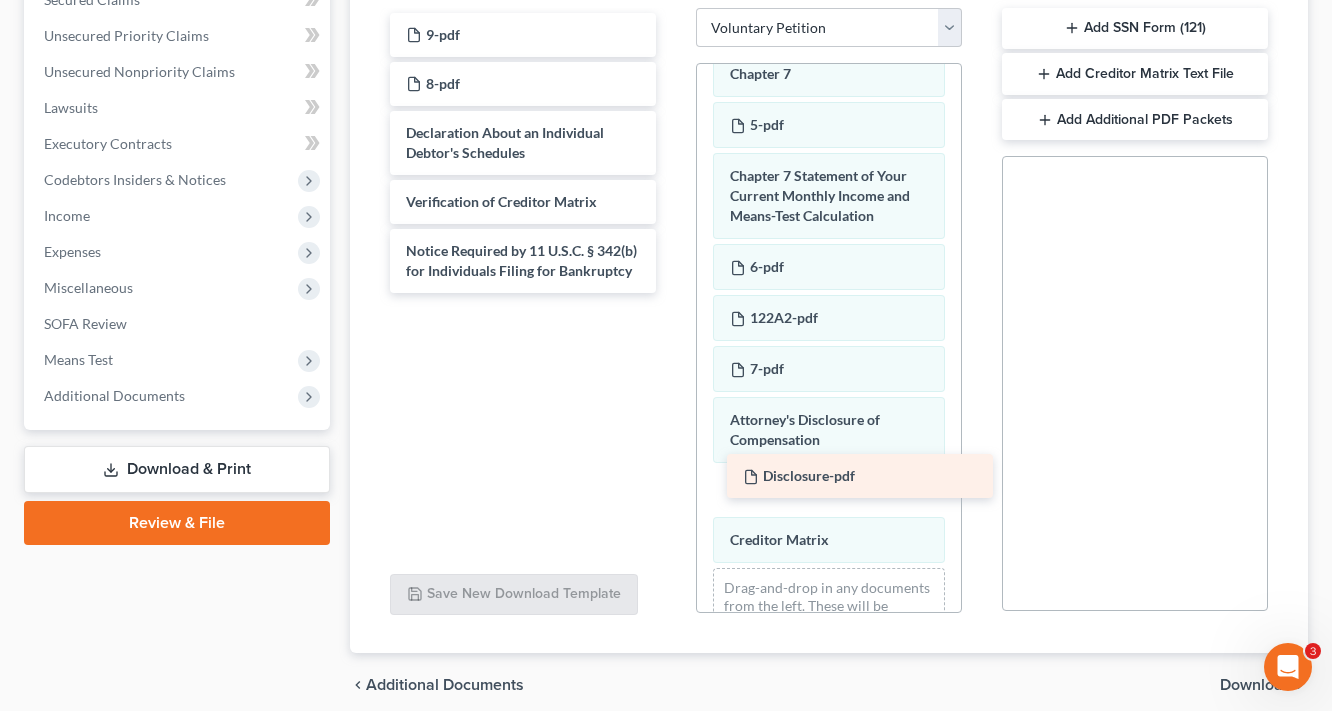 drag, startPoint x: 484, startPoint y: 41, endPoint x: 820, endPoint y: 484, distance: 556.0081 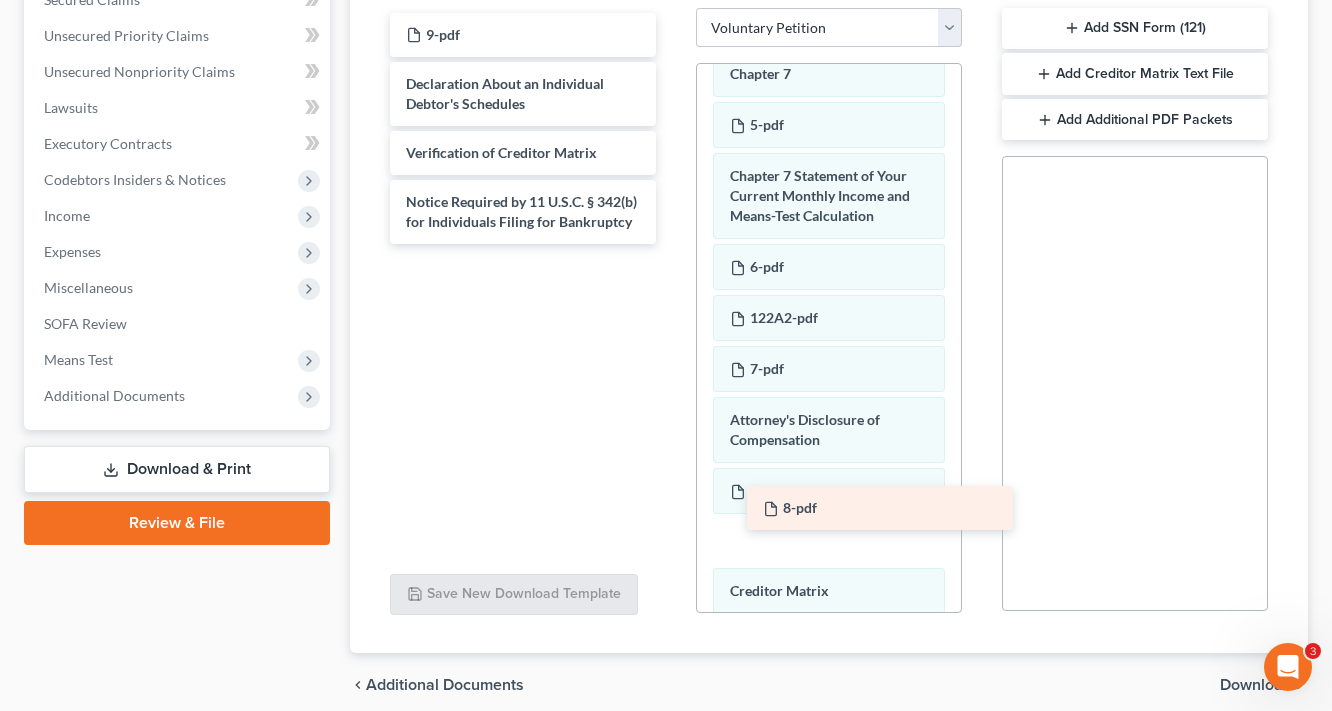 drag, startPoint x: 446, startPoint y: 89, endPoint x: 803, endPoint y: 515, distance: 555.81024 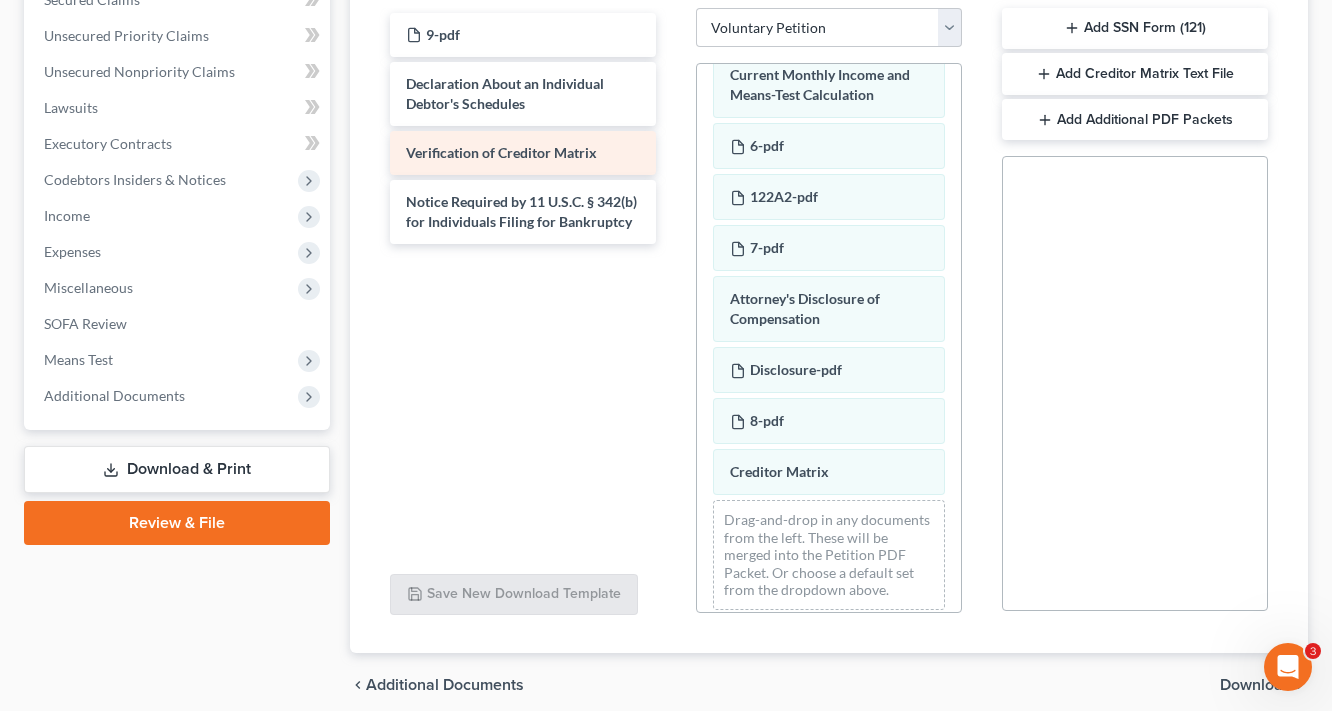 scroll, scrollTop: 1148, scrollLeft: 0, axis: vertical 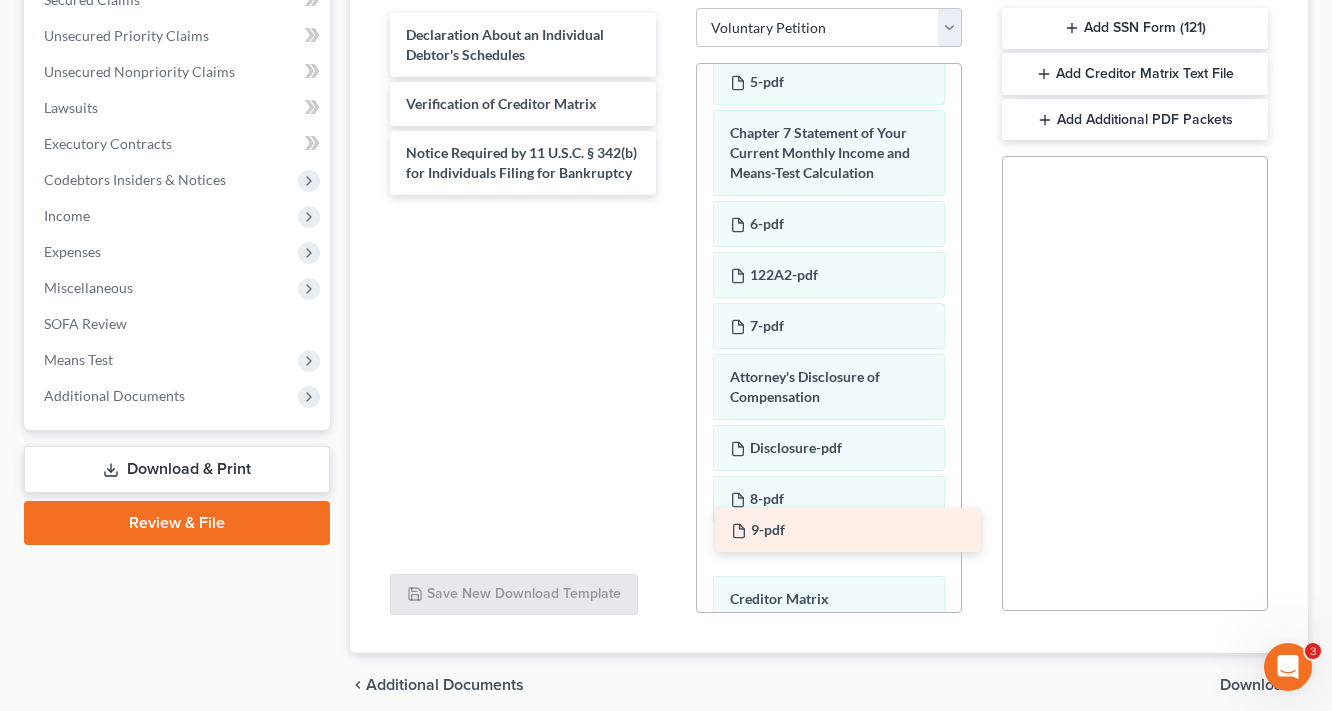 drag, startPoint x: 453, startPoint y: 24, endPoint x: 776, endPoint y: 523, distance: 594.41565 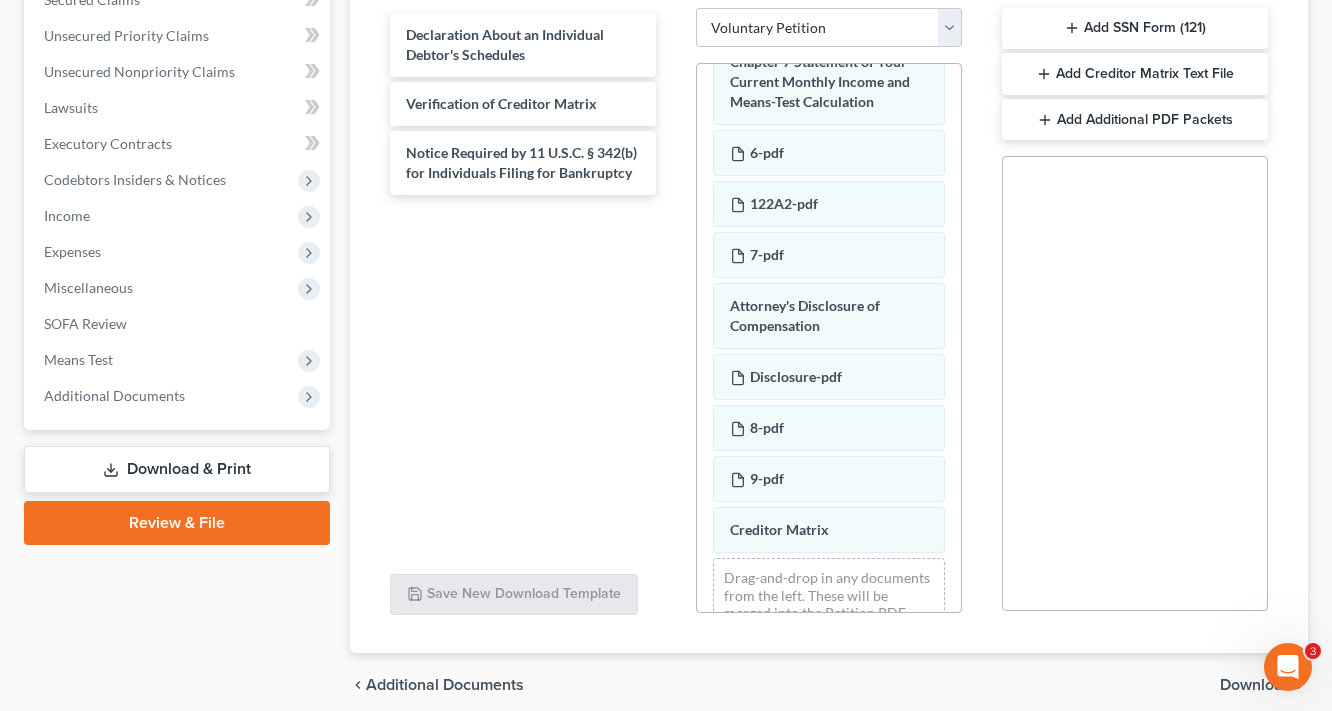scroll, scrollTop: 1278, scrollLeft: 0, axis: vertical 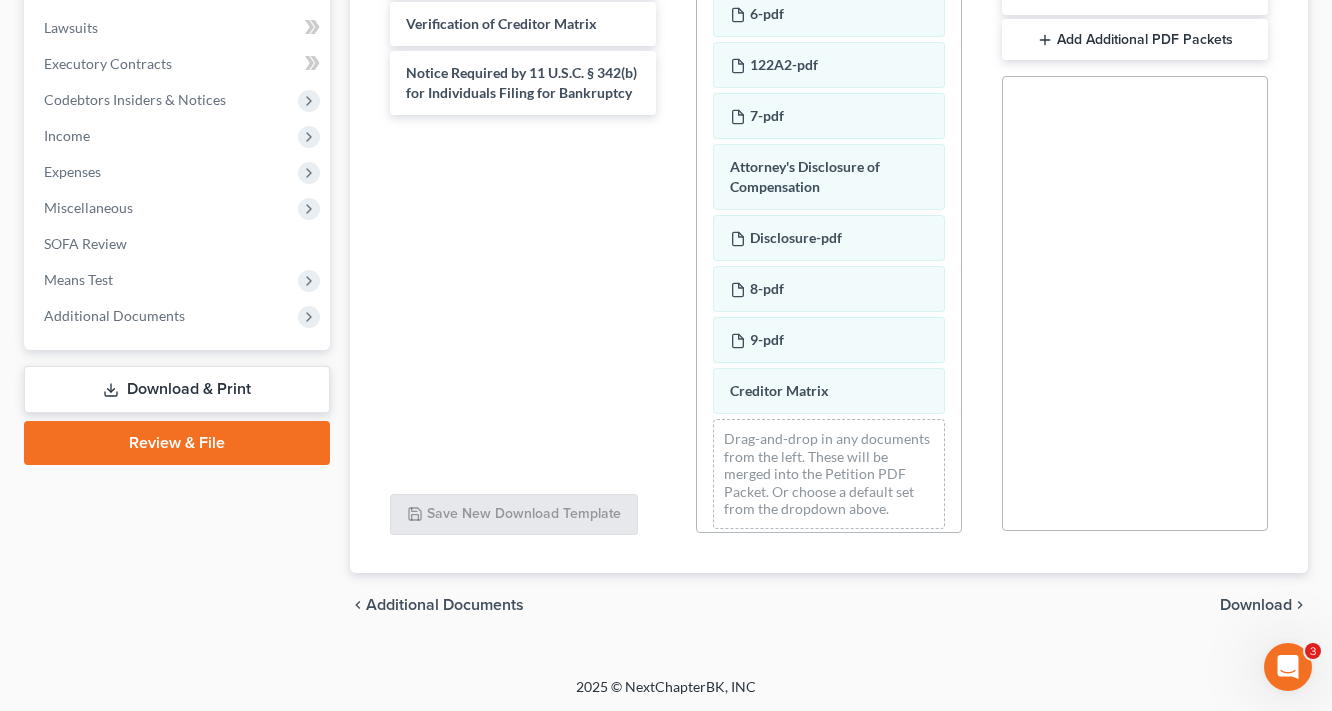click on "Download" at bounding box center [1256, 605] 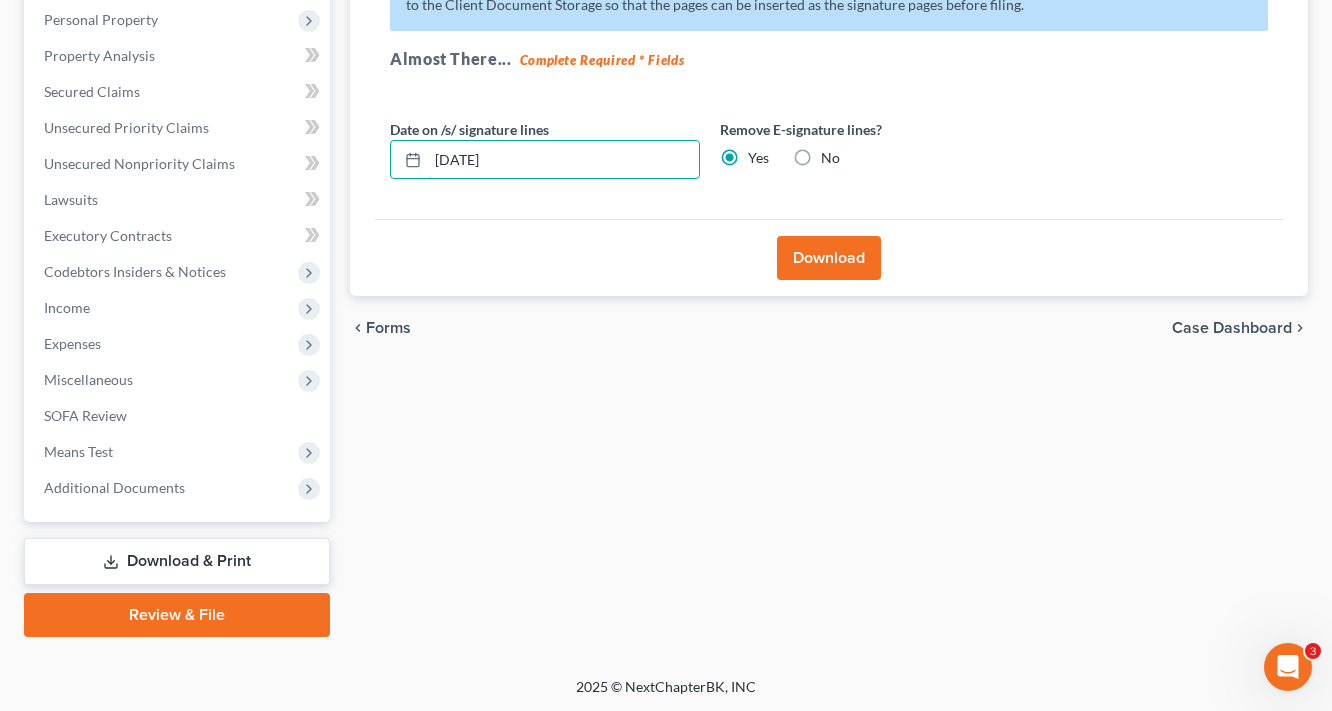 drag, startPoint x: 408, startPoint y: 172, endPoint x: 300, endPoint y: 192, distance: 109.83624 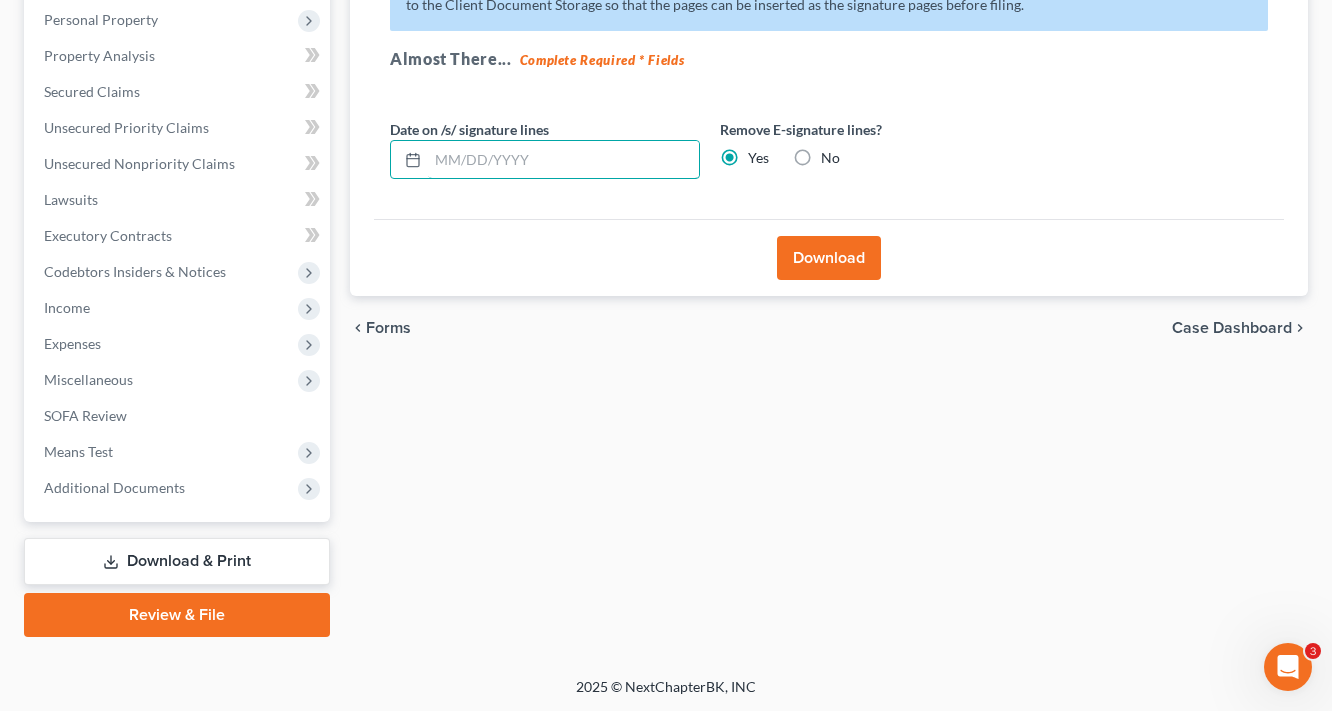 type 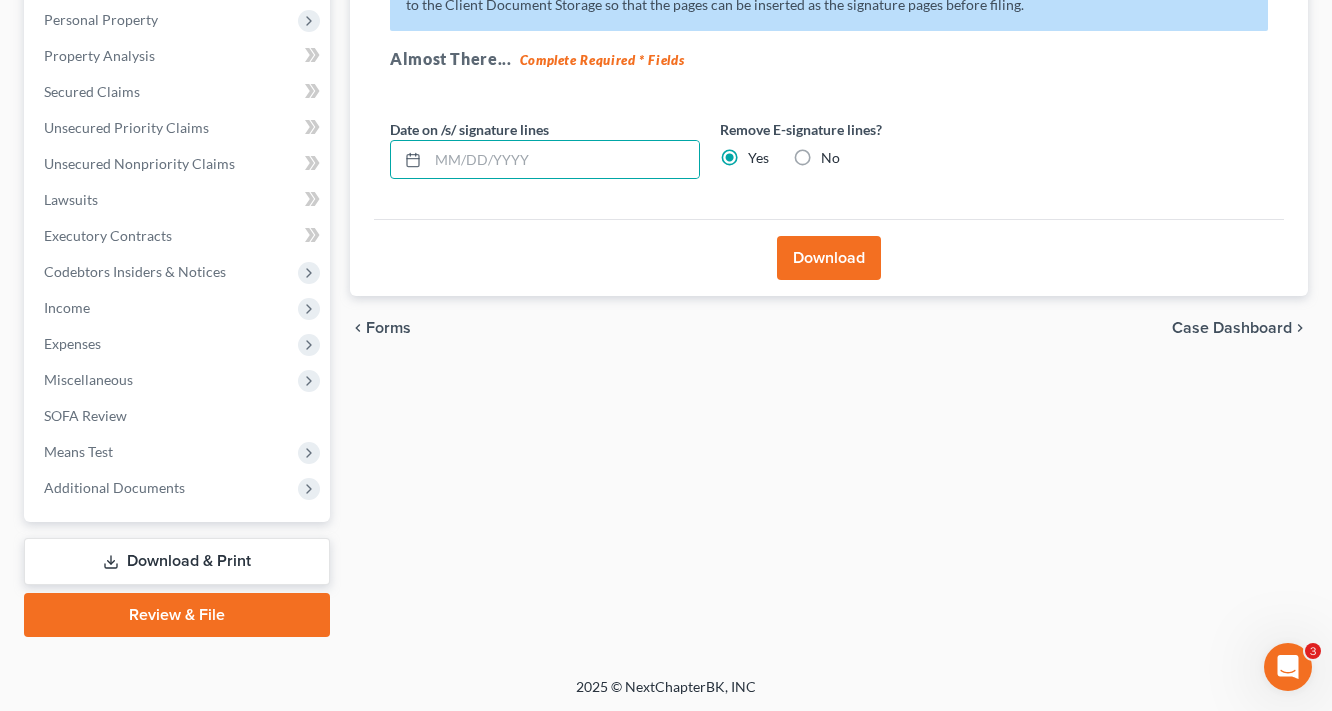 click on "Download" at bounding box center (829, 257) 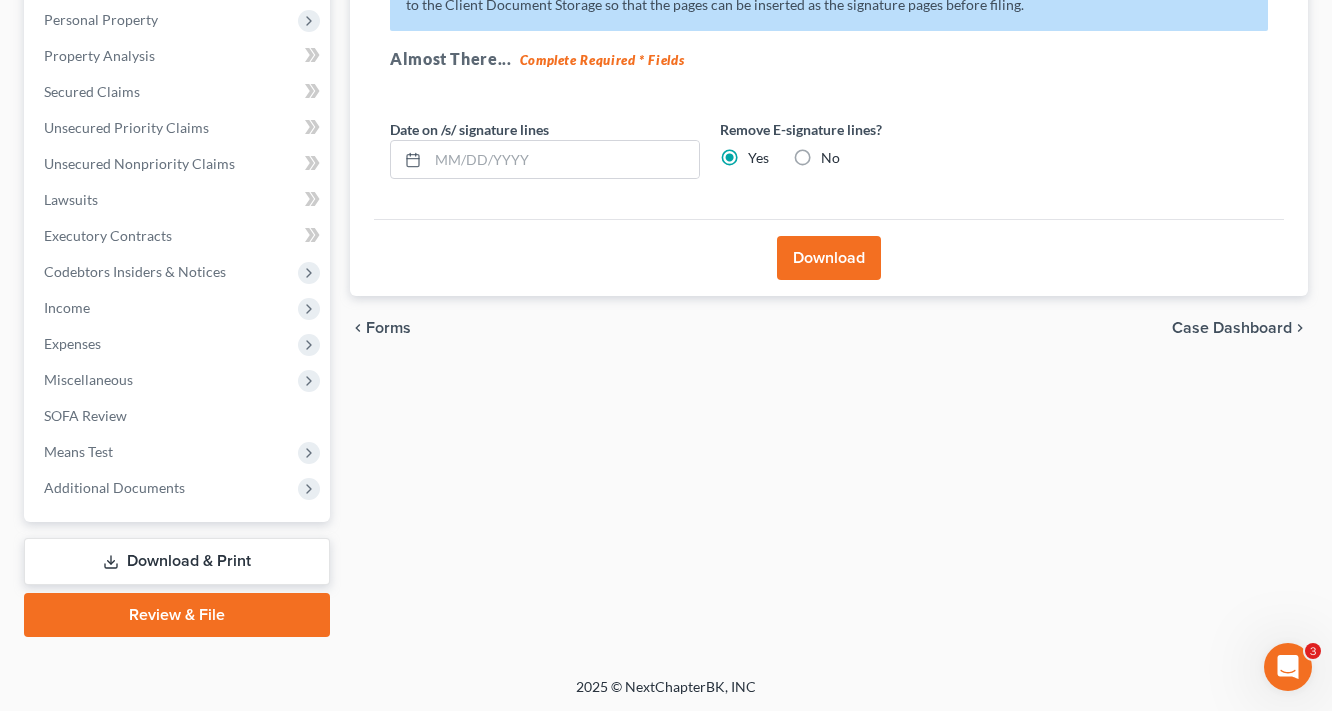 click on "Download" at bounding box center [829, 258] 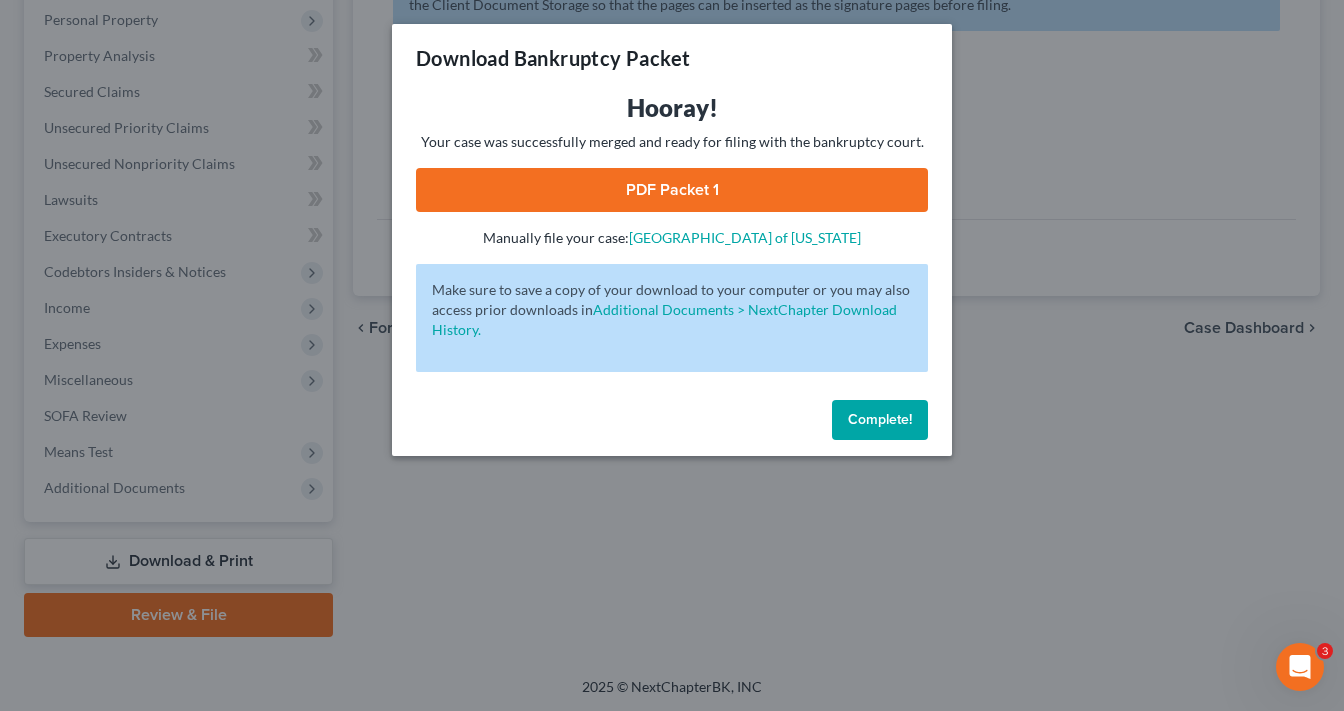 click on "PDF Packet 1" at bounding box center [672, 190] 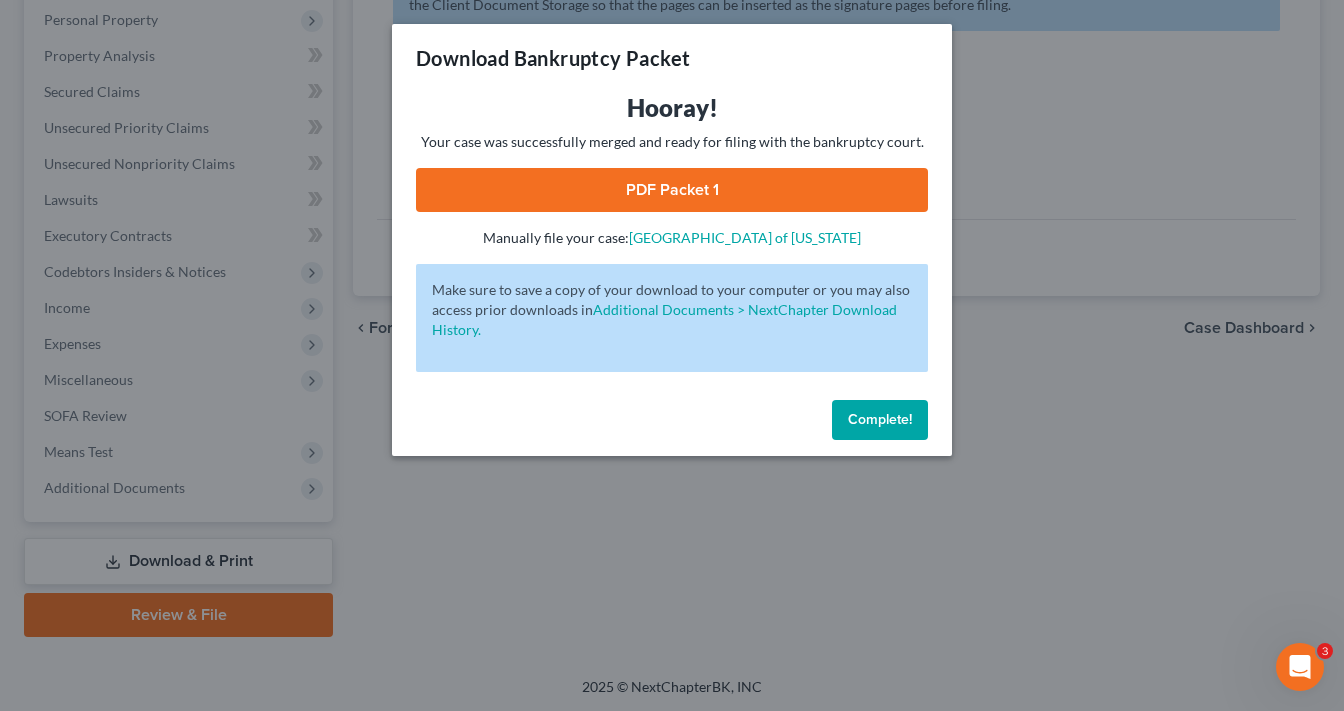 click on "Complete!" at bounding box center [880, 420] 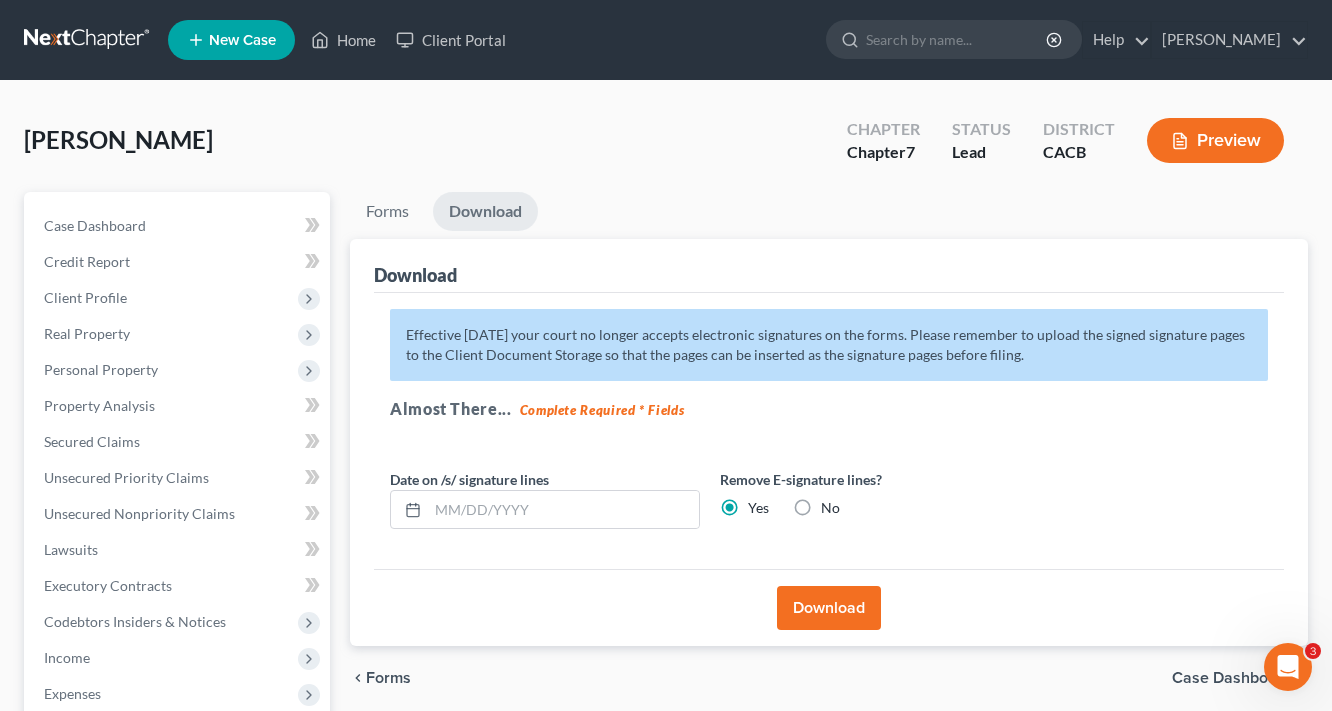 scroll, scrollTop: 0, scrollLeft: 0, axis: both 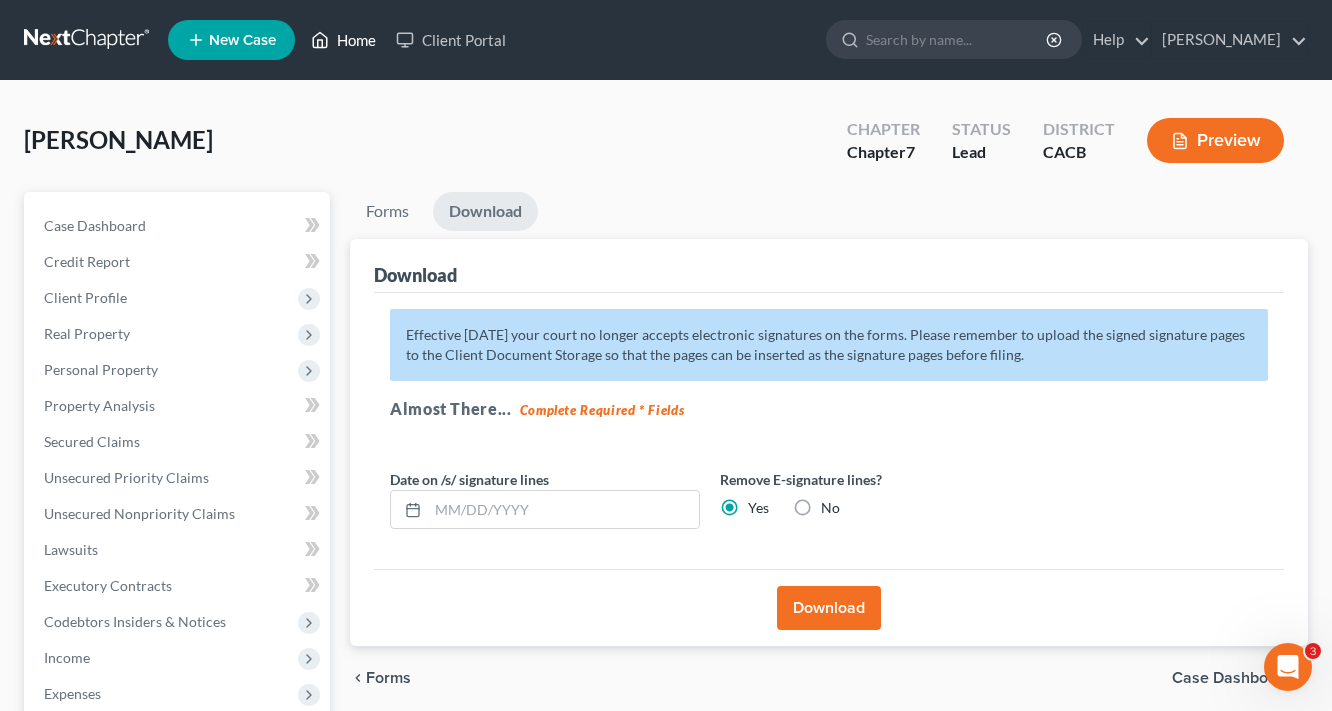 click on "Home" at bounding box center [343, 40] 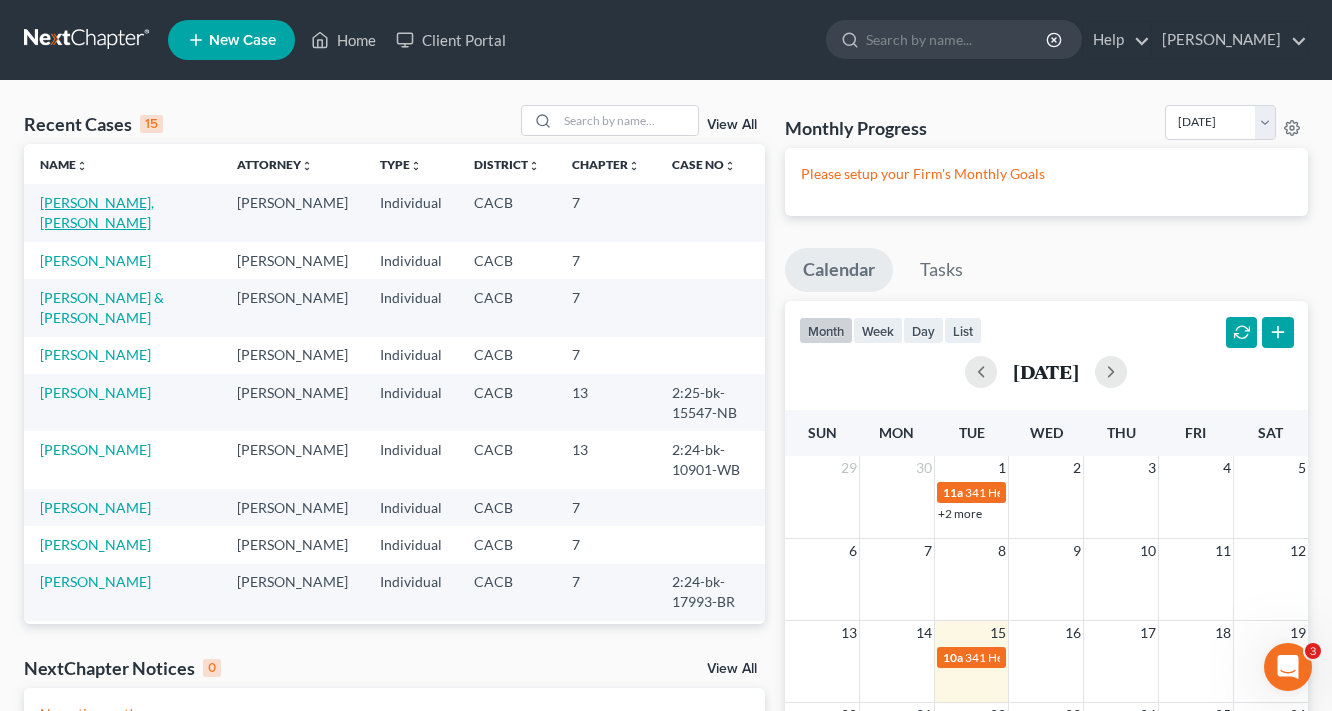 click on "[PERSON_NAME], [PERSON_NAME]" at bounding box center [97, 212] 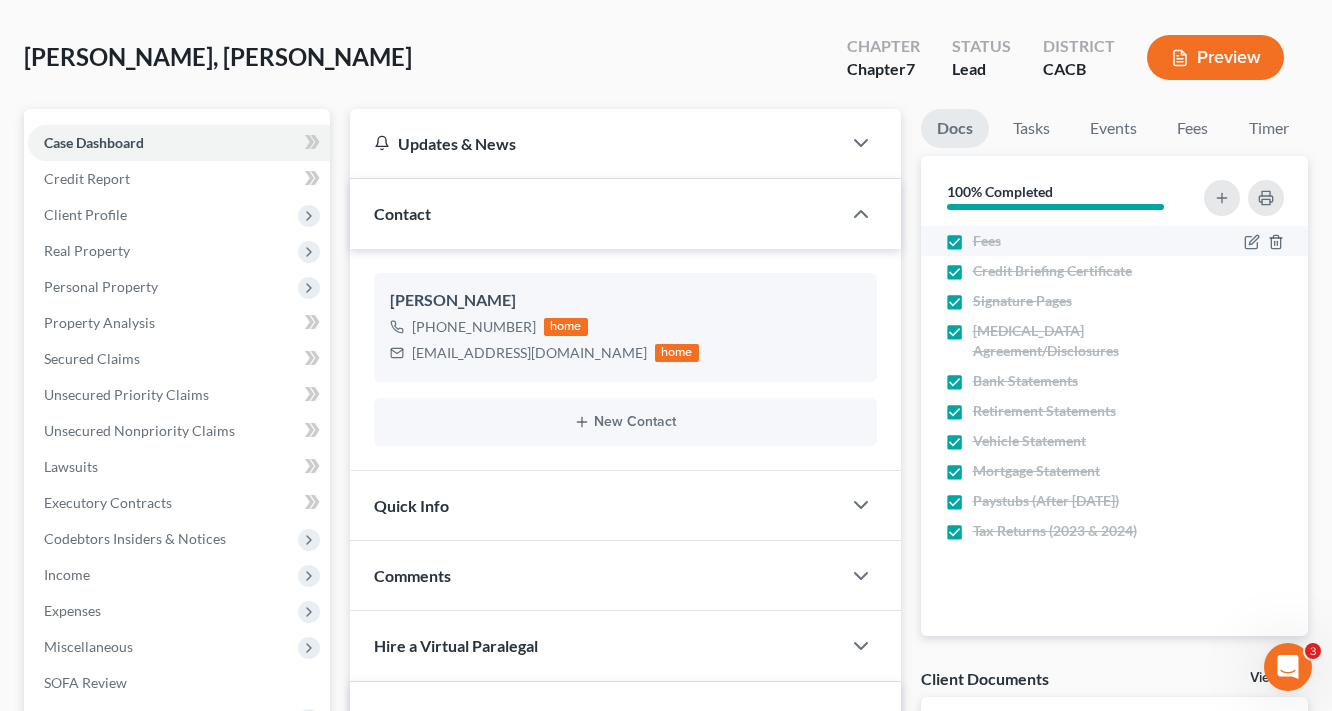 scroll, scrollTop: 0, scrollLeft: 0, axis: both 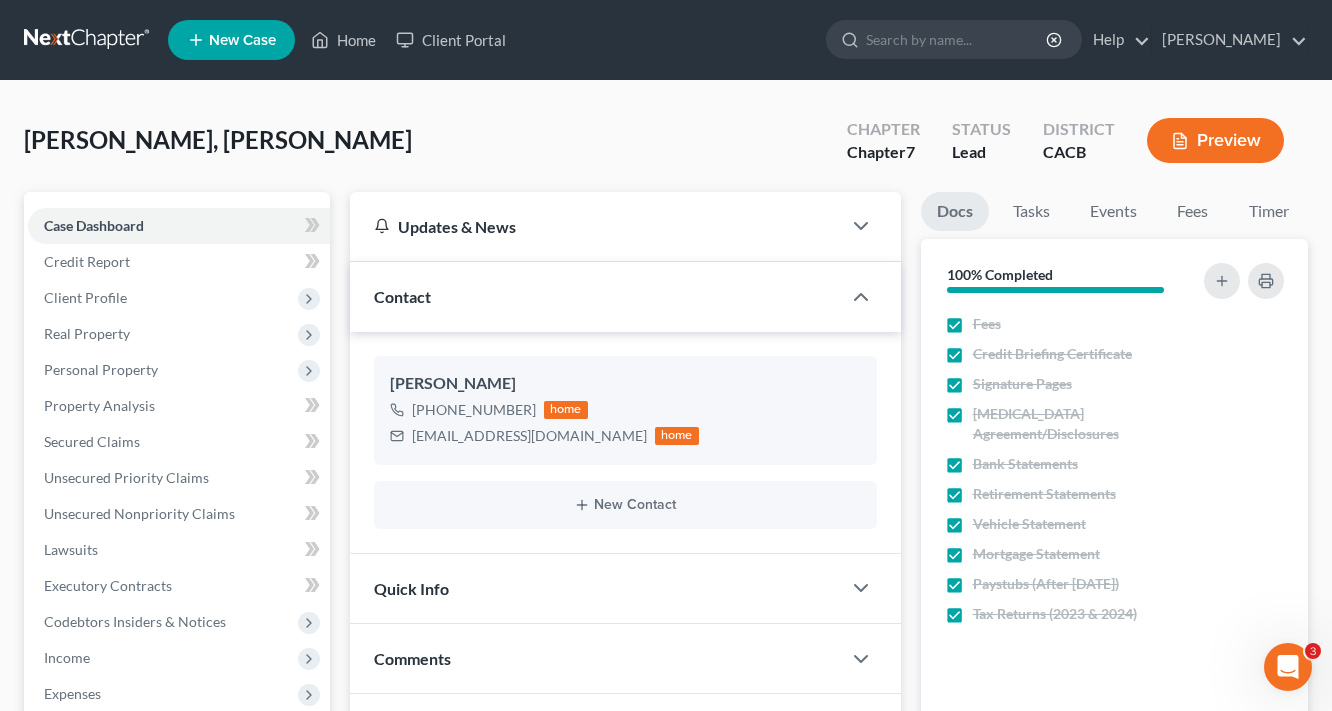 click on "Preview" at bounding box center (1215, 140) 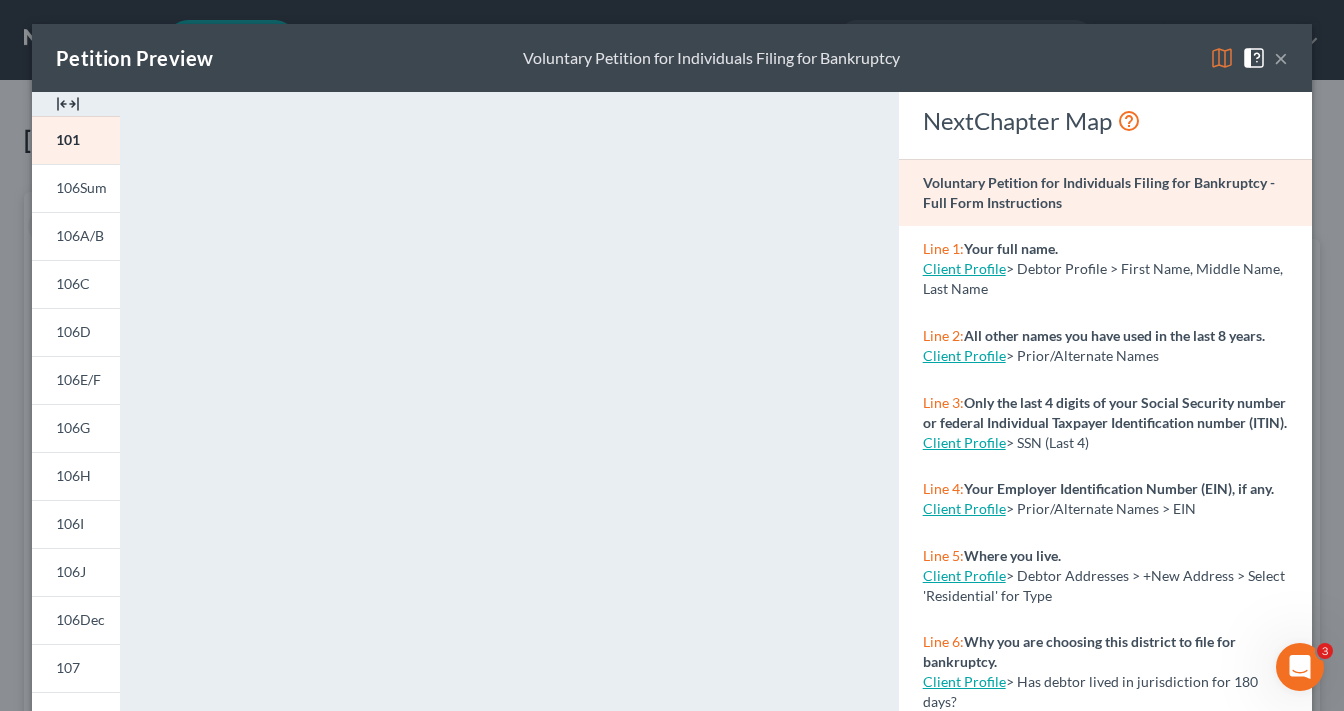 click on "×" at bounding box center (1281, 58) 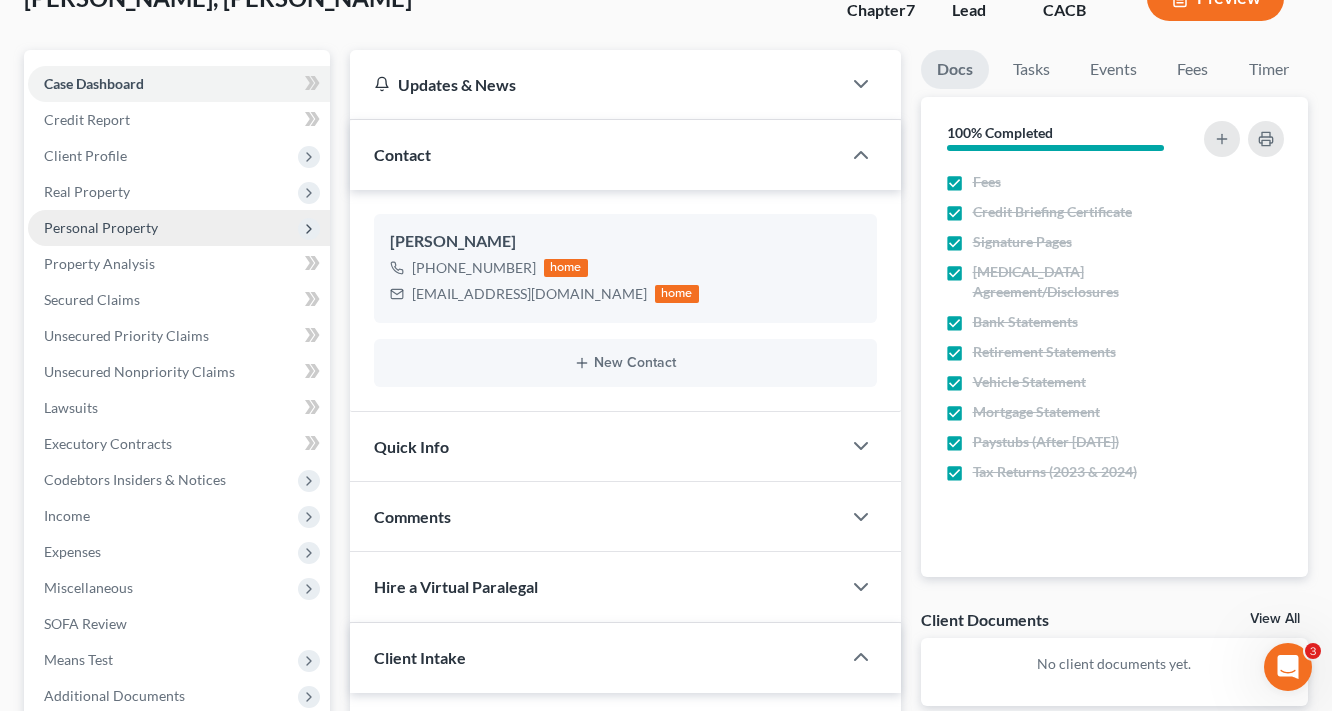 scroll, scrollTop: 400, scrollLeft: 0, axis: vertical 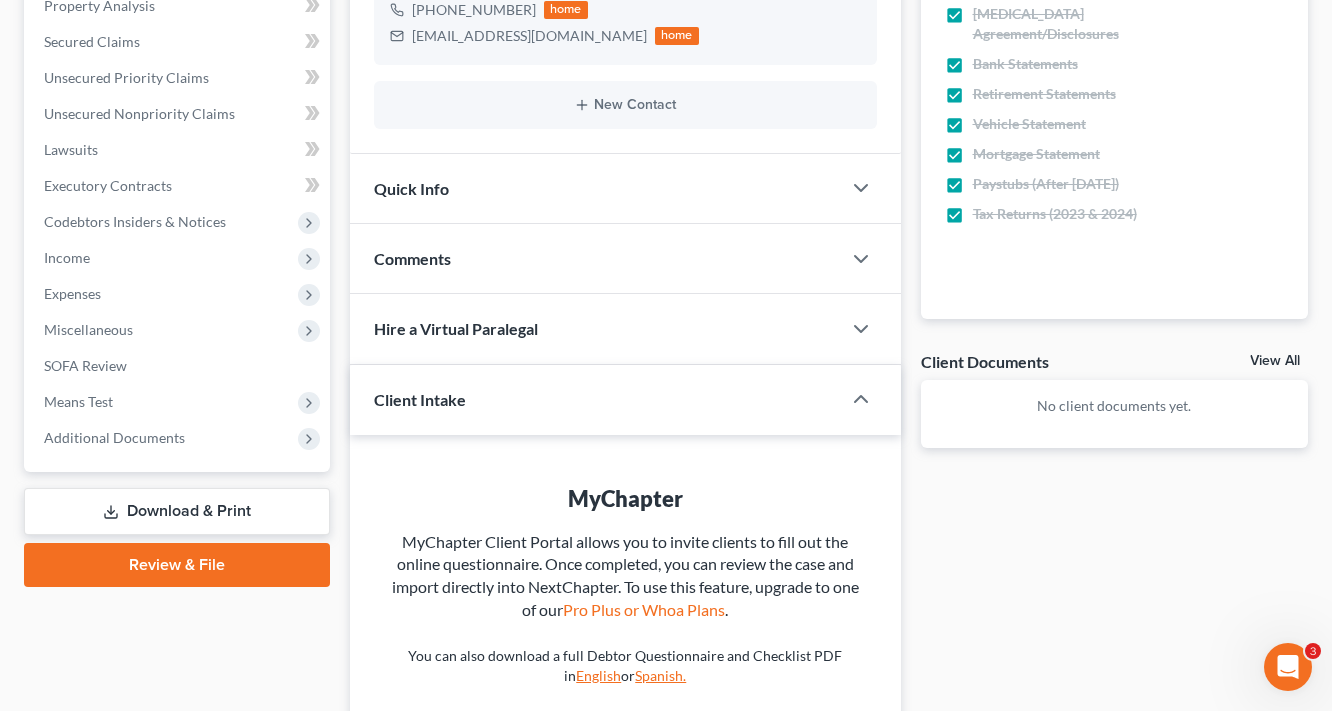 click on "Download & Print" at bounding box center (177, 511) 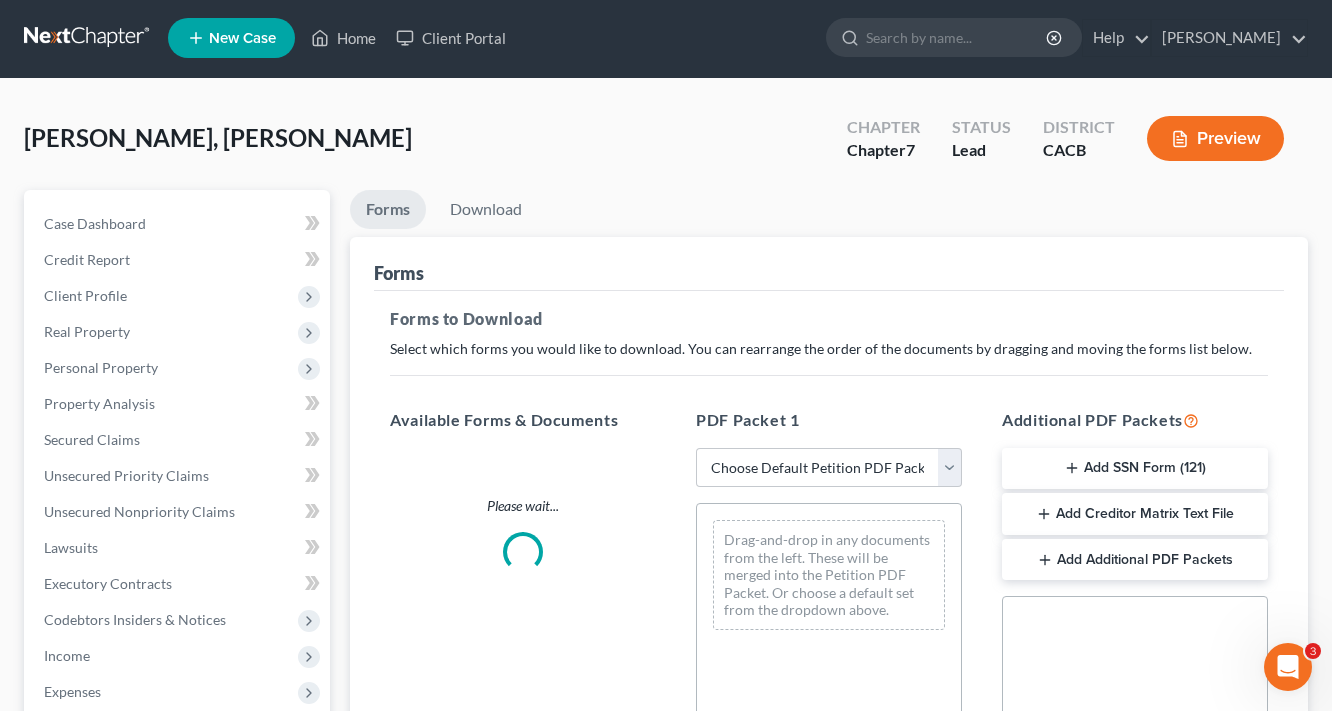 scroll, scrollTop: 0, scrollLeft: 0, axis: both 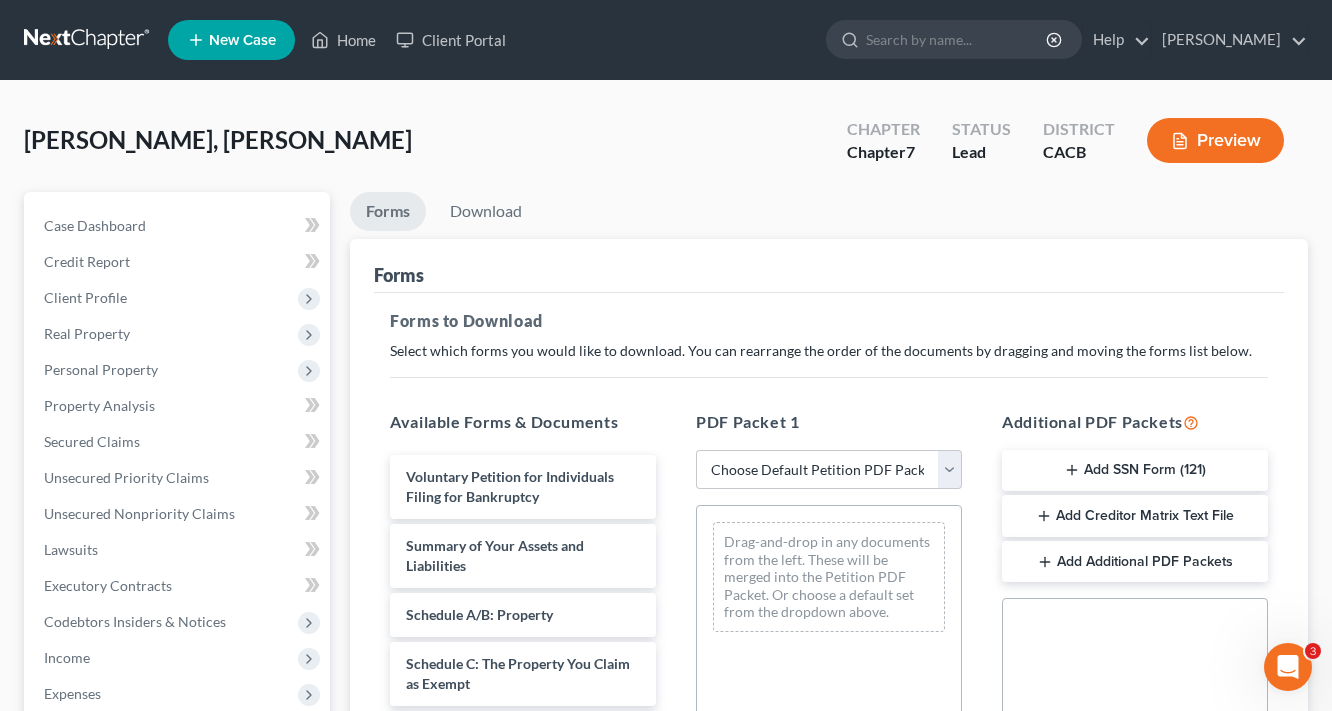 click on "Add Creditor Matrix Text File" at bounding box center [1135, 516] 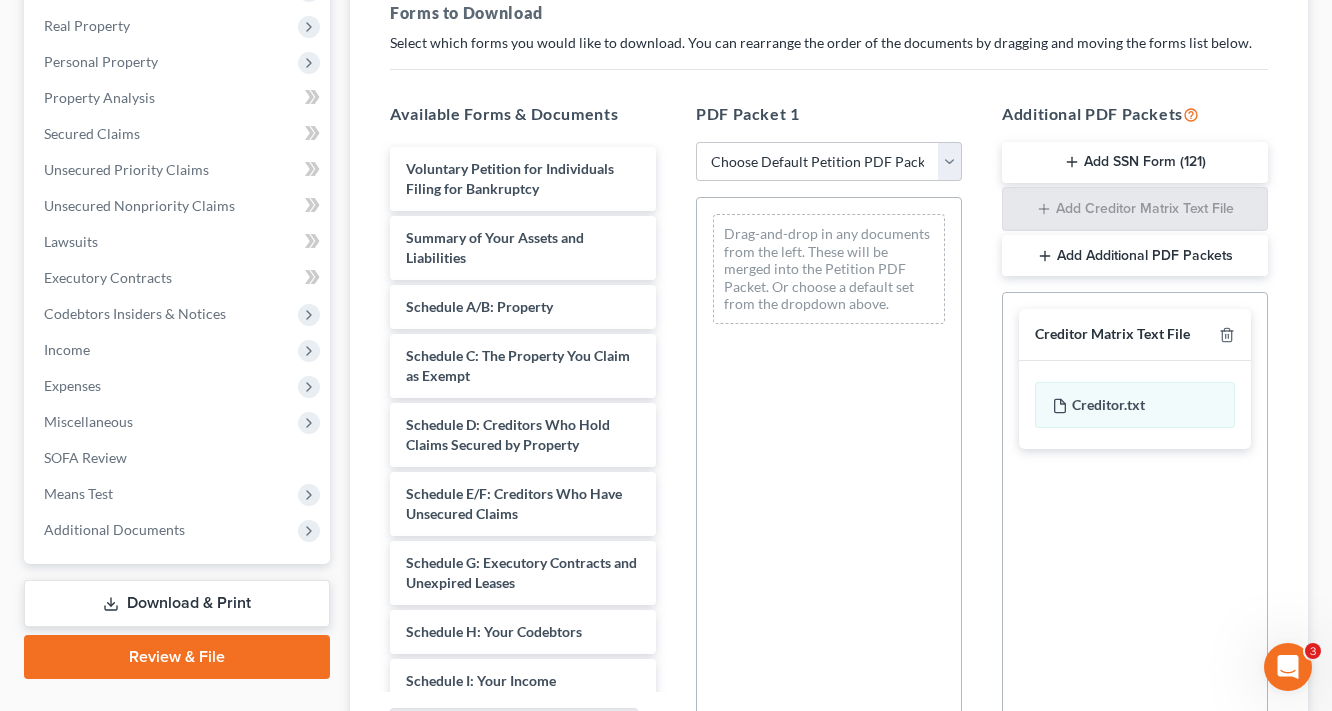 scroll, scrollTop: 480, scrollLeft: 0, axis: vertical 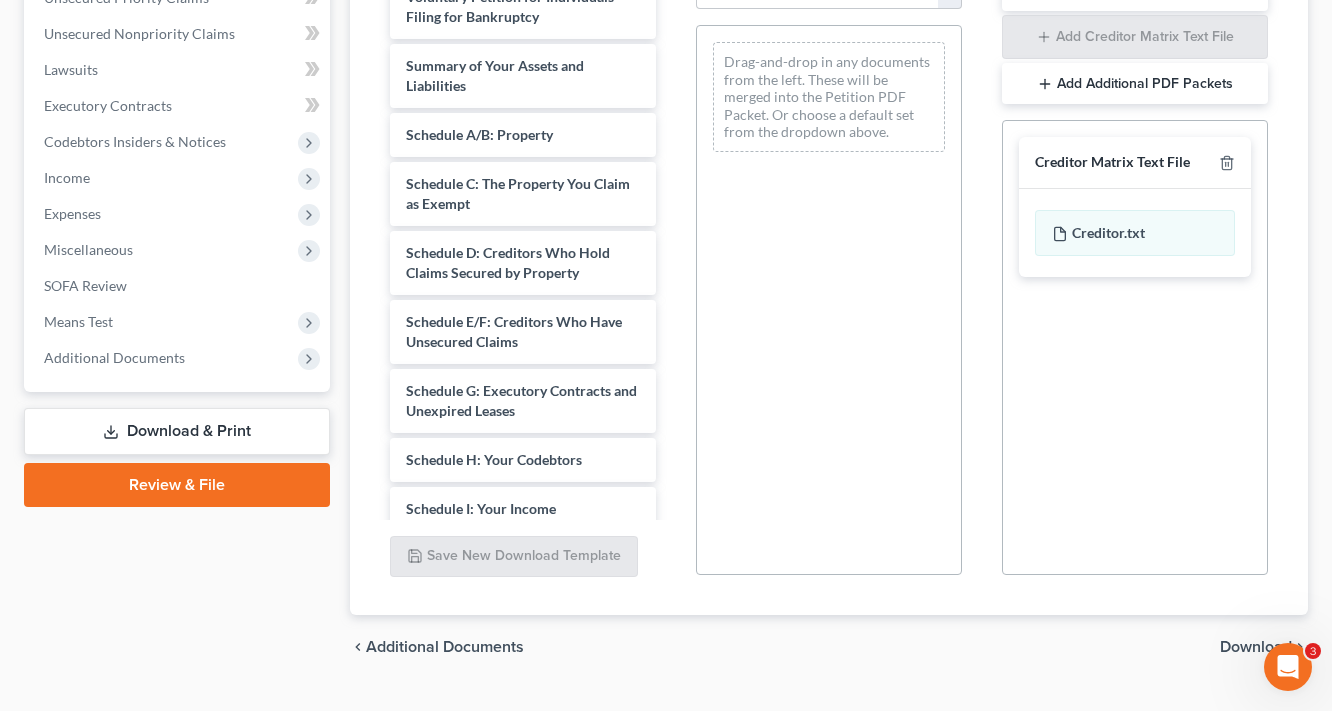 click on "Download" at bounding box center [1256, 647] 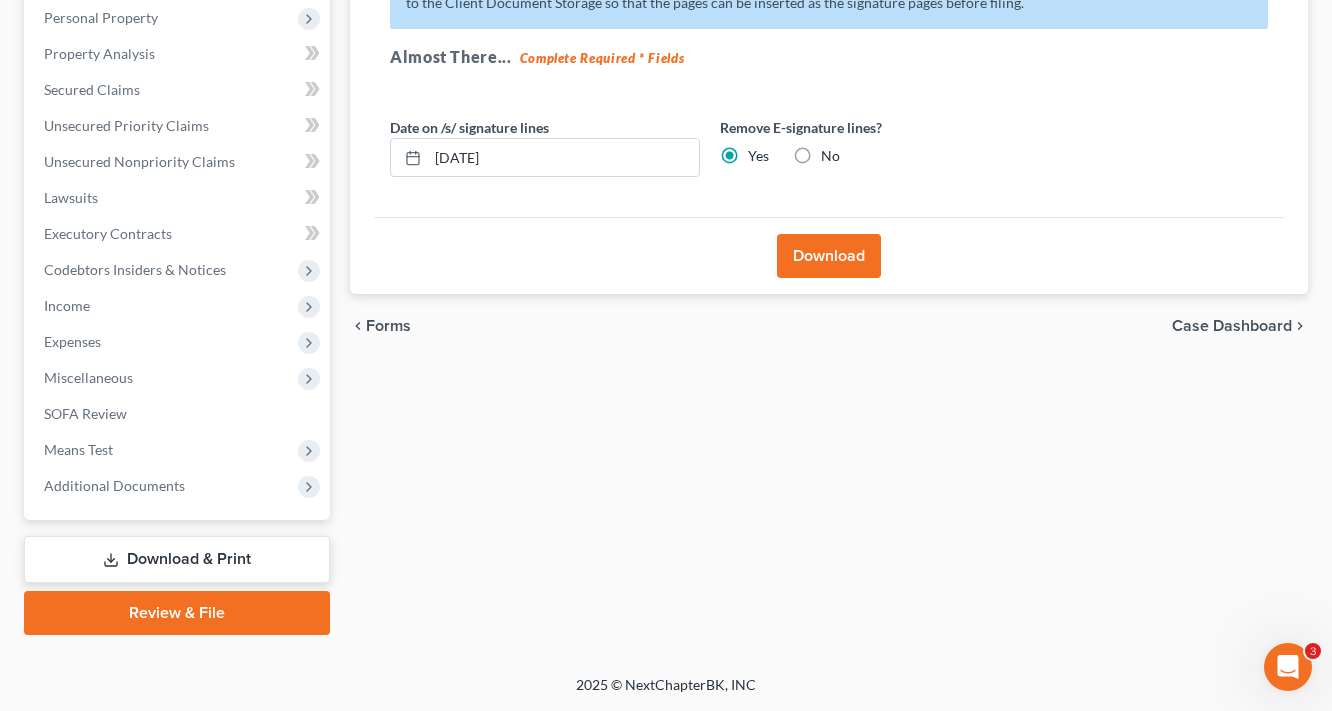 scroll, scrollTop: 350, scrollLeft: 0, axis: vertical 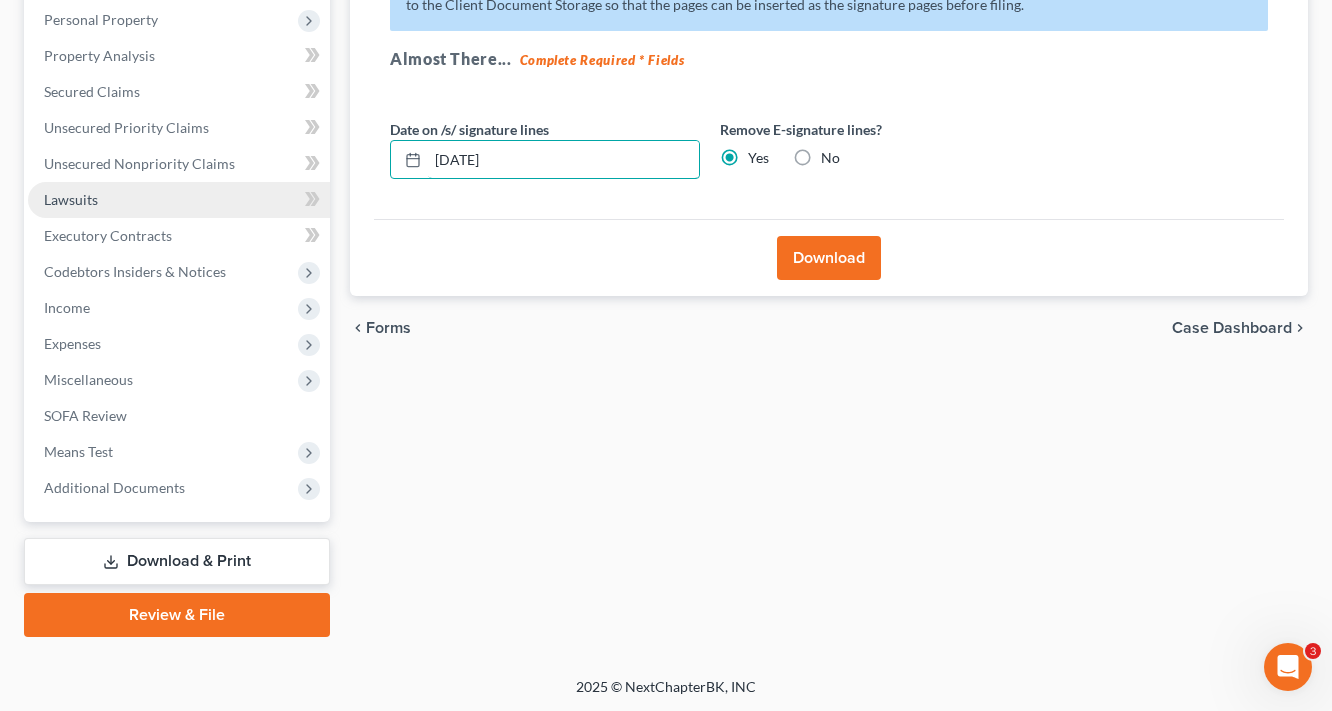 drag, startPoint x: 561, startPoint y: 154, endPoint x: 145, endPoint y: 184, distance: 417.08032 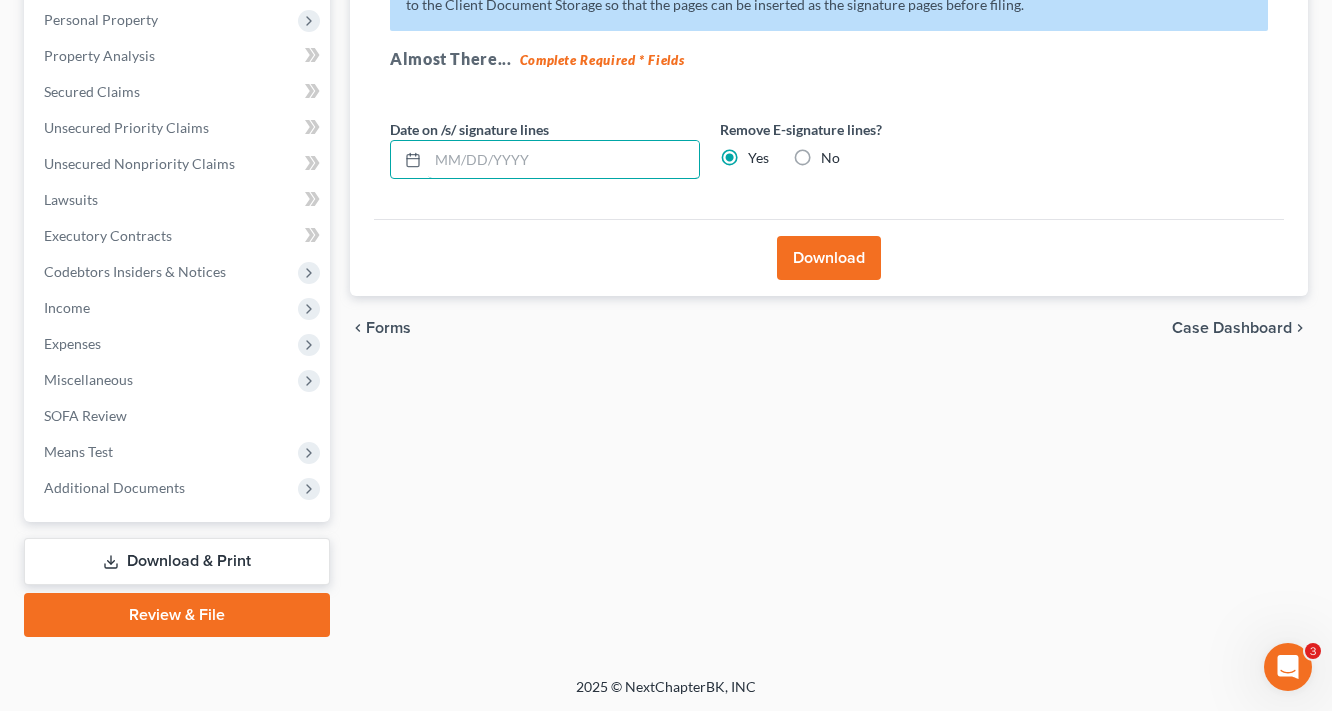 type 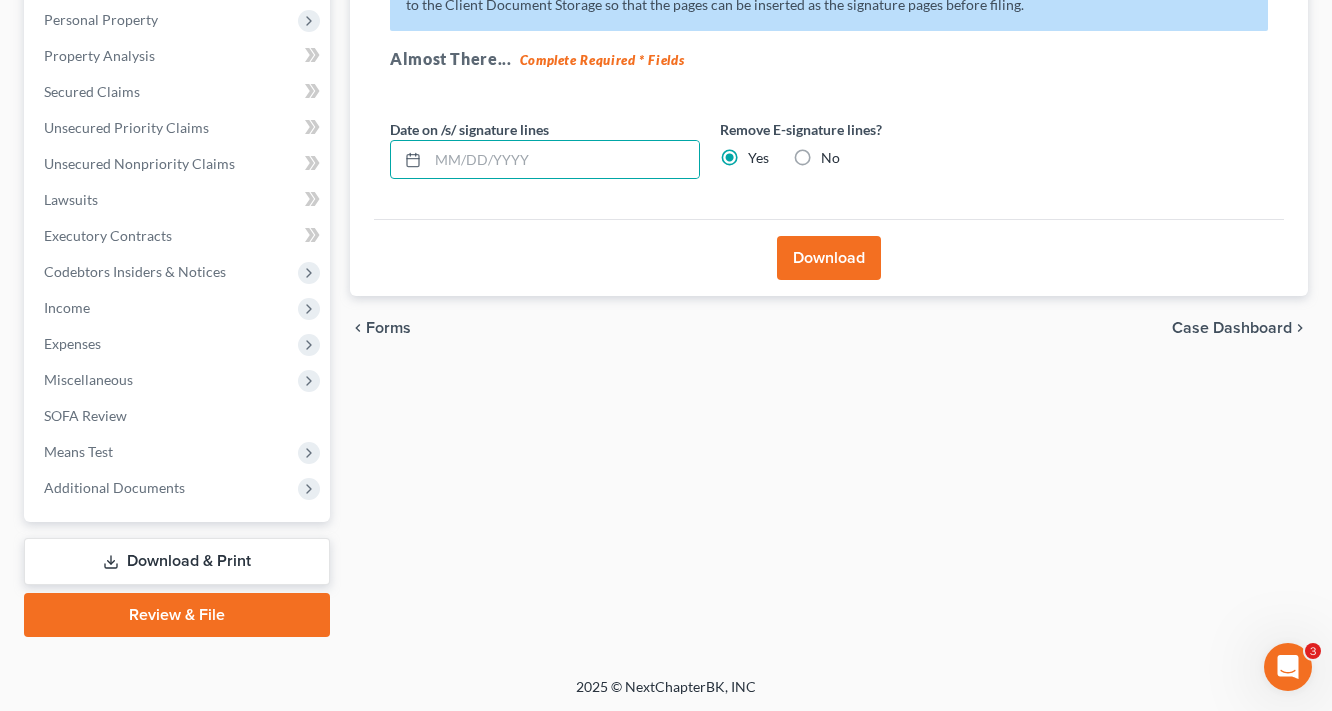 click on "Download" at bounding box center (829, 257) 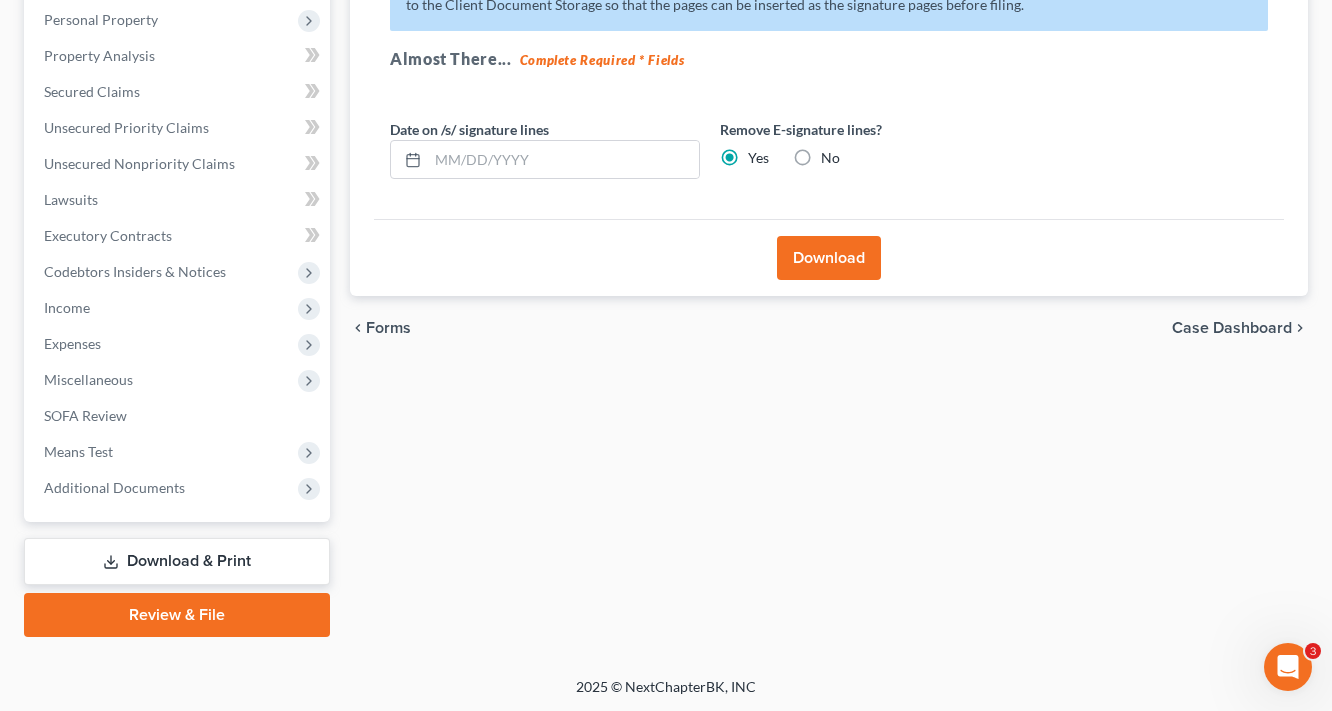 click on "Download" at bounding box center [829, 258] 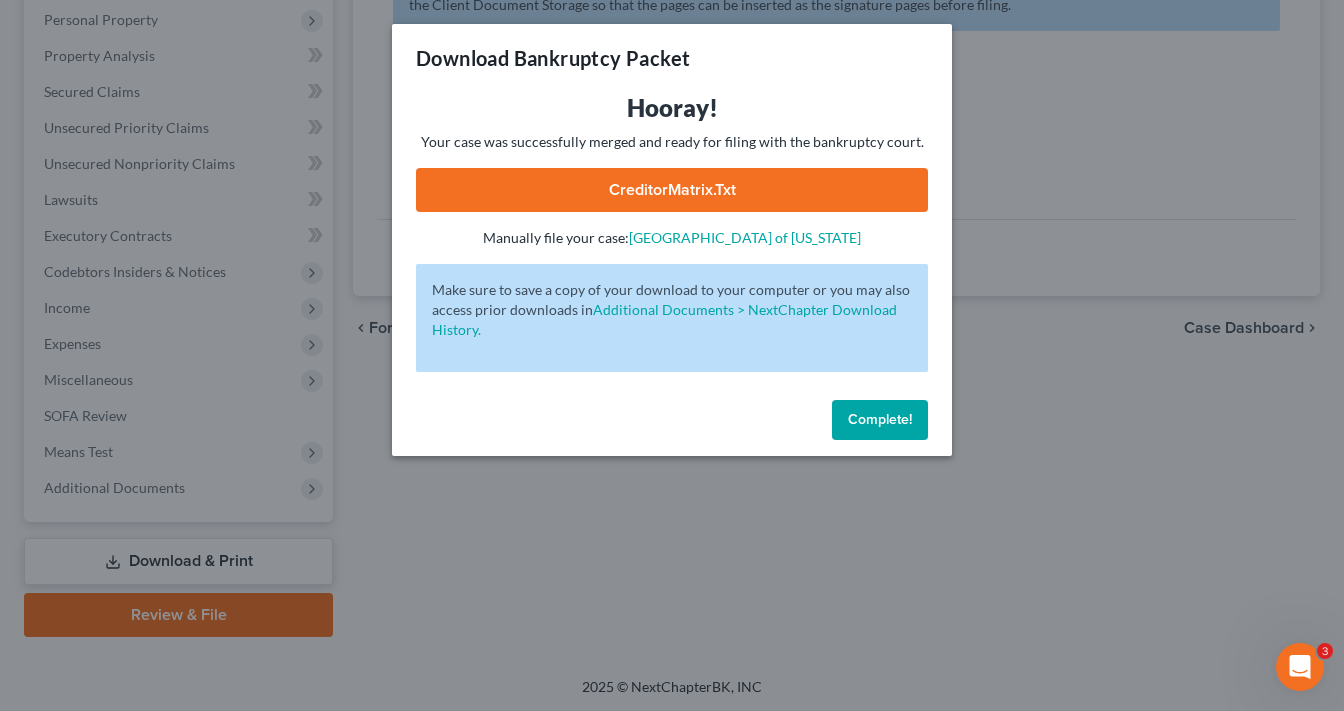 click on "CreditorMatrix.txt" at bounding box center (672, 190) 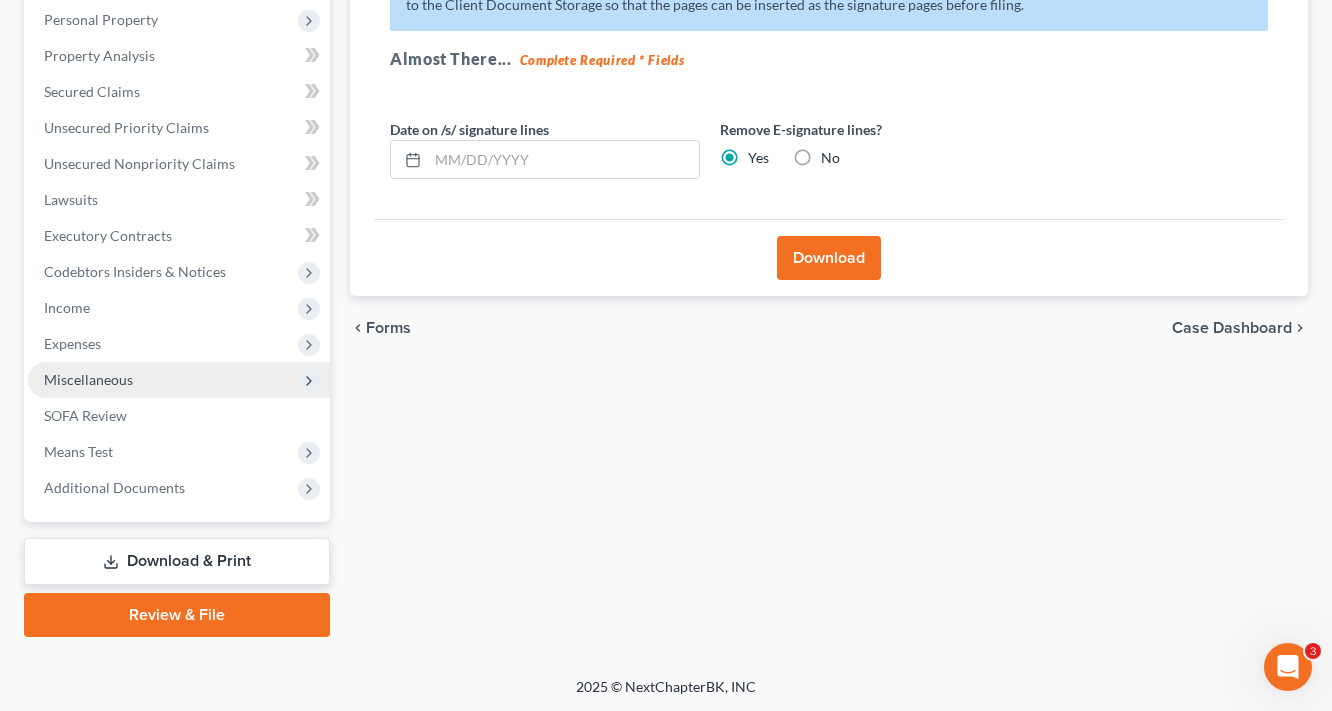 click on "Miscellaneous" at bounding box center [88, 379] 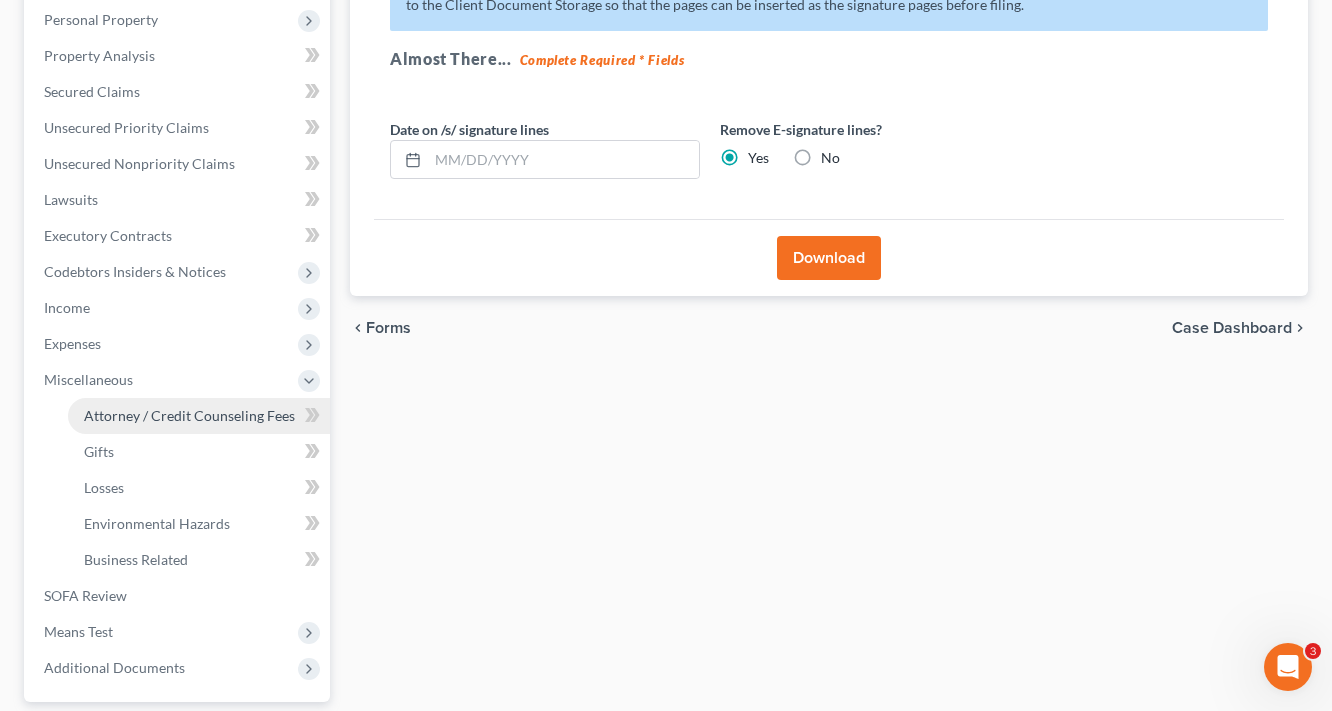 click on "Attorney / Credit Counseling Fees" at bounding box center (199, 416) 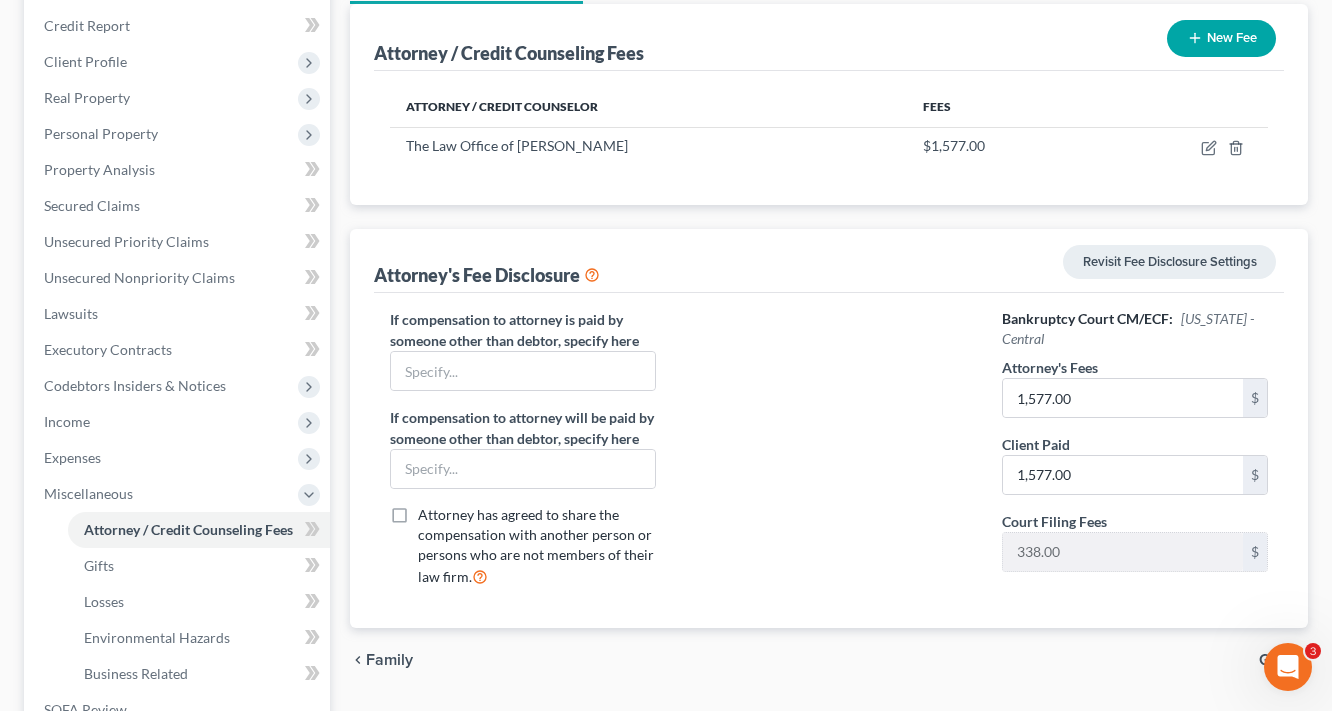 scroll, scrollTop: 240, scrollLeft: 0, axis: vertical 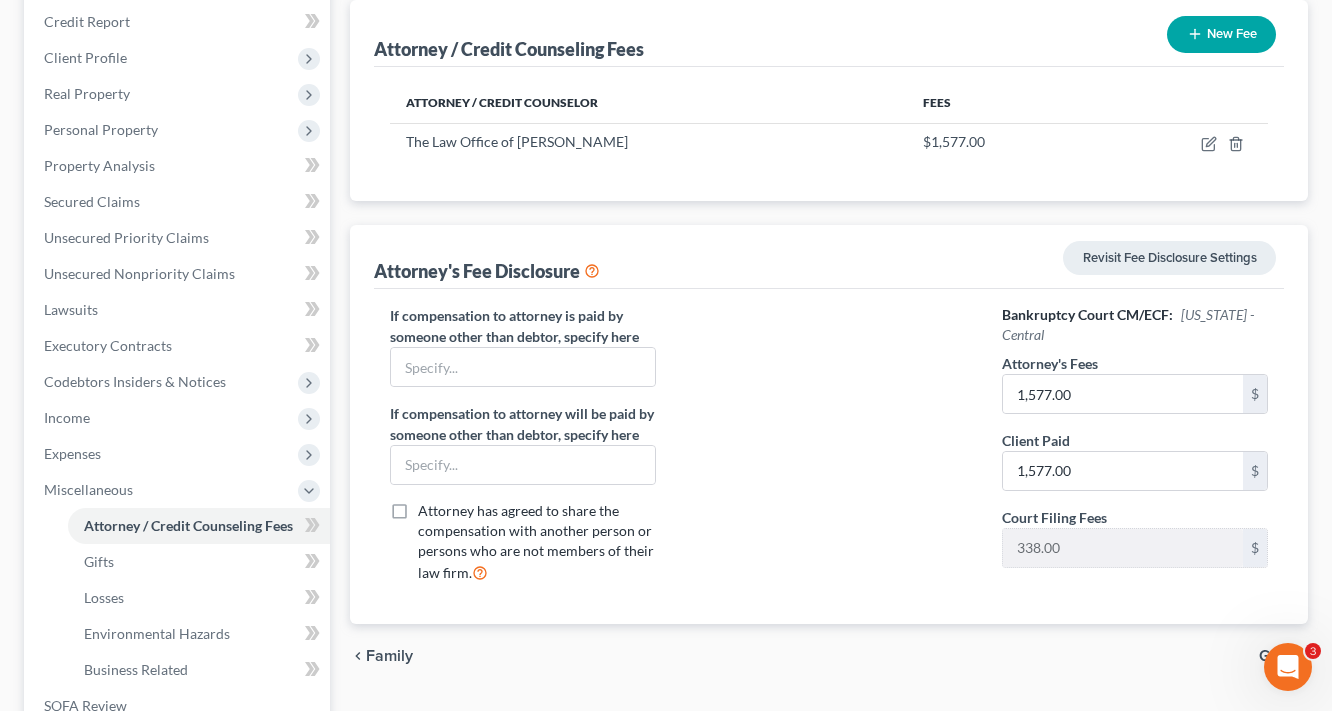 click on "chevron_left
Family
Gifts
chevron_right" at bounding box center [829, 656] 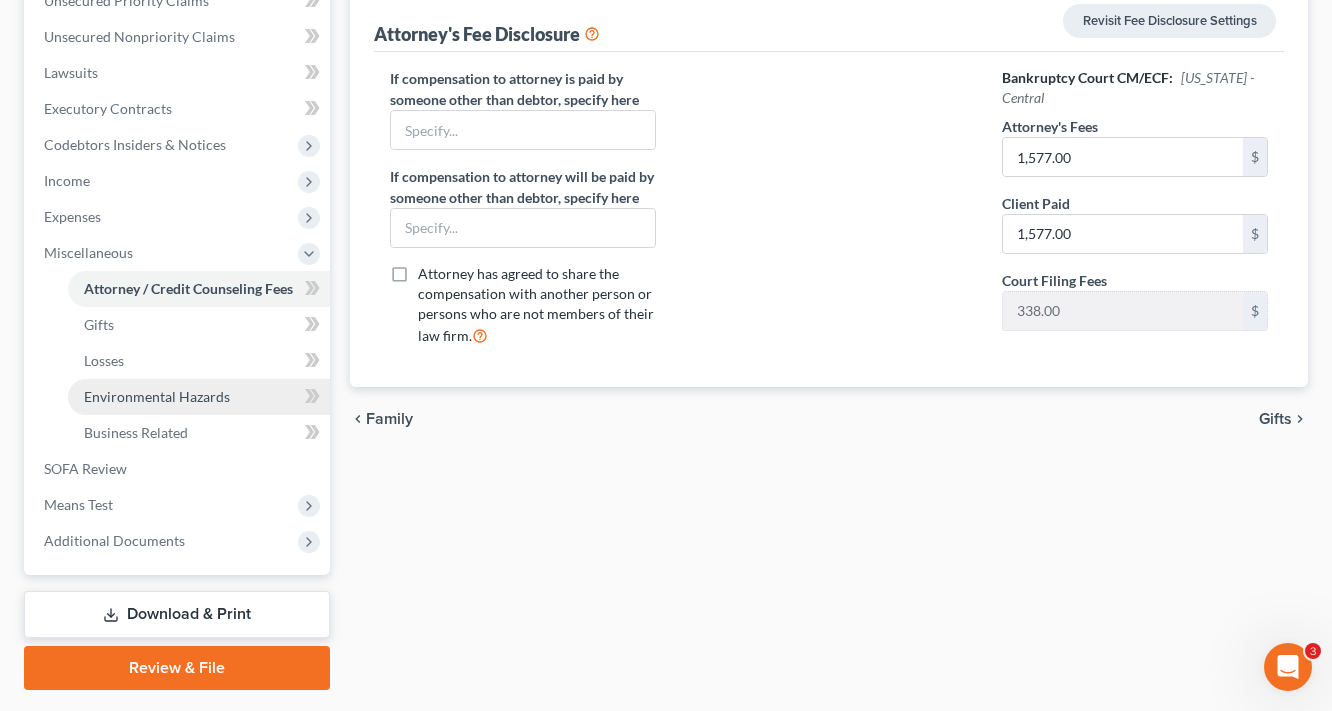 scroll, scrollTop: 480, scrollLeft: 0, axis: vertical 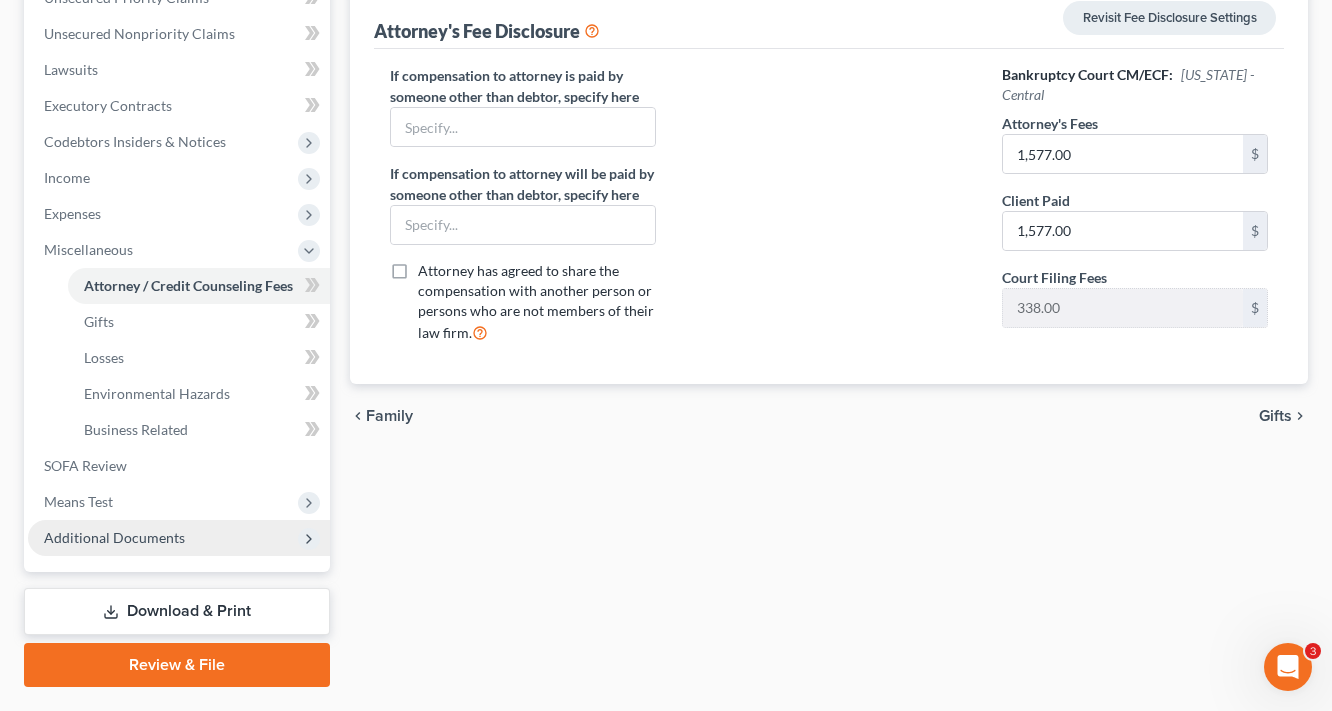 click on "Additional Documents" at bounding box center [114, 537] 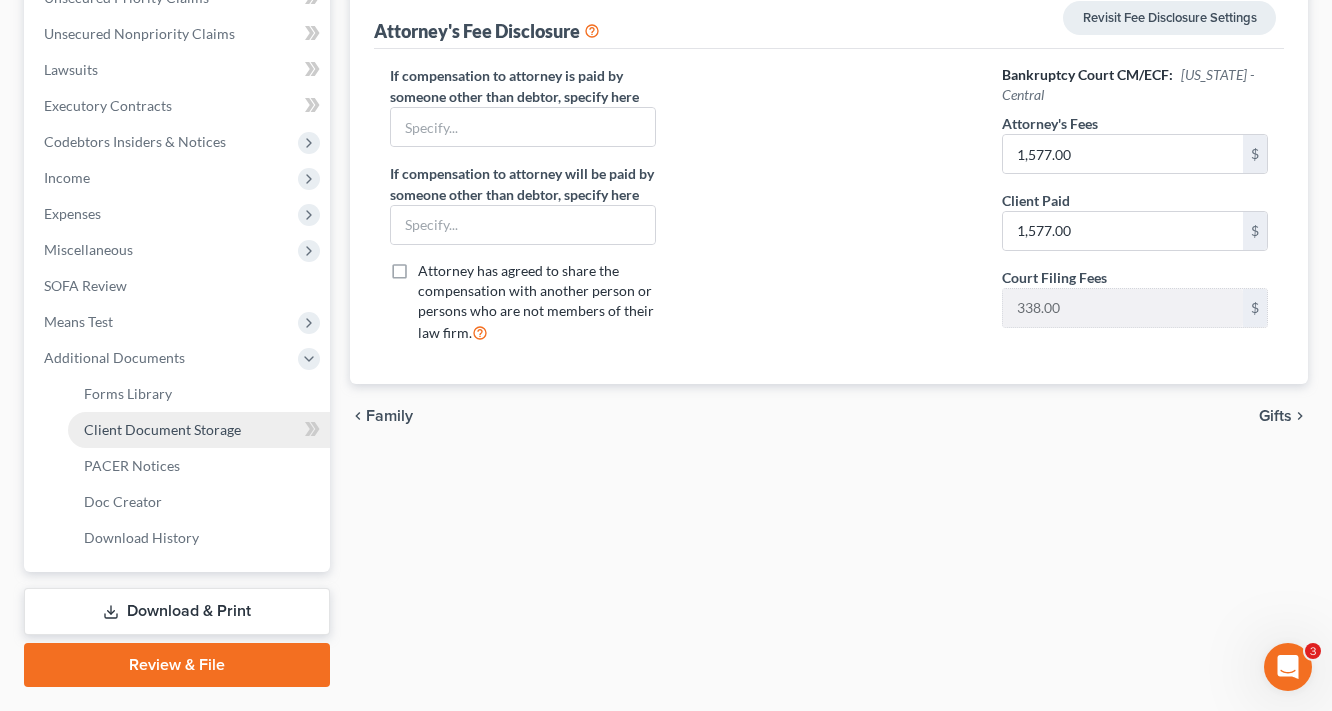click on "Client Document Storage" at bounding box center [162, 429] 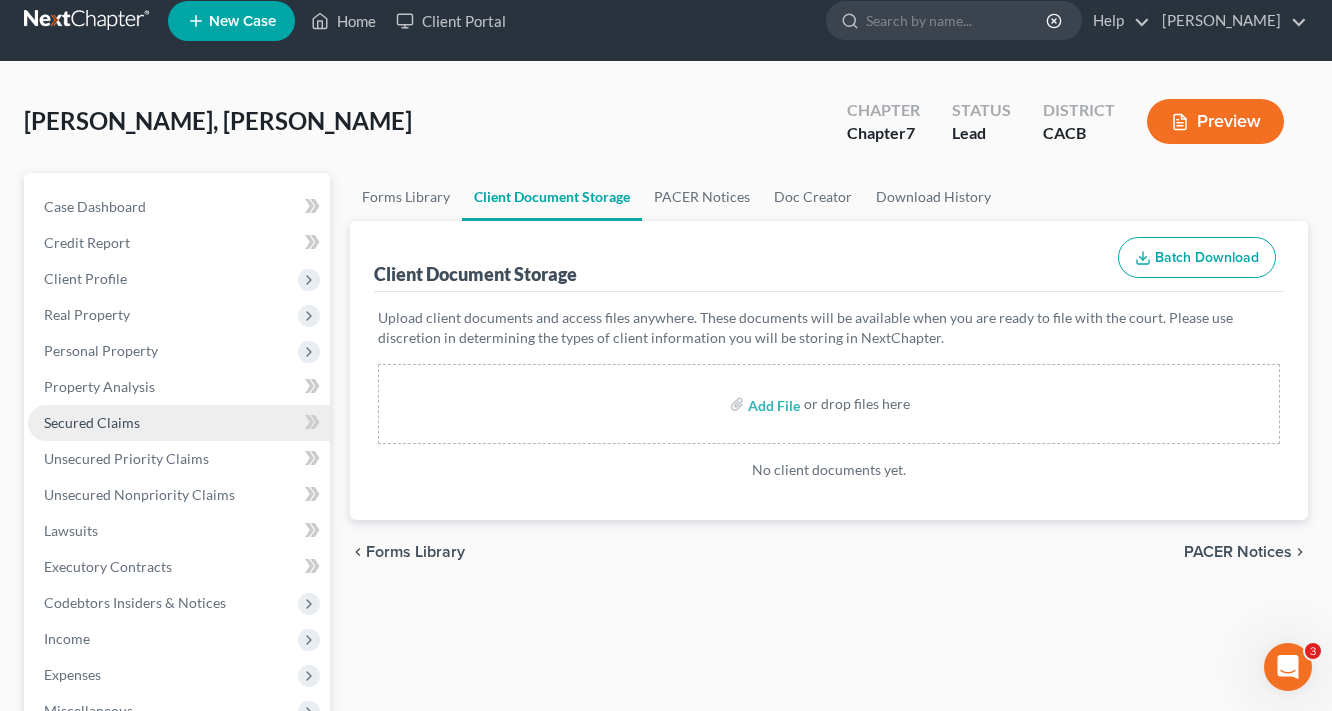 scroll, scrollTop: 0, scrollLeft: 0, axis: both 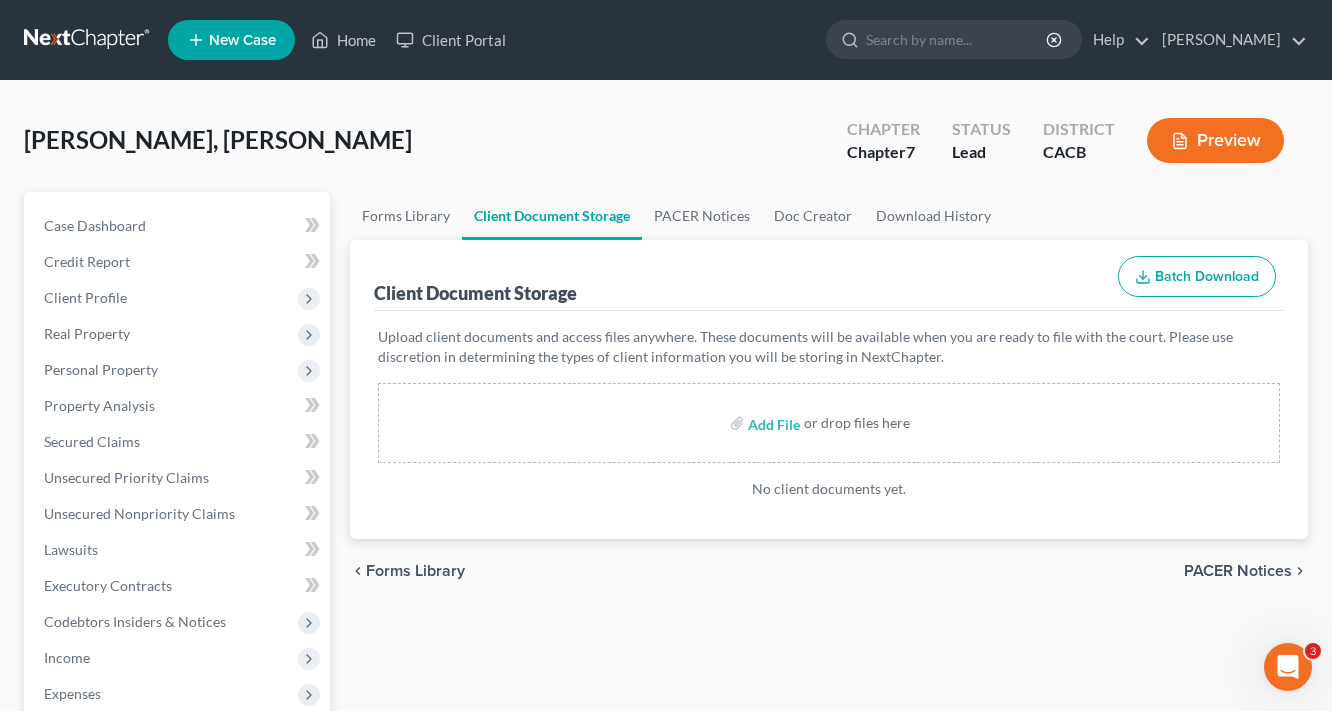 click on "Add File" at bounding box center [776, 426] 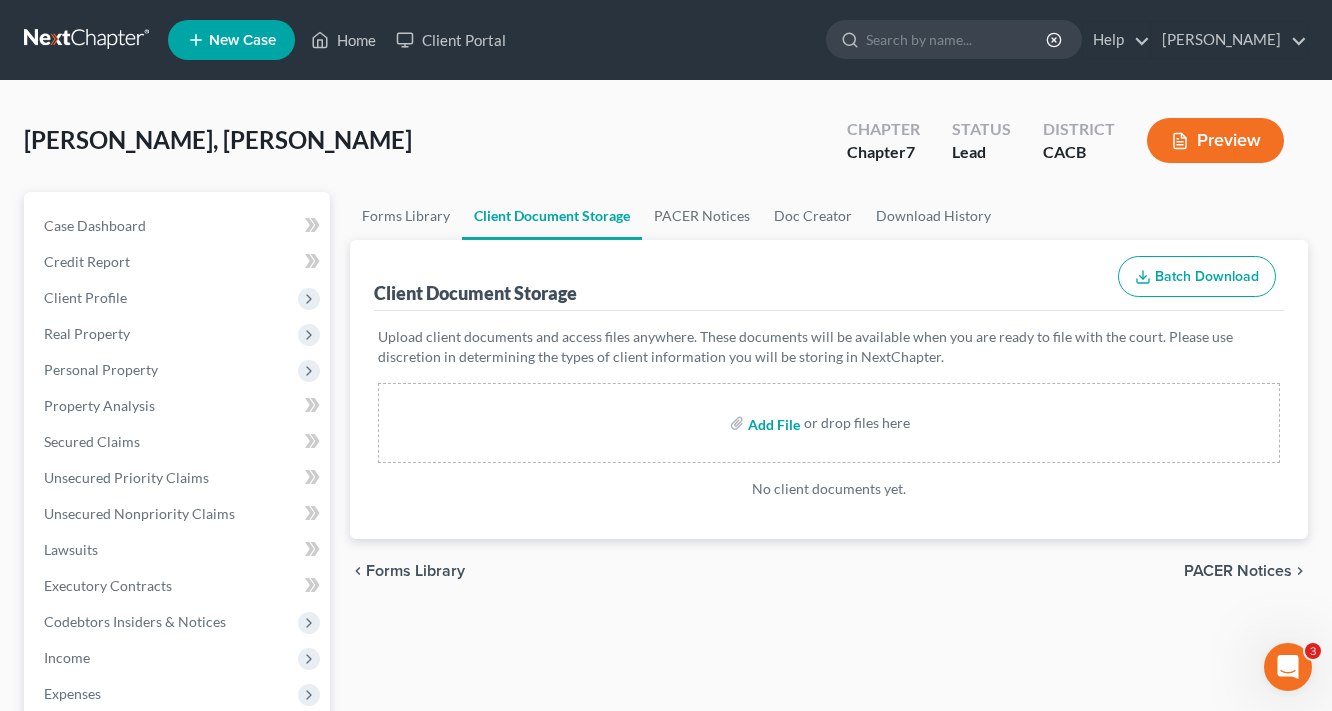 click at bounding box center [772, 423] 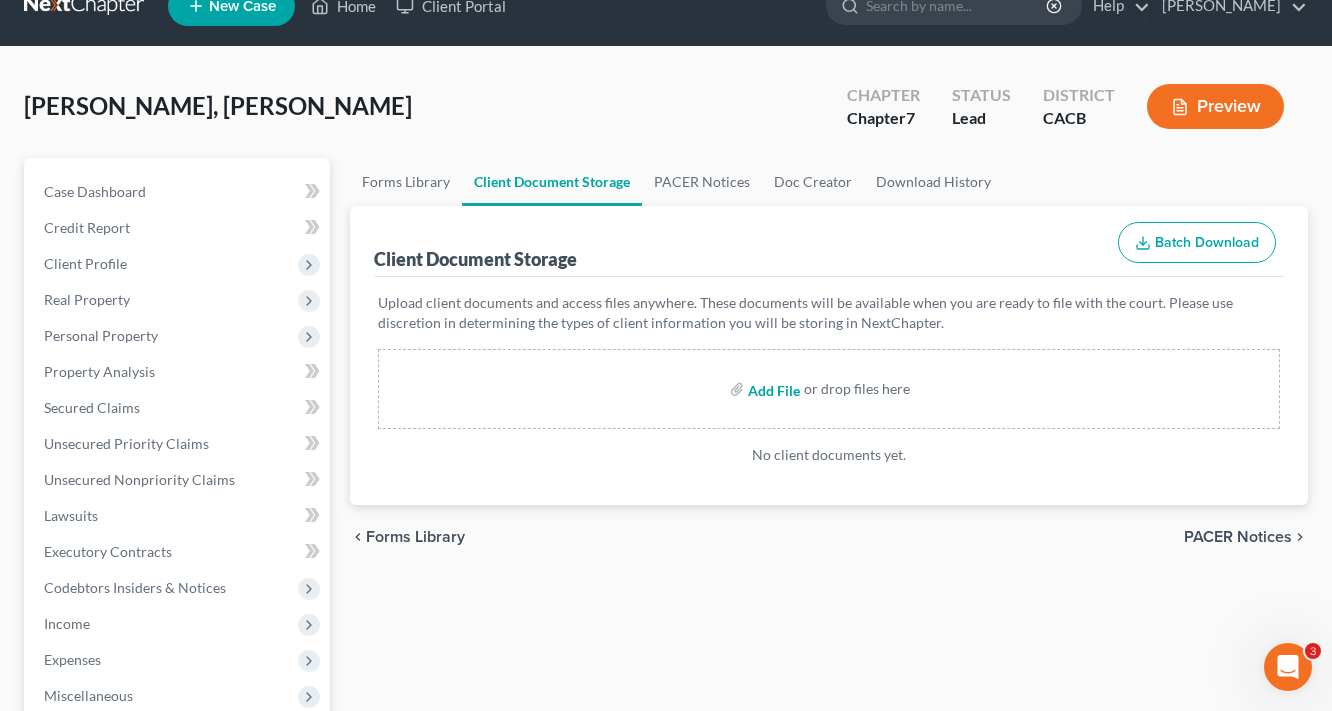 scroll, scrollTop: 0, scrollLeft: 0, axis: both 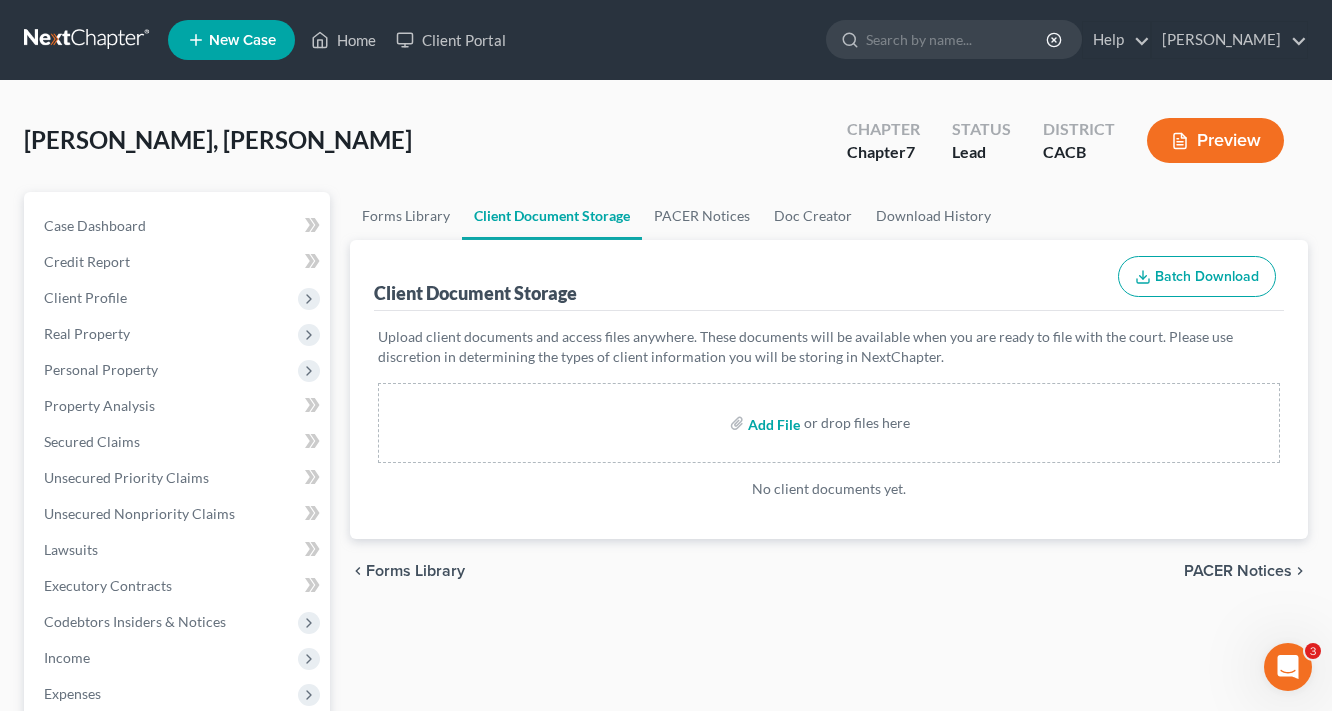 type on "C:\fakepath\1.pdf" 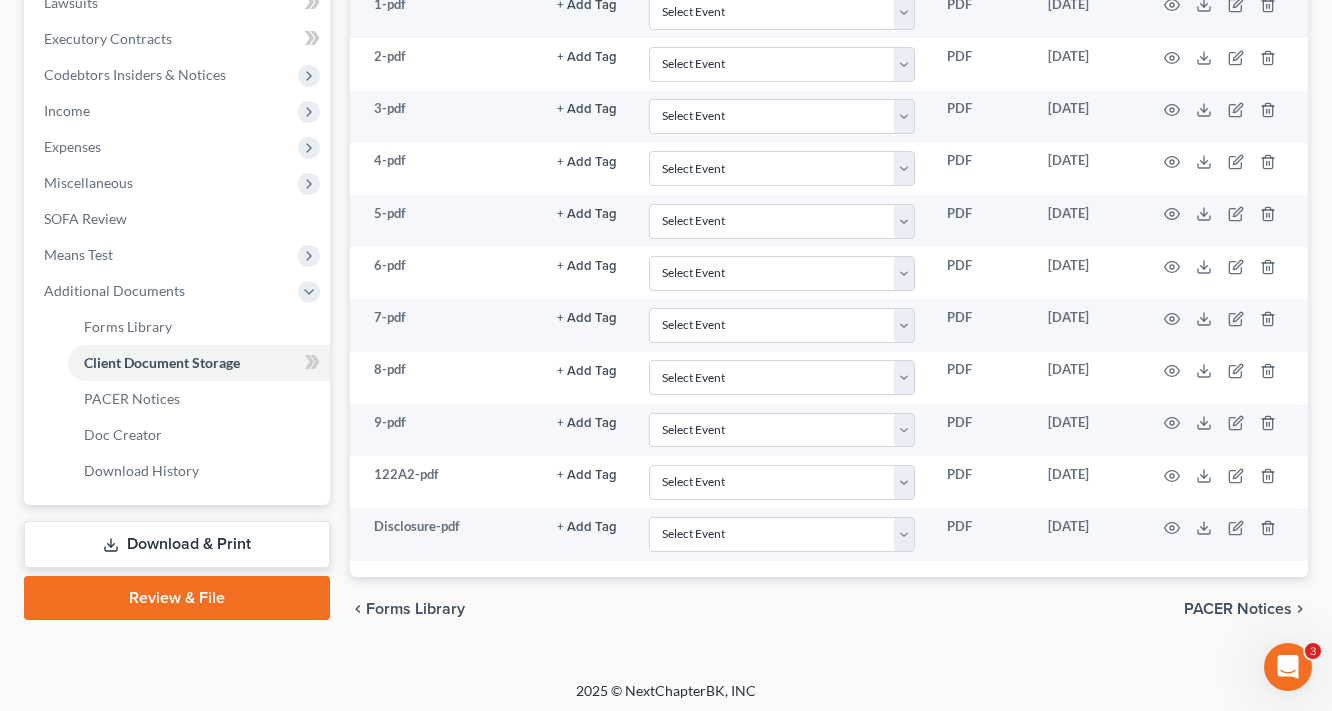 click on "Download & Print" at bounding box center (177, 544) 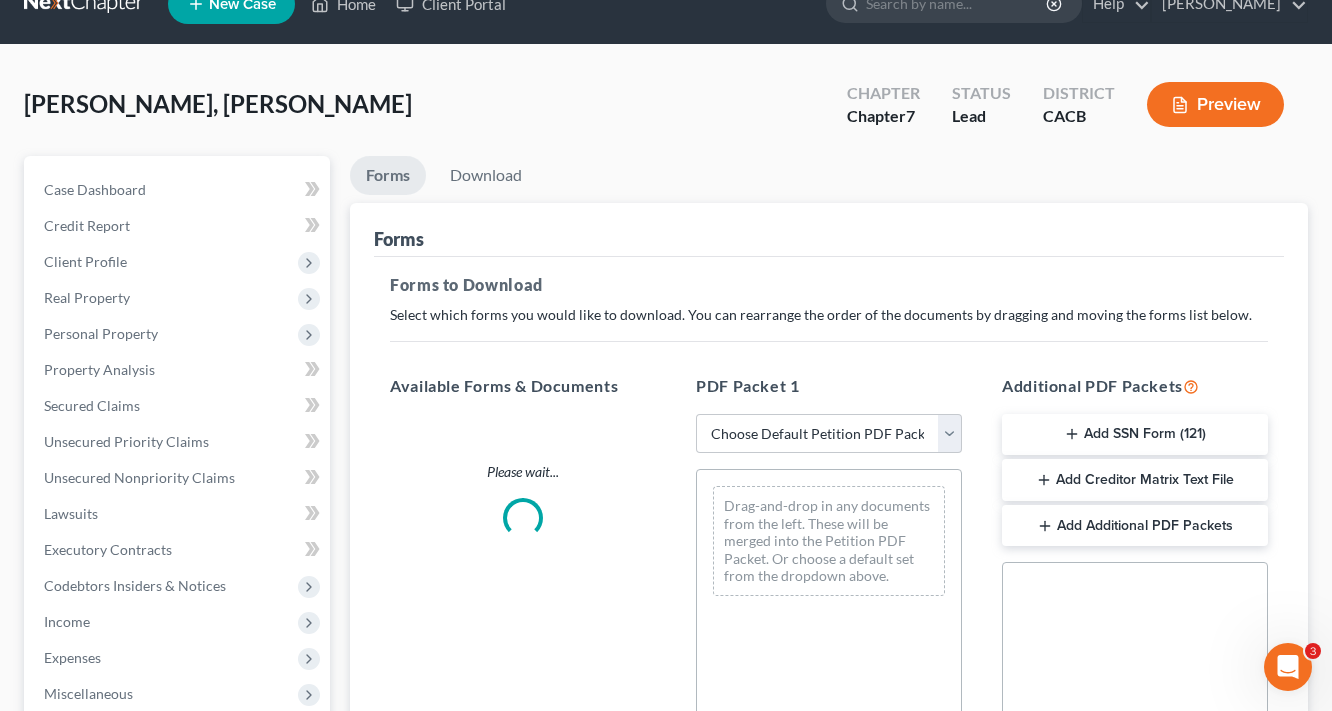 scroll, scrollTop: 0, scrollLeft: 0, axis: both 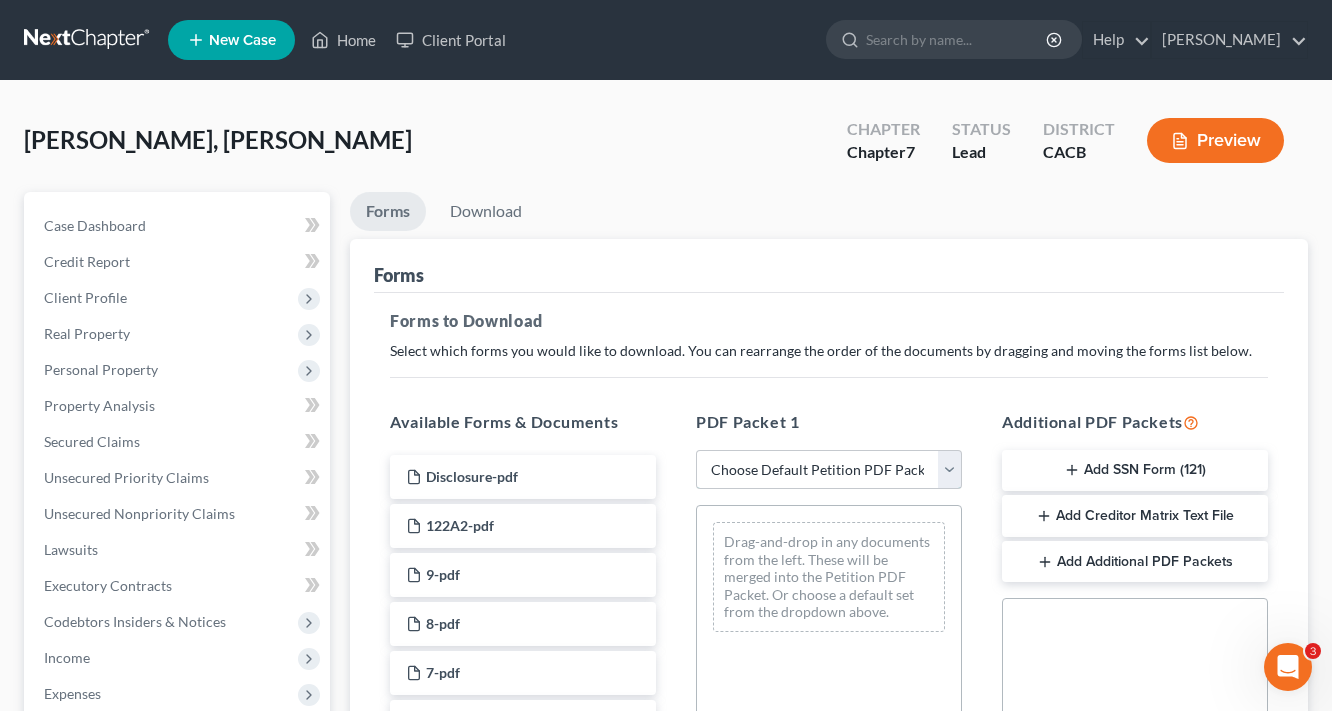click on "Choose Default Petition PDF Packet Complete Bankruptcy Petition (all forms and schedules) Emergency Filing Forms (Petition and Creditor List Only) Amended Forms Signature Pages Only Schedule Review Voluntary Petition Signature Pages" at bounding box center [829, 470] 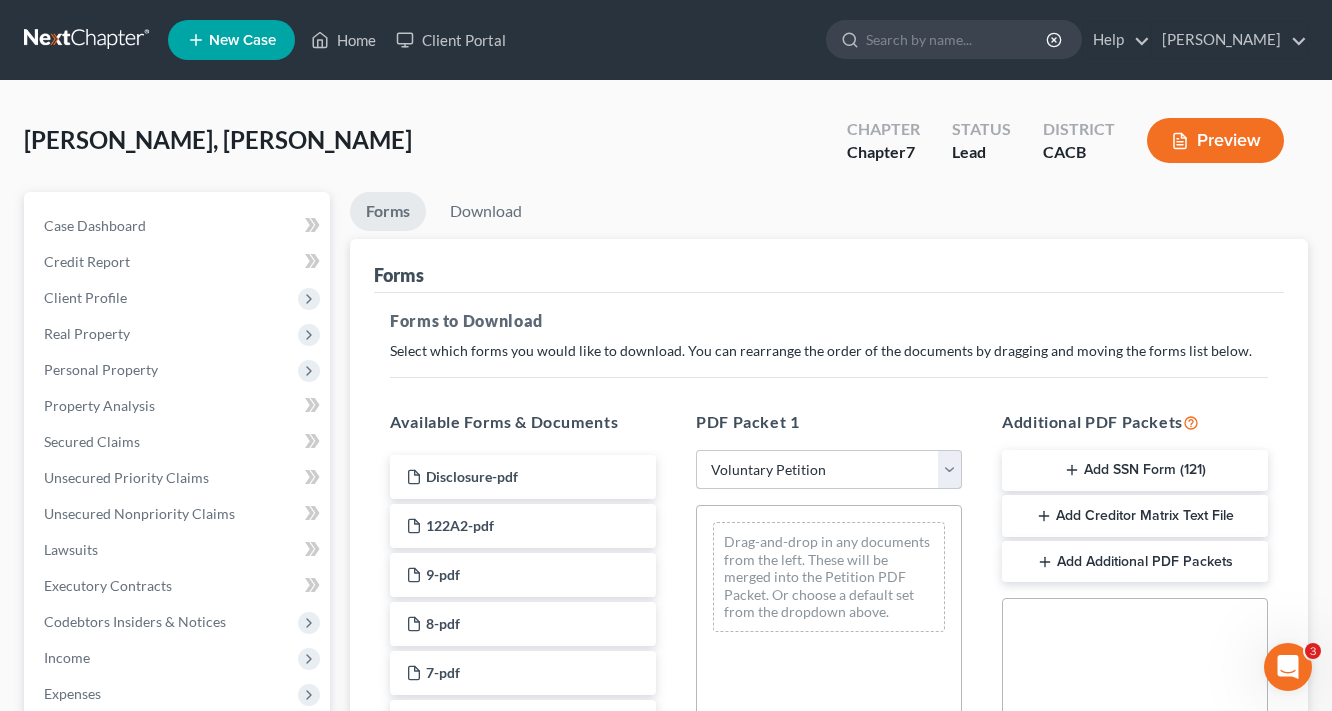 click on "Choose Default Petition PDF Packet Complete Bankruptcy Petition (all forms and schedules) Emergency Filing Forms (Petition and Creditor List Only) Amended Forms Signature Pages Only Schedule Review Voluntary Petition Signature Pages" at bounding box center (829, 470) 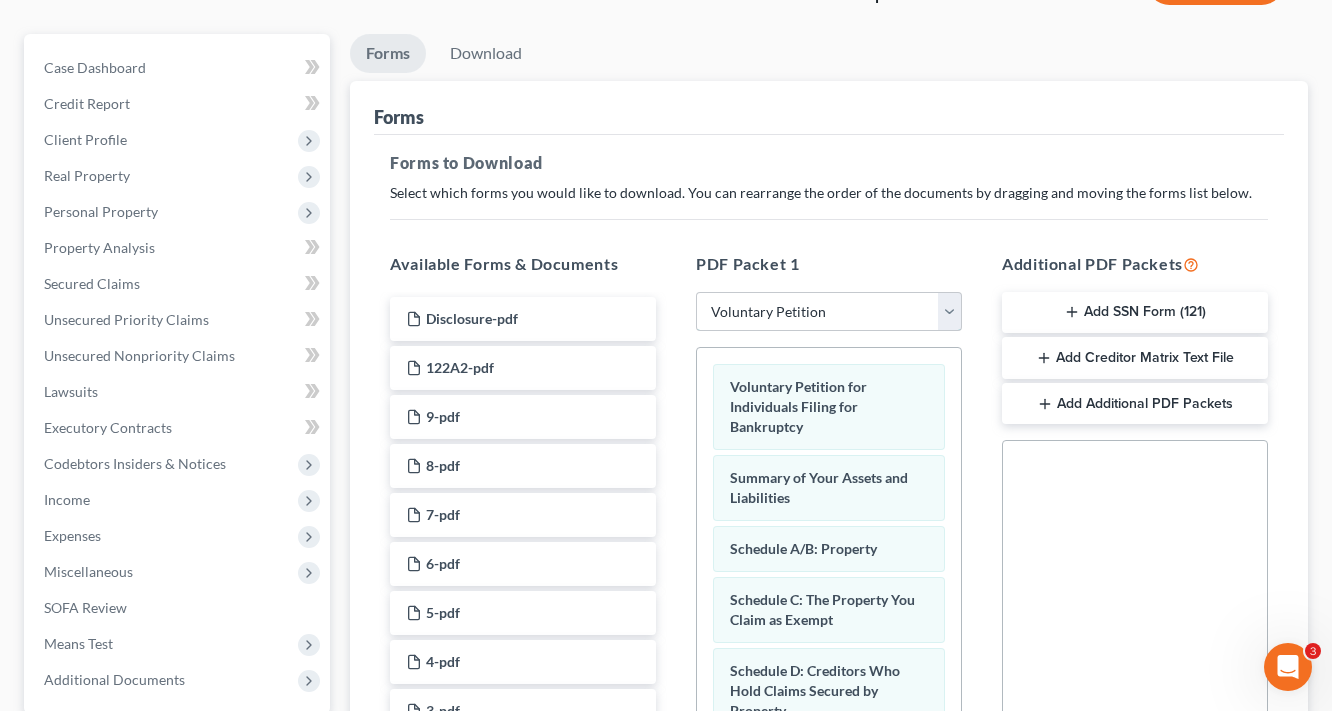 scroll, scrollTop: 480, scrollLeft: 0, axis: vertical 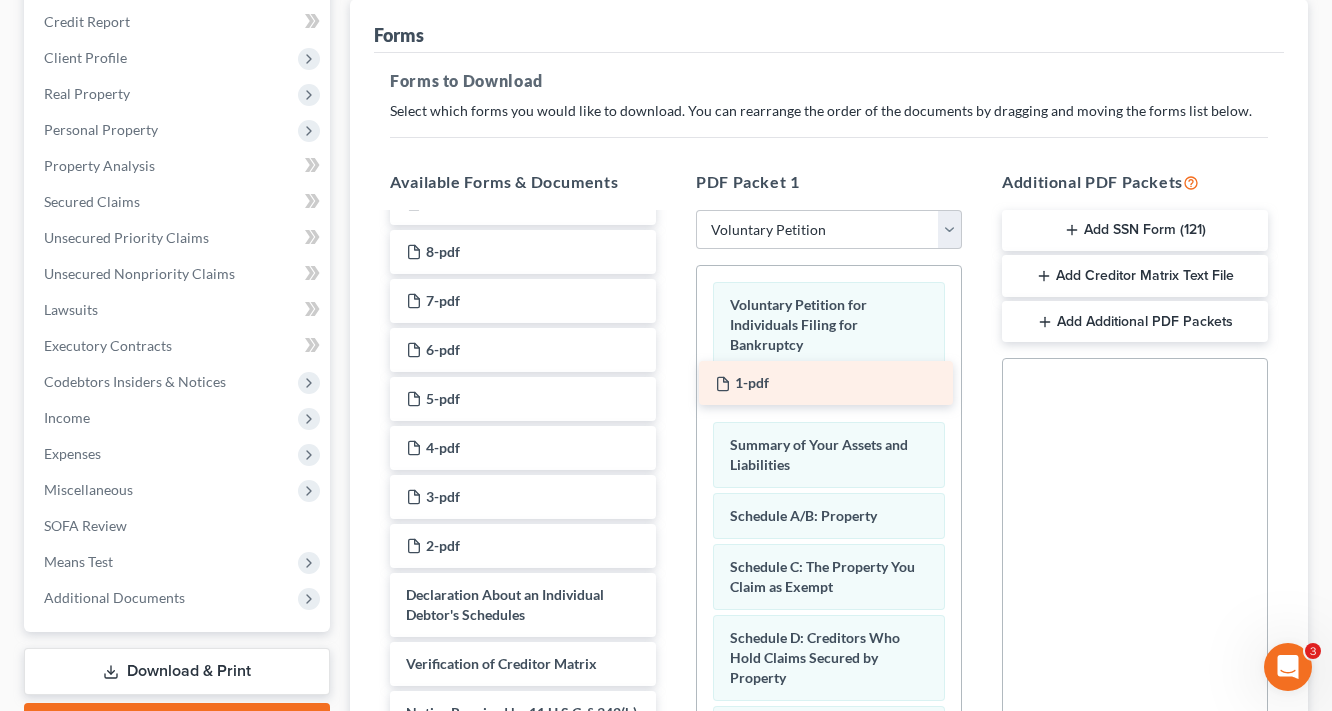 drag, startPoint x: 481, startPoint y: 566, endPoint x: 790, endPoint y: 384, distance: 358.6154 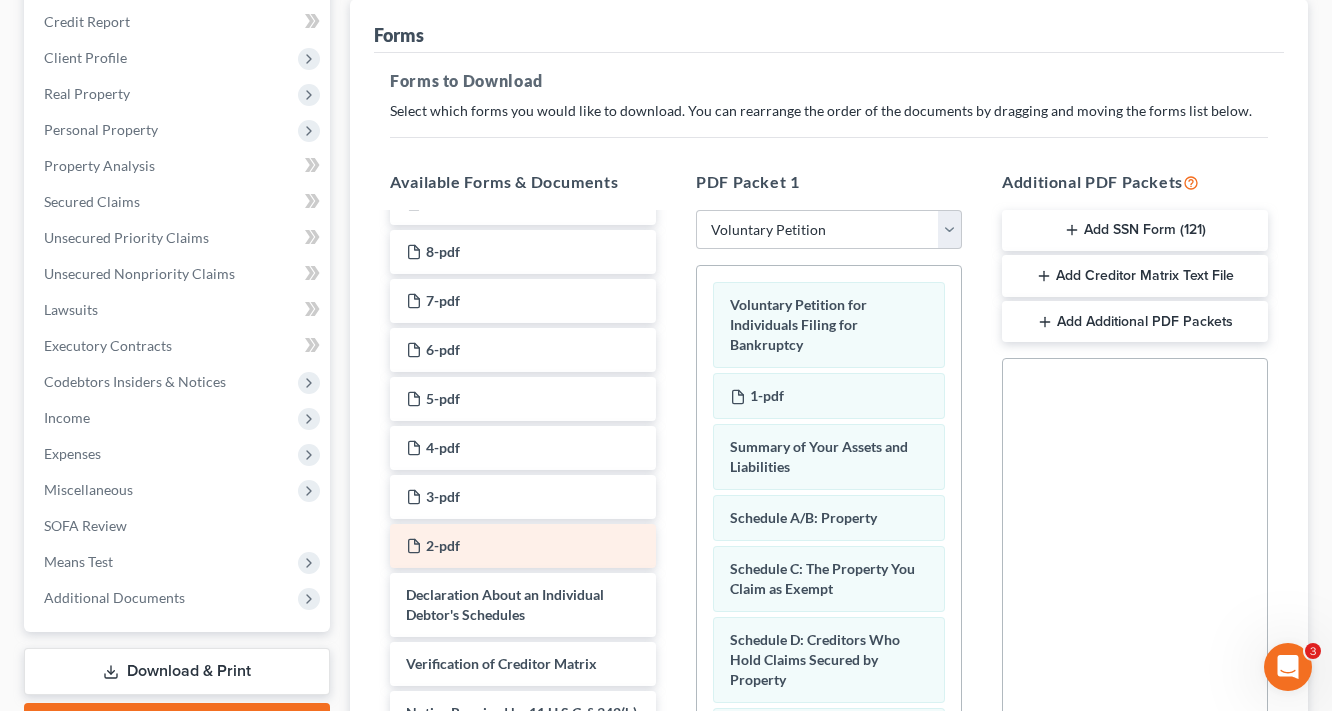 scroll, scrollTop: 102, scrollLeft: 0, axis: vertical 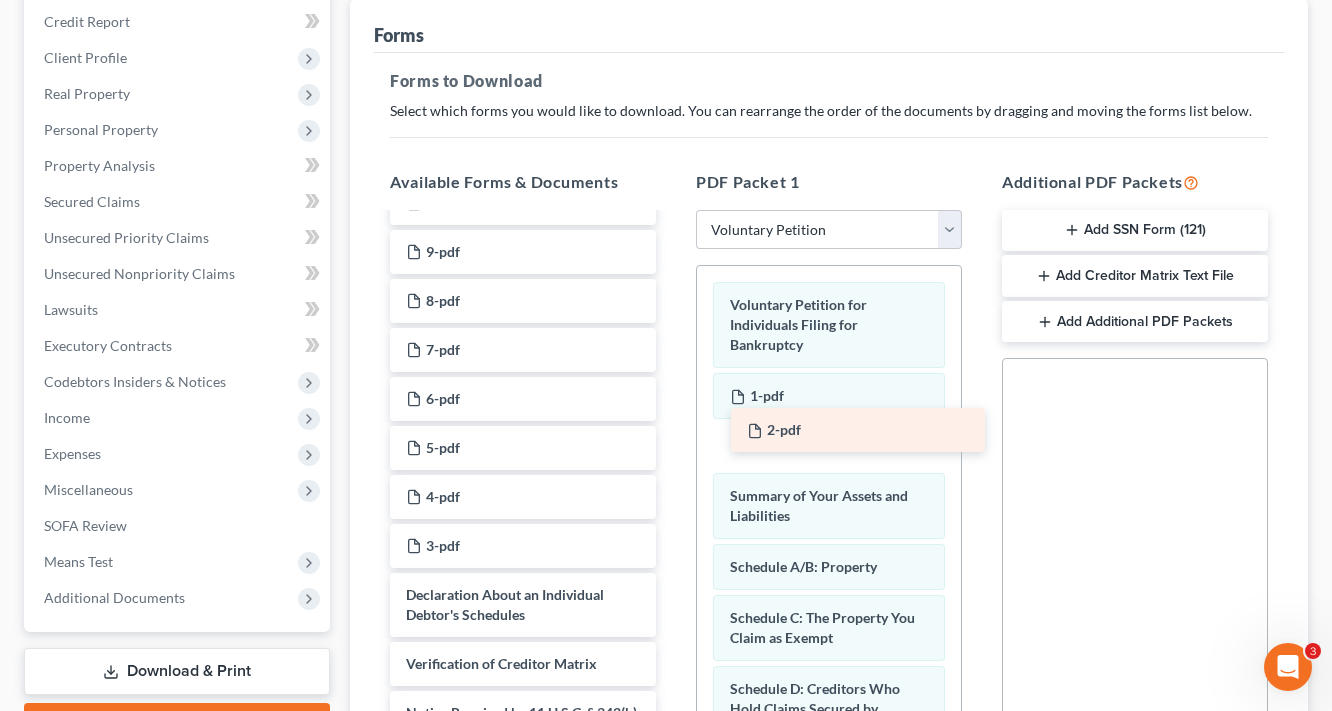 drag, startPoint x: 434, startPoint y: 522, endPoint x: 776, endPoint y: 428, distance: 354.68295 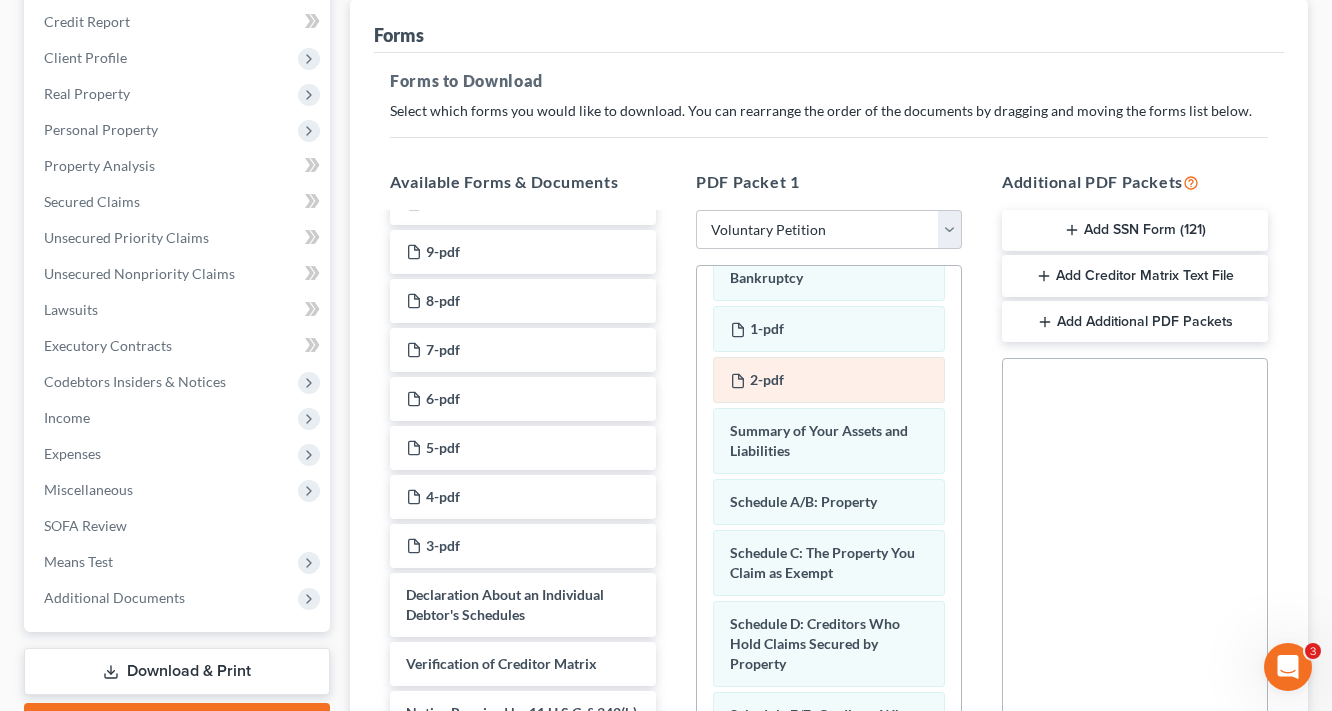 scroll, scrollTop: 160, scrollLeft: 0, axis: vertical 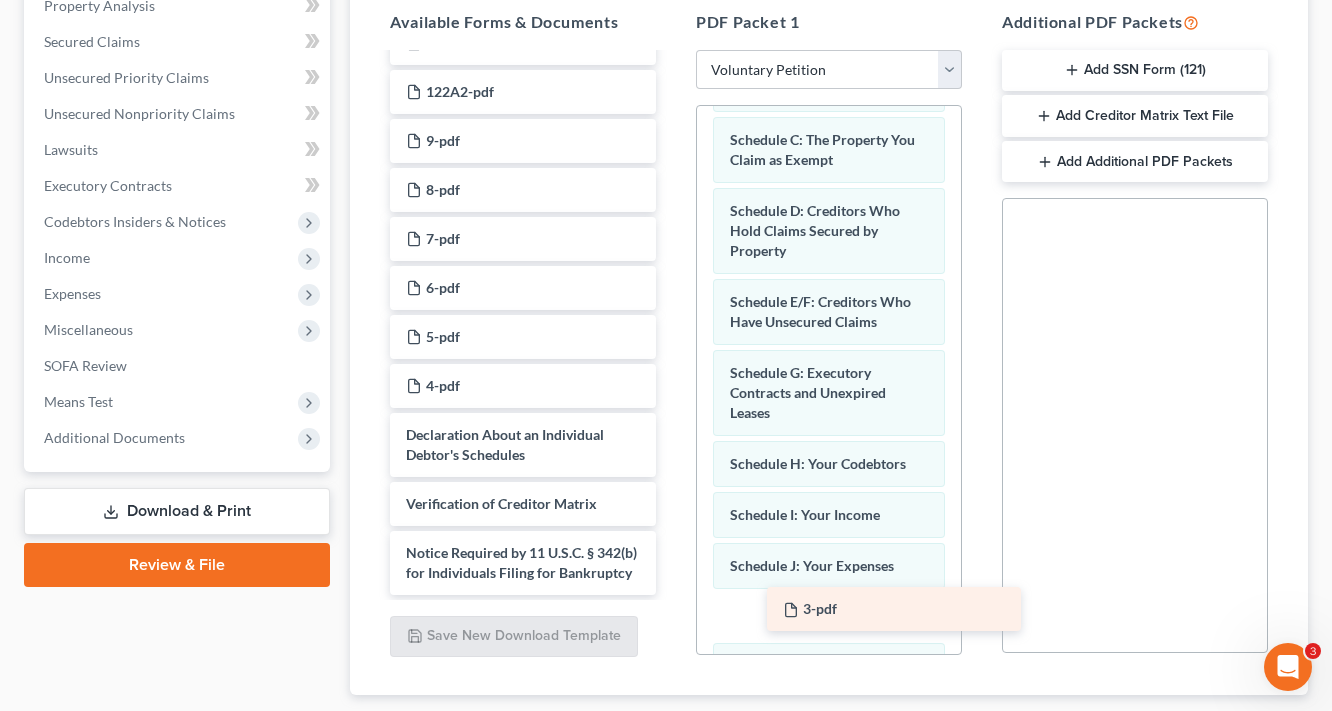 drag, startPoint x: 446, startPoint y: 365, endPoint x: 823, endPoint y: 609, distance: 449.07126 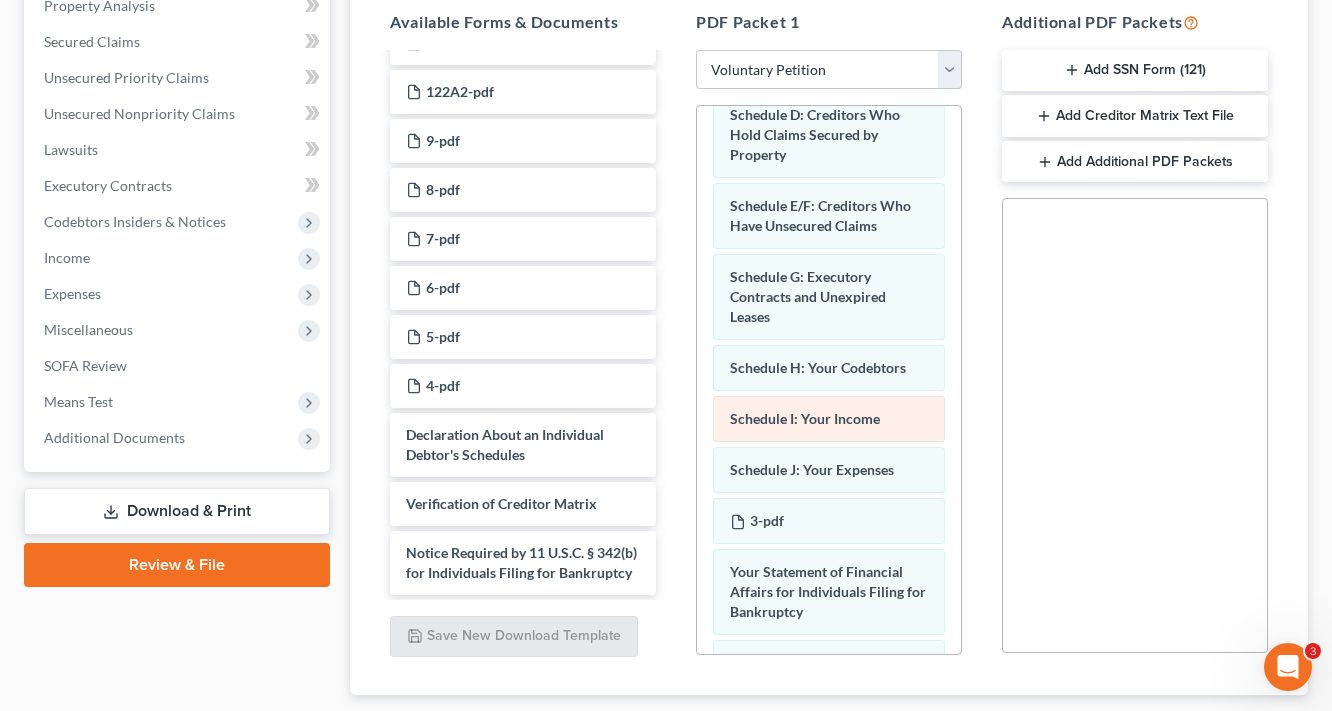 scroll, scrollTop: 560, scrollLeft: 0, axis: vertical 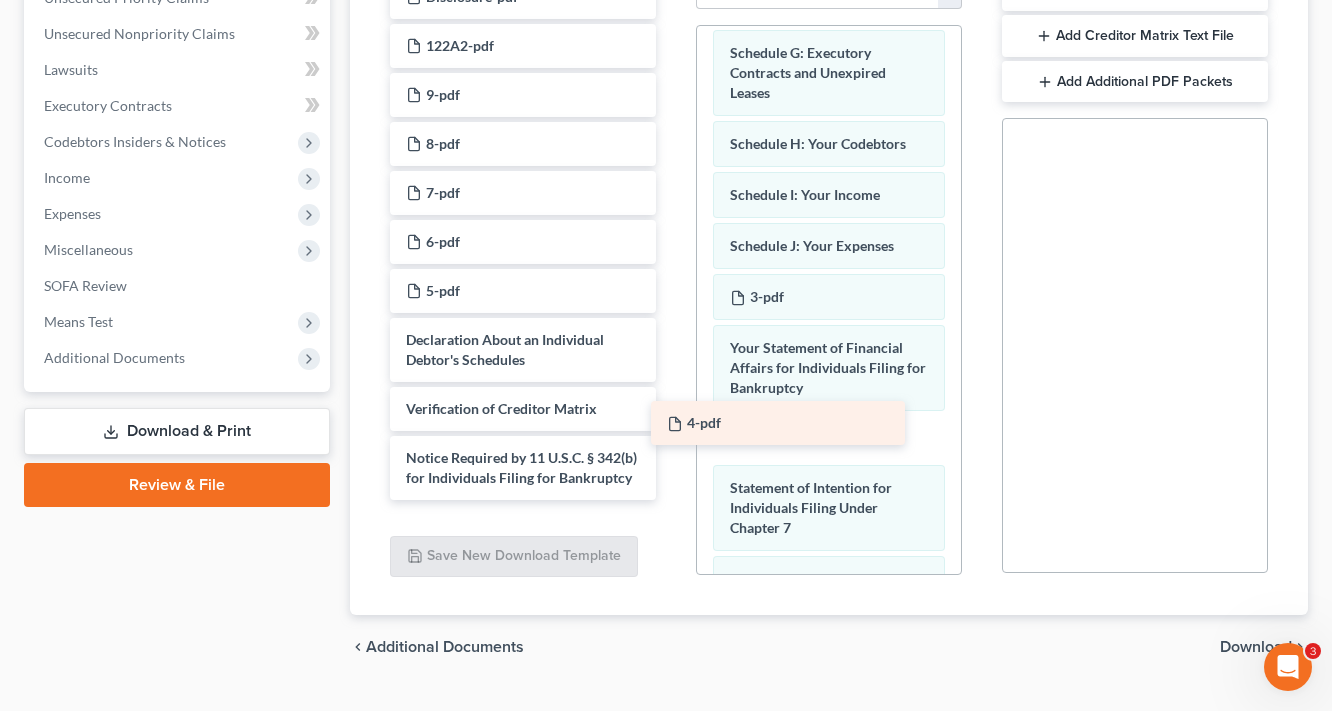 drag, startPoint x: 460, startPoint y: 273, endPoint x: 764, endPoint y: 404, distance: 331.02417 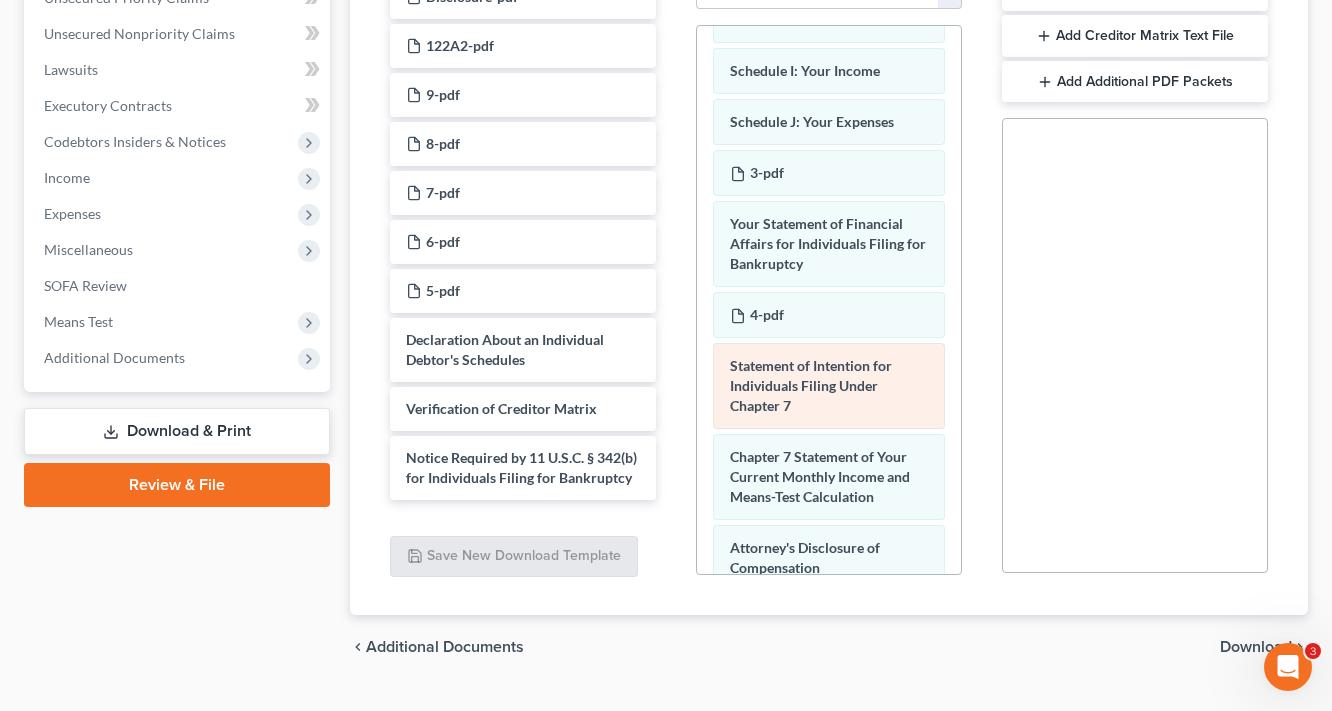scroll, scrollTop: 800, scrollLeft: 0, axis: vertical 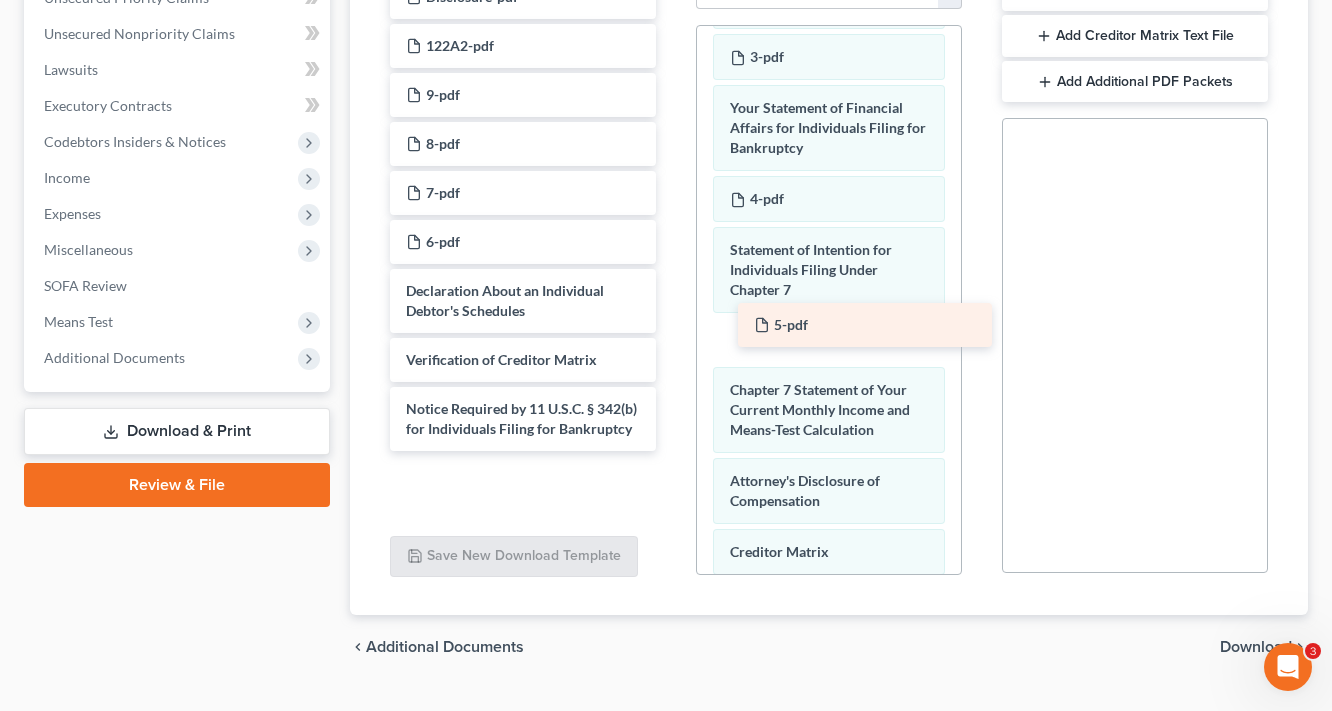 drag, startPoint x: 456, startPoint y: 281, endPoint x: 816, endPoint y: 316, distance: 361.6974 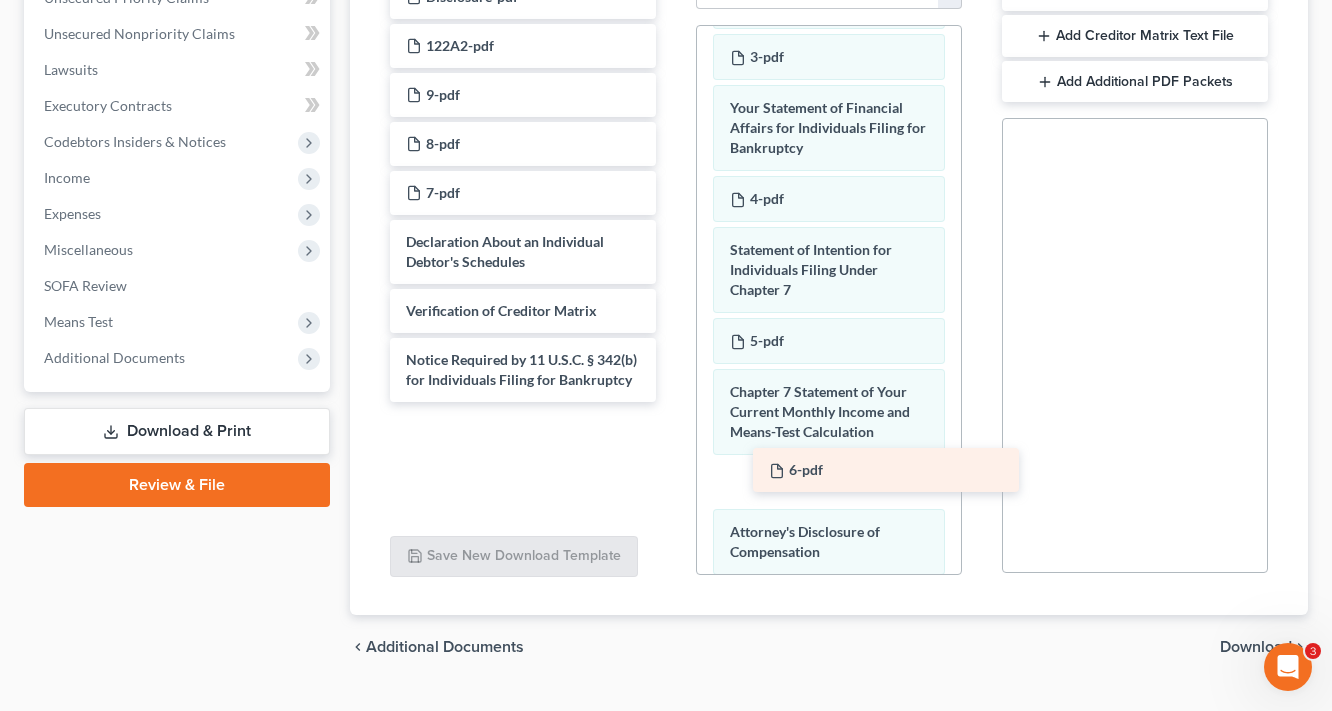 drag, startPoint x: 433, startPoint y: 251, endPoint x: 815, endPoint y: 479, distance: 444.86853 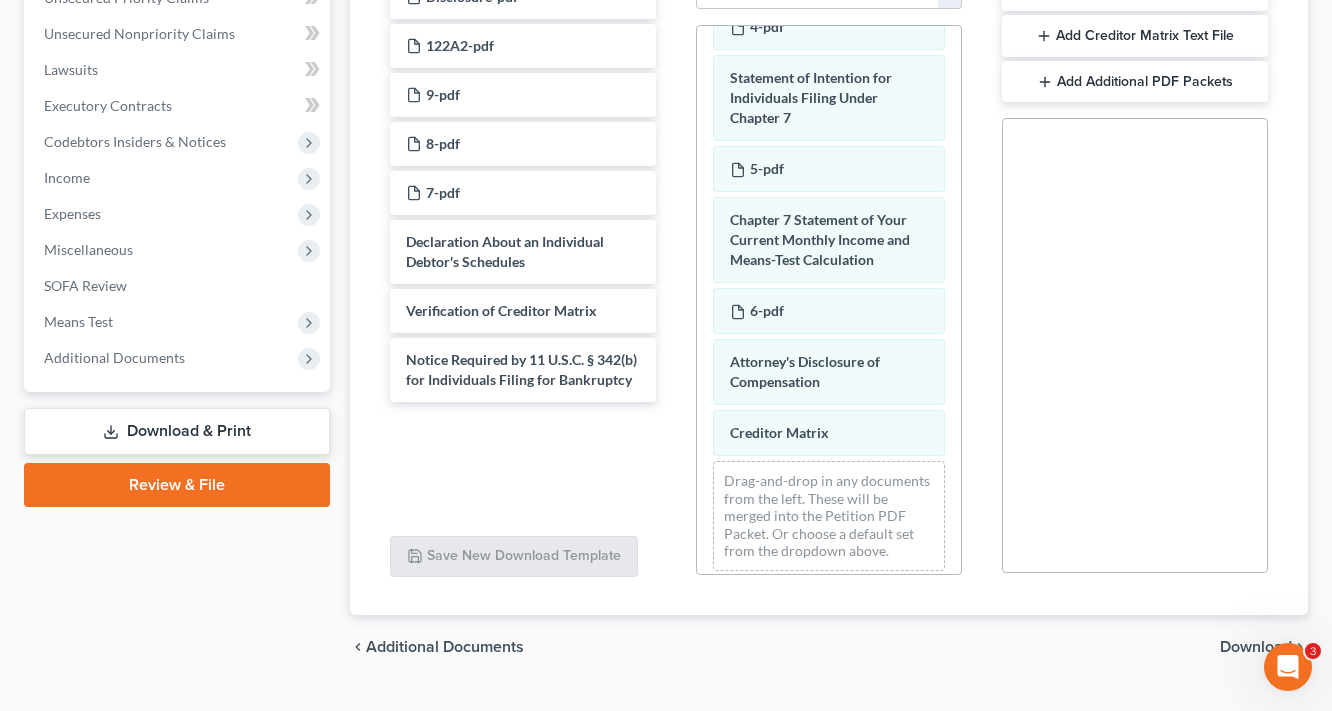 scroll, scrollTop: 975, scrollLeft: 0, axis: vertical 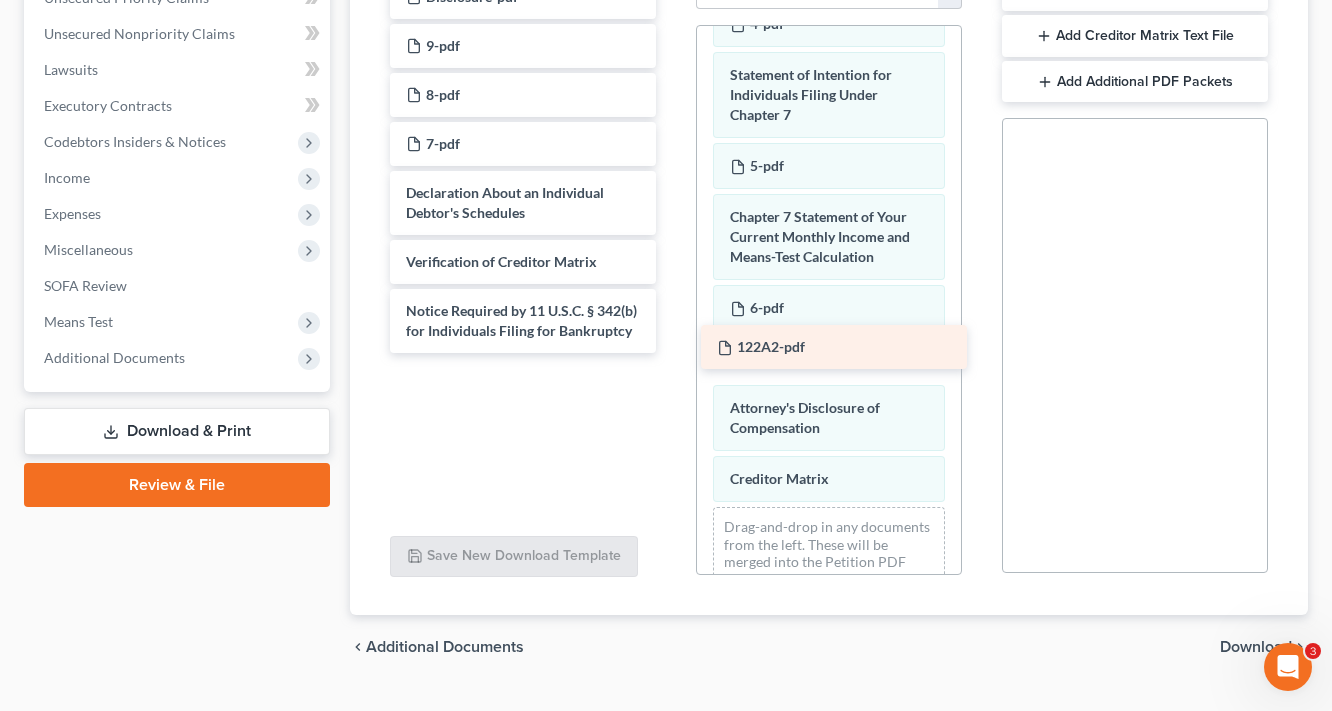 drag, startPoint x: 468, startPoint y: 37, endPoint x: 779, endPoint y: 336, distance: 431.41858 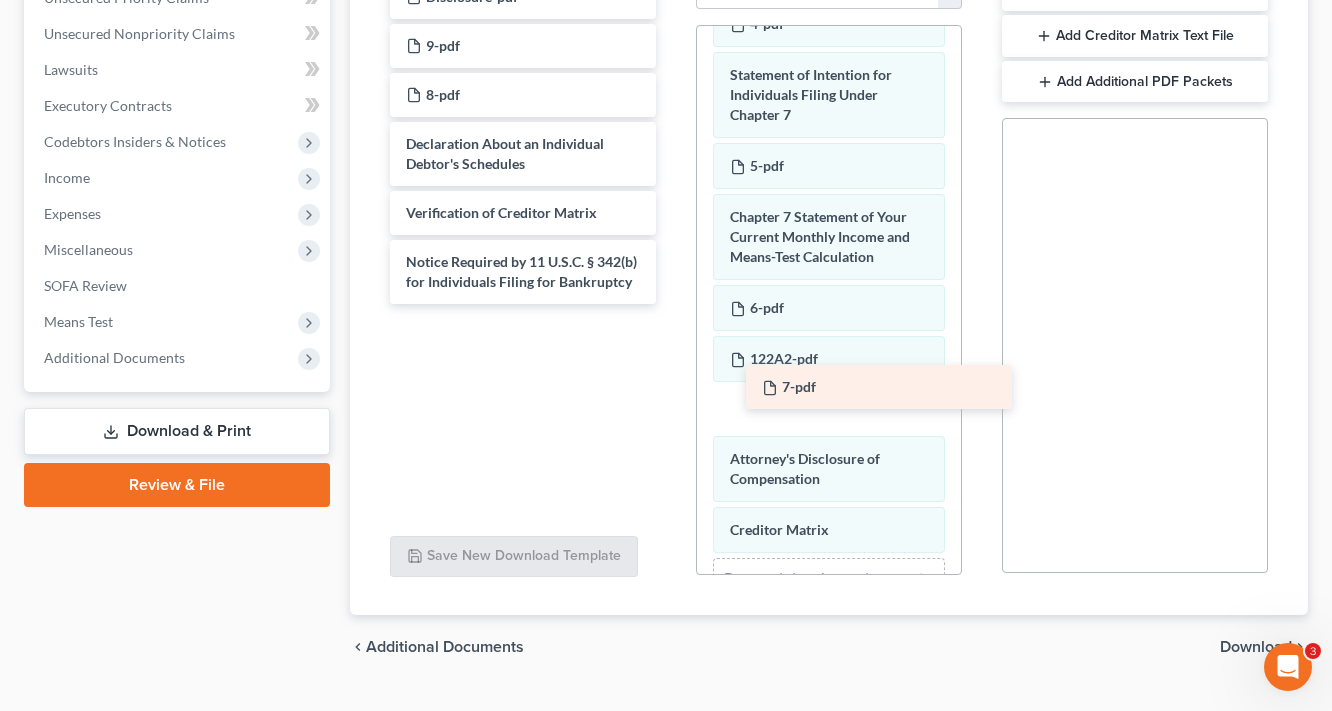 drag, startPoint x: 416, startPoint y: 147, endPoint x: 772, endPoint y: 391, distance: 431.5924 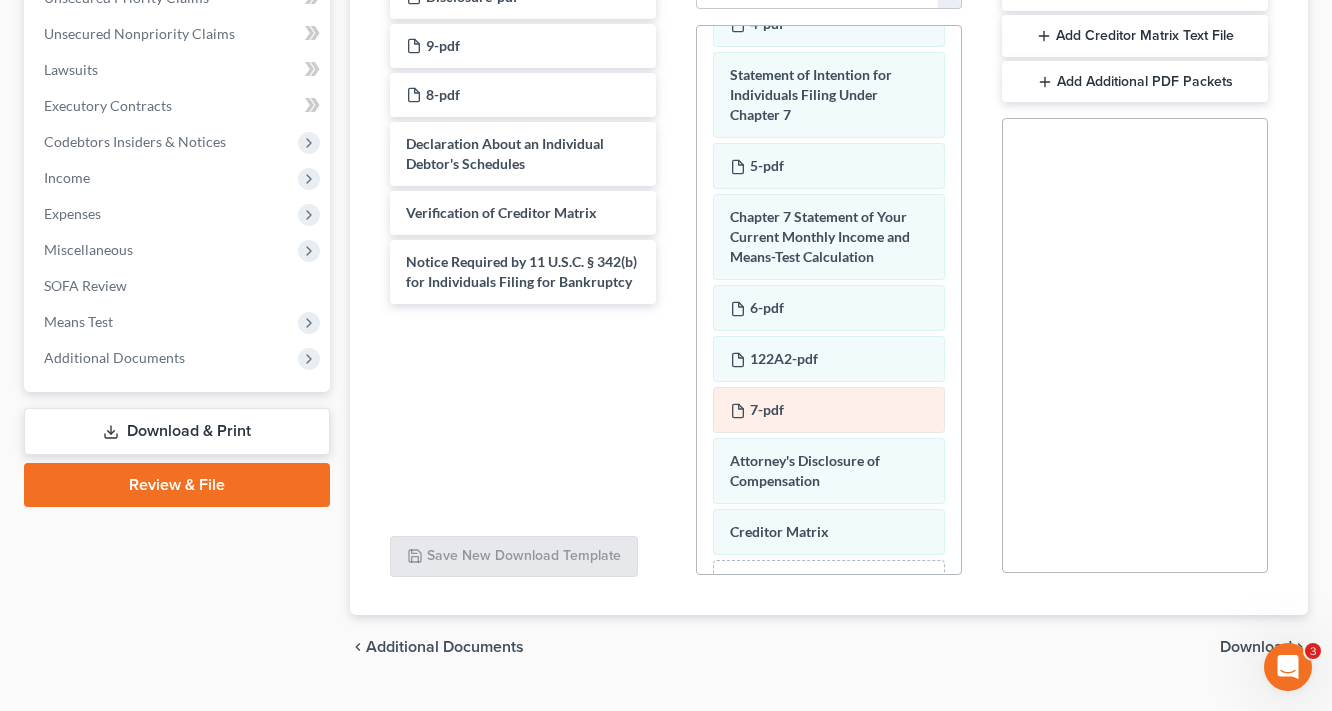 scroll, scrollTop: 1076, scrollLeft: 0, axis: vertical 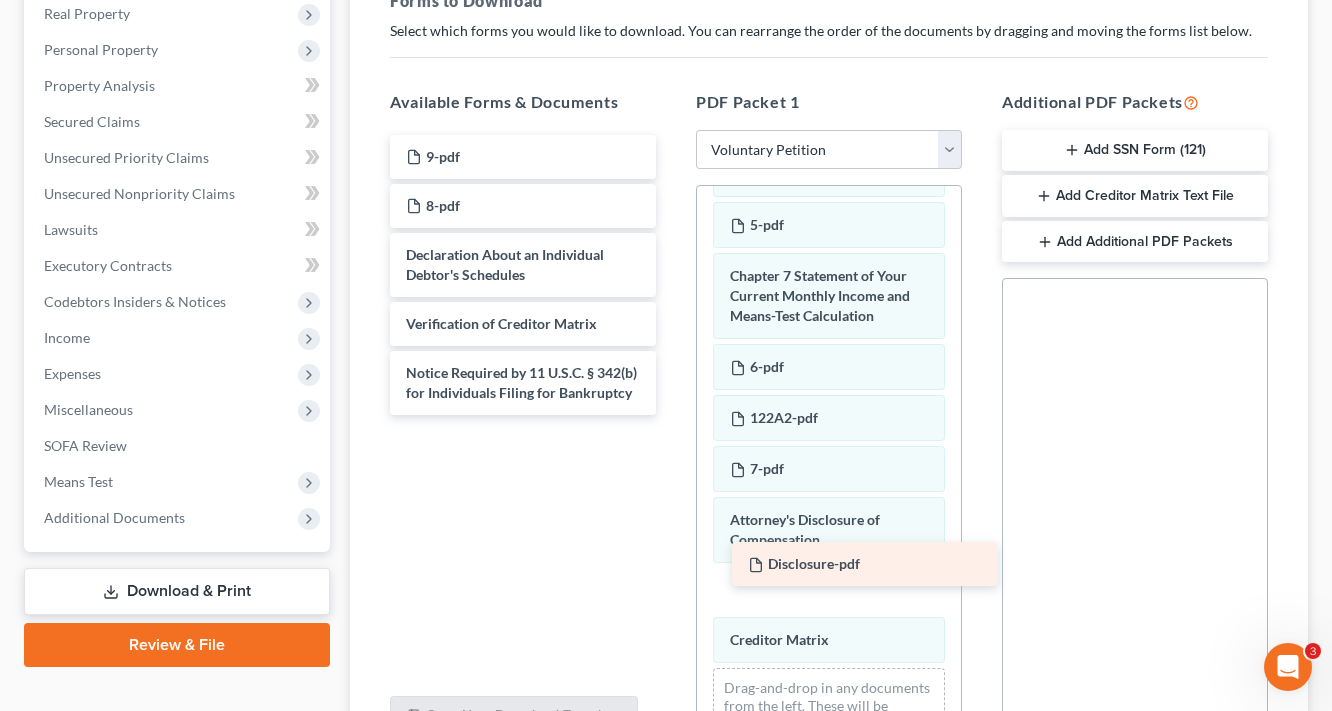 drag, startPoint x: 490, startPoint y: 155, endPoint x: 832, endPoint y: 564, distance: 533.1463 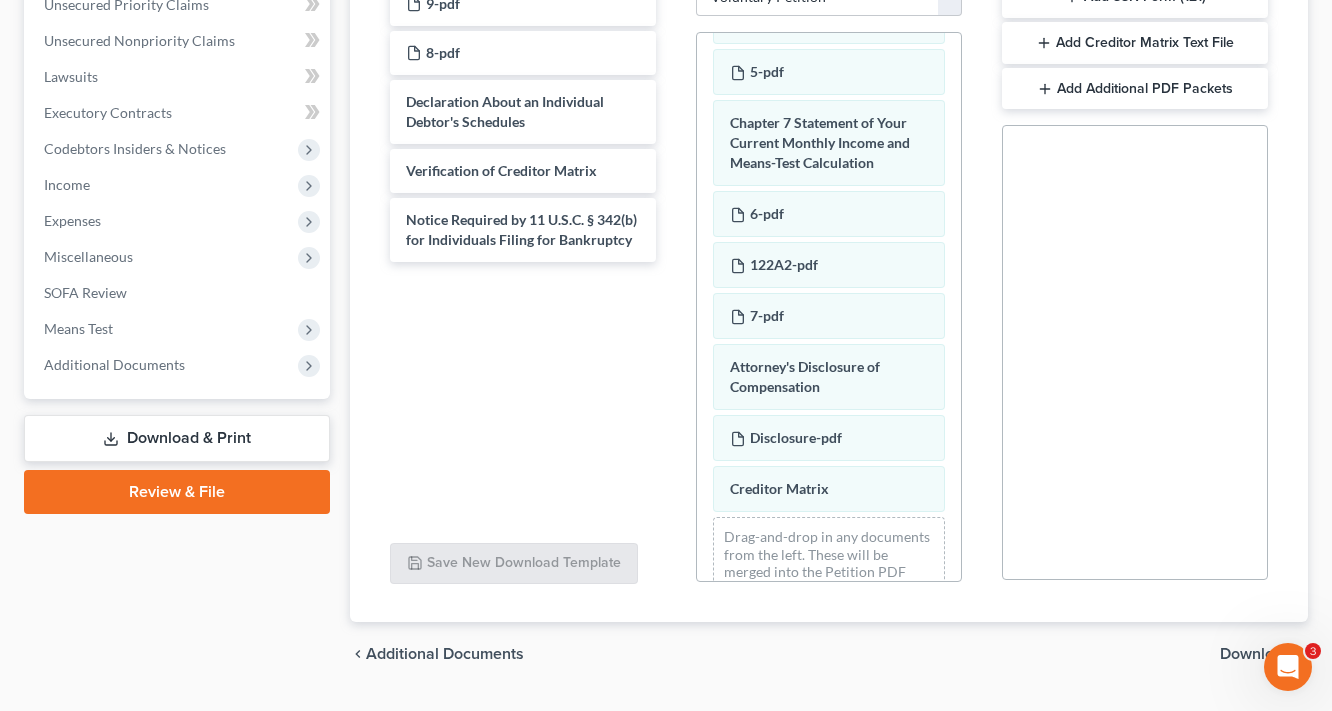 scroll, scrollTop: 480, scrollLeft: 0, axis: vertical 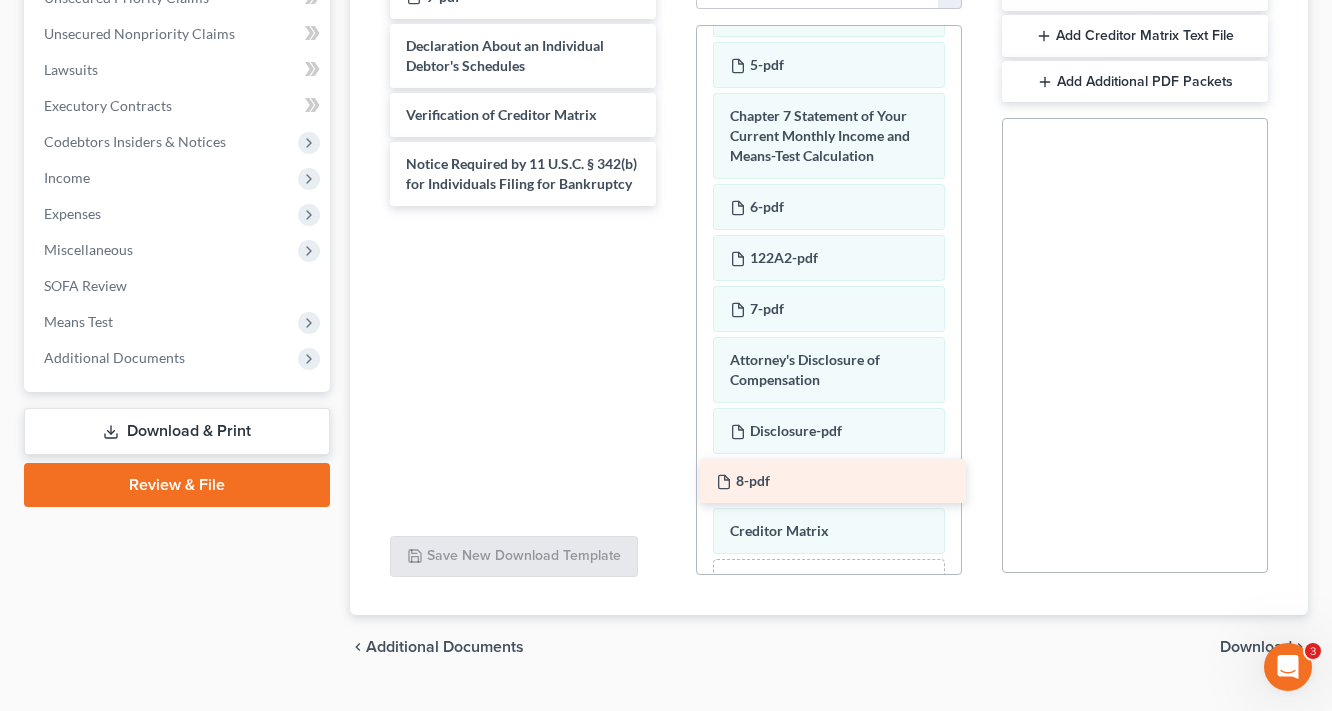 drag, startPoint x: 510, startPoint y: 44, endPoint x: 824, endPoint y: 474, distance: 532.4434 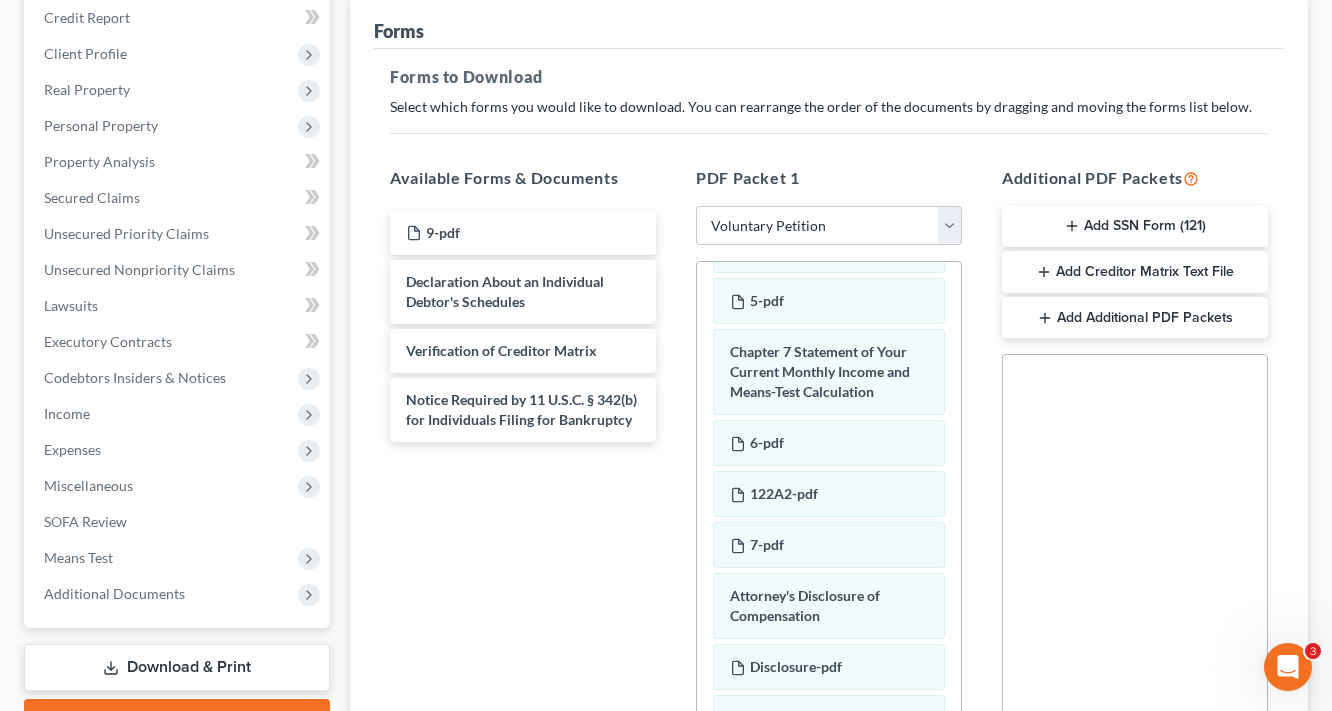 scroll, scrollTop: 240, scrollLeft: 0, axis: vertical 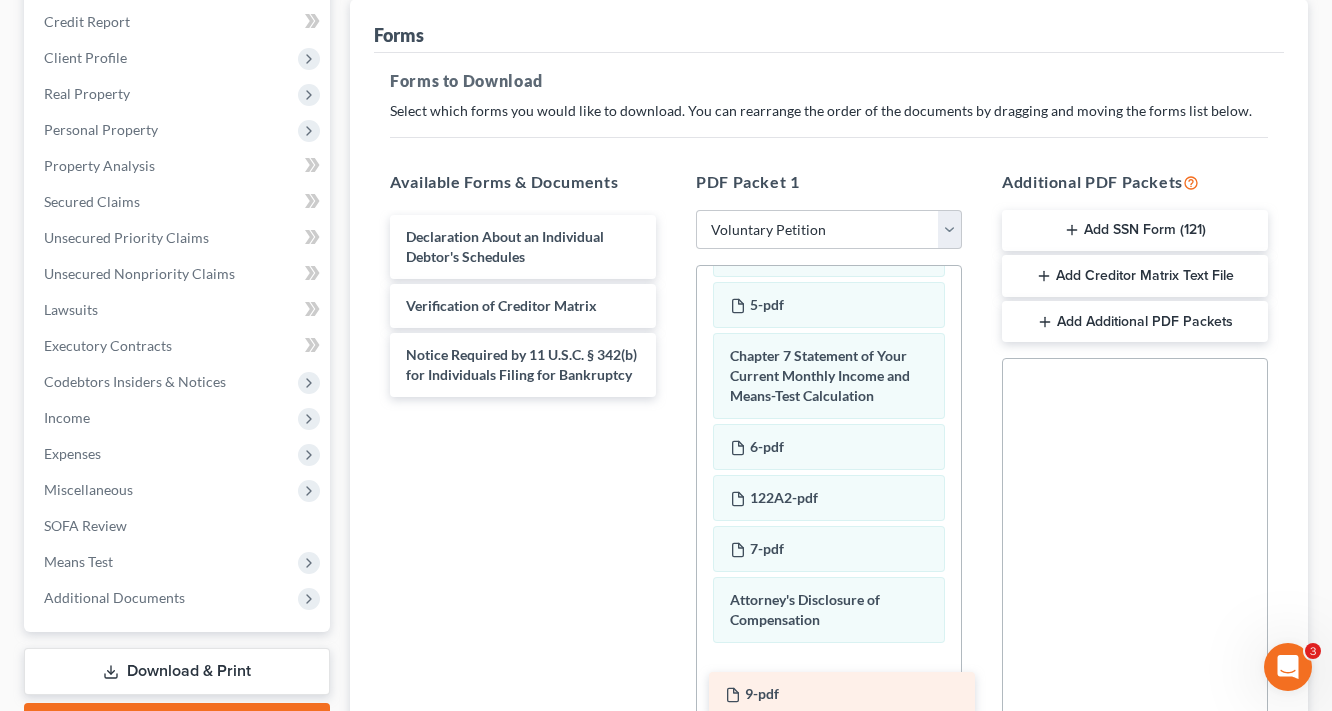 drag, startPoint x: 444, startPoint y: 217, endPoint x: 763, endPoint y: 676, distance: 558.9651 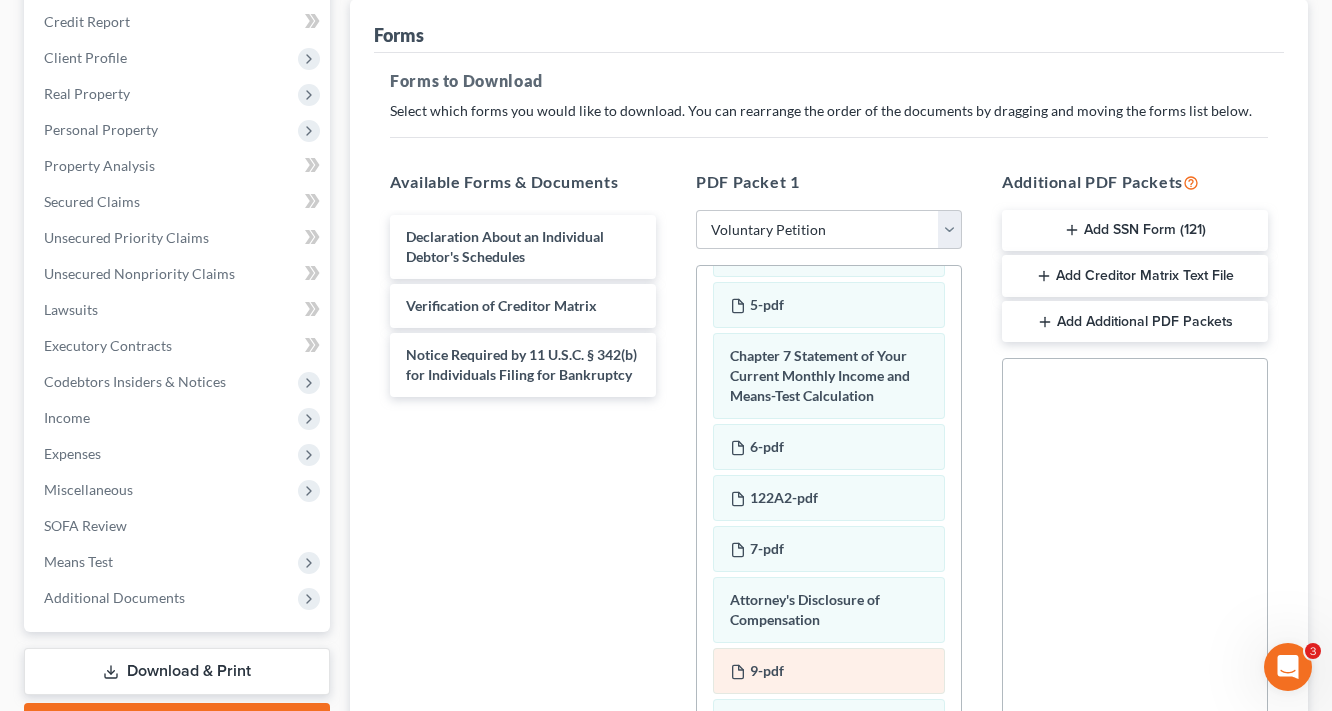 scroll, scrollTop: 1228, scrollLeft: 0, axis: vertical 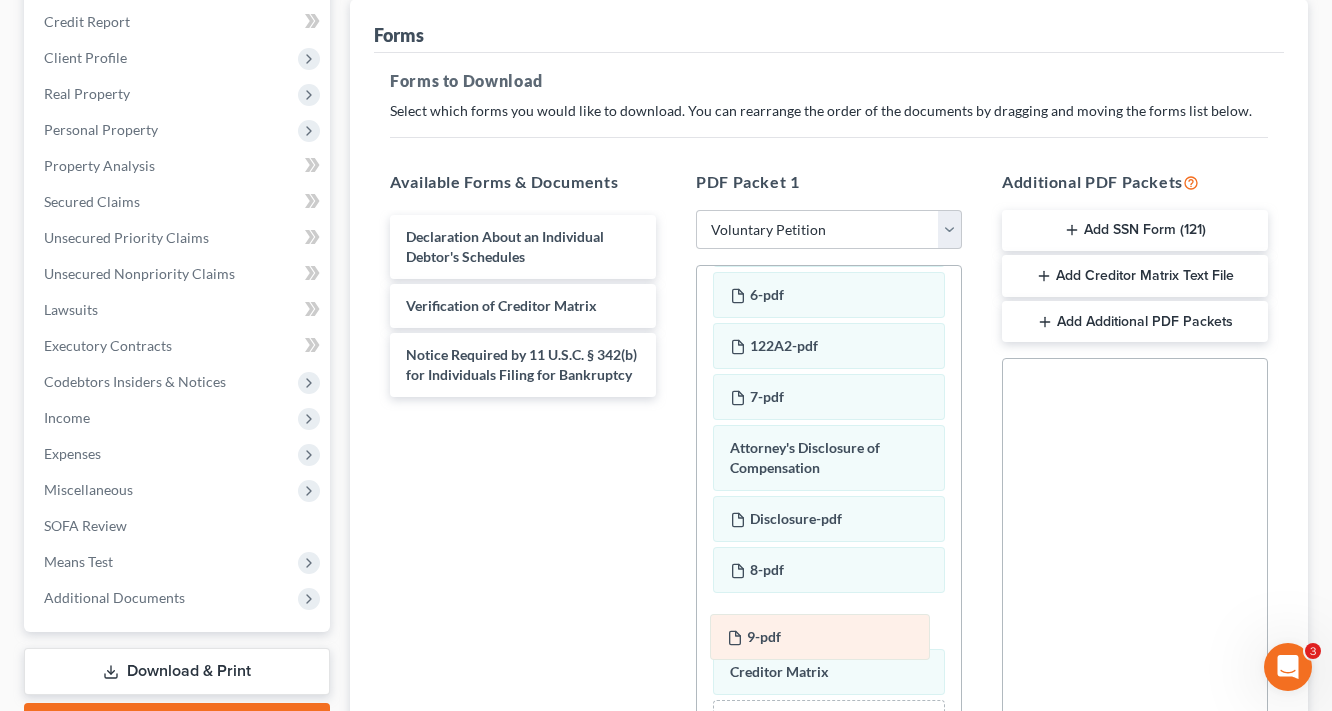 drag, startPoint x: 770, startPoint y: 508, endPoint x: 767, endPoint y: 636, distance: 128.03516 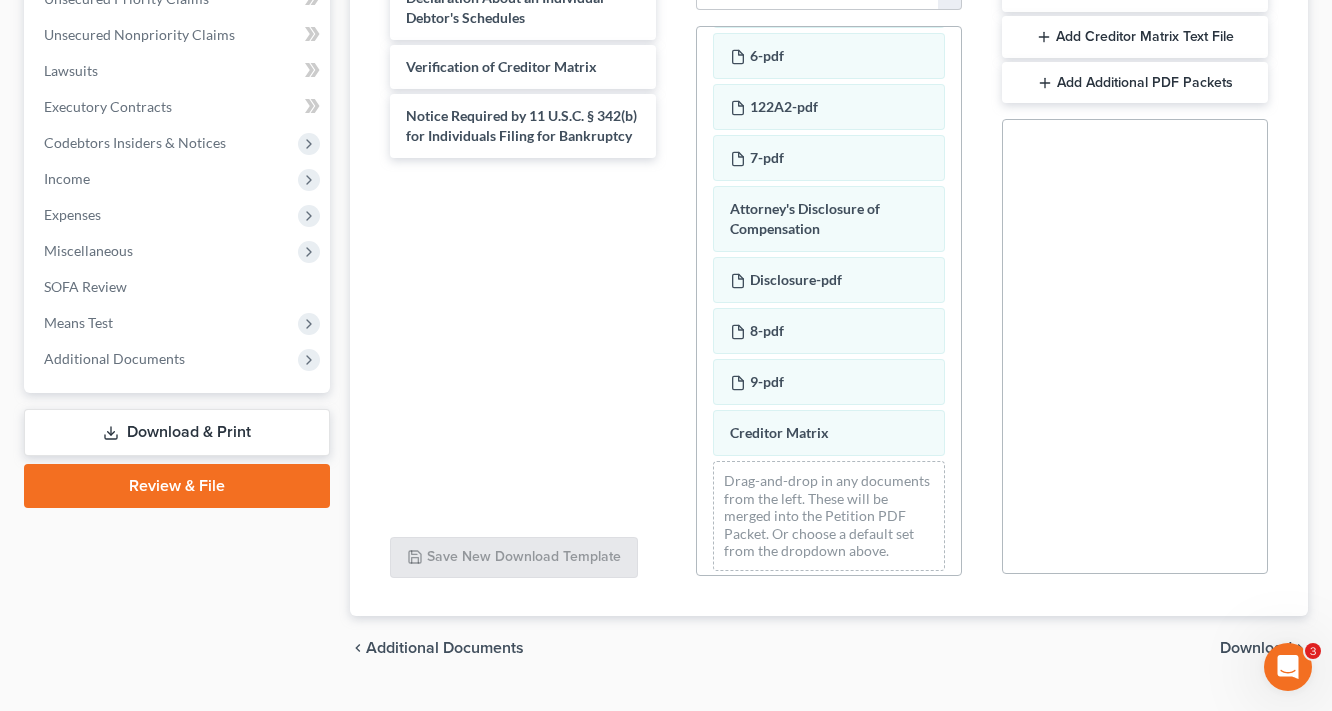 scroll, scrollTop: 480, scrollLeft: 0, axis: vertical 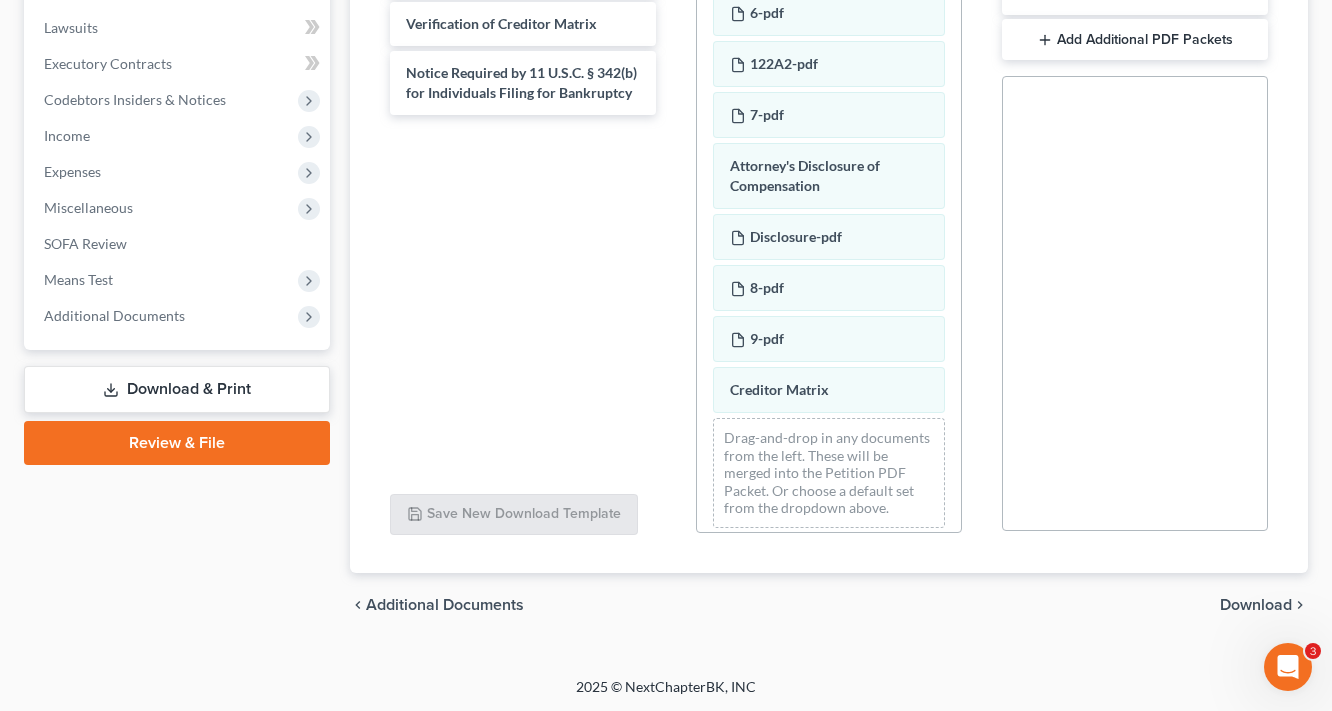 click on "Download" at bounding box center (1256, 605) 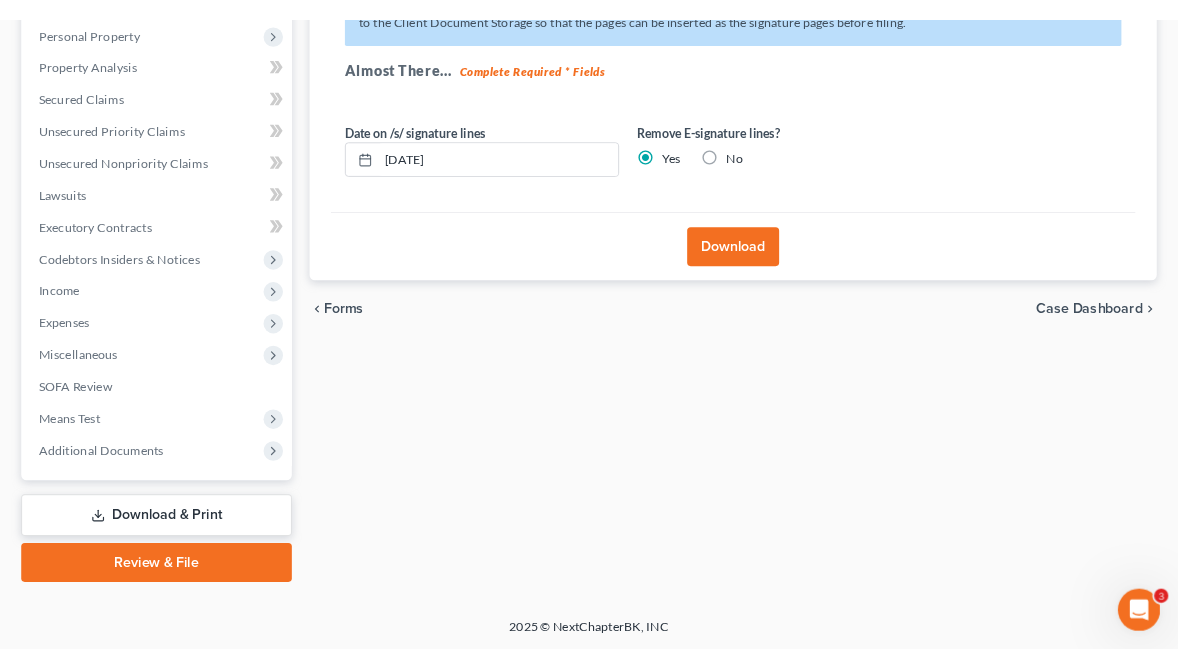 scroll, scrollTop: 350, scrollLeft: 0, axis: vertical 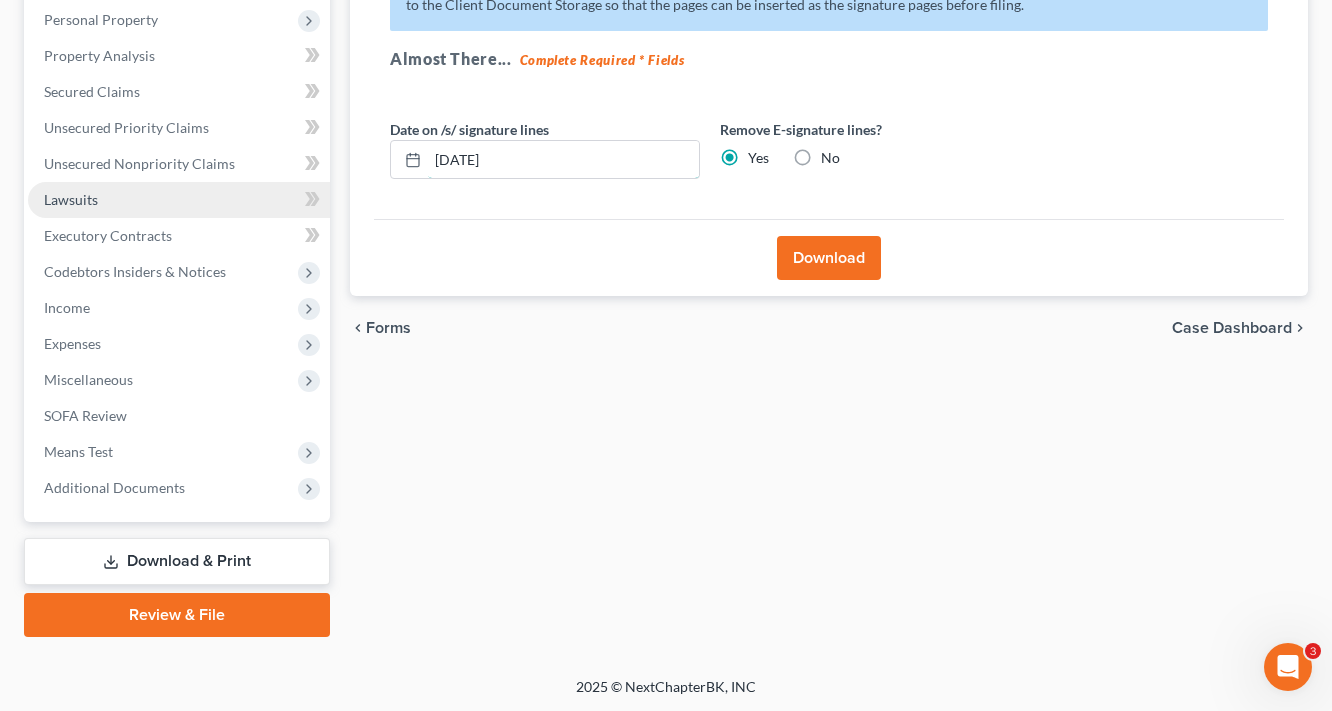 drag, startPoint x: 551, startPoint y: 164, endPoint x: 113, endPoint y: 212, distance: 440.62228 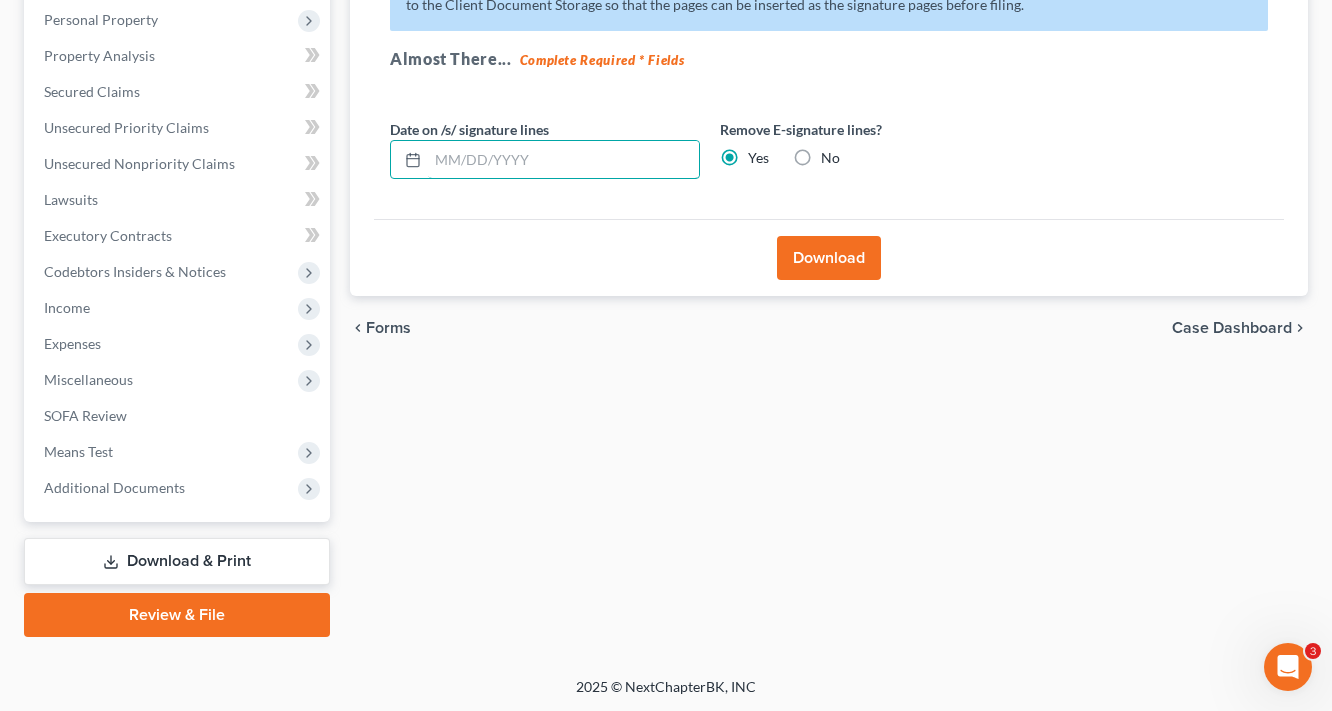 type 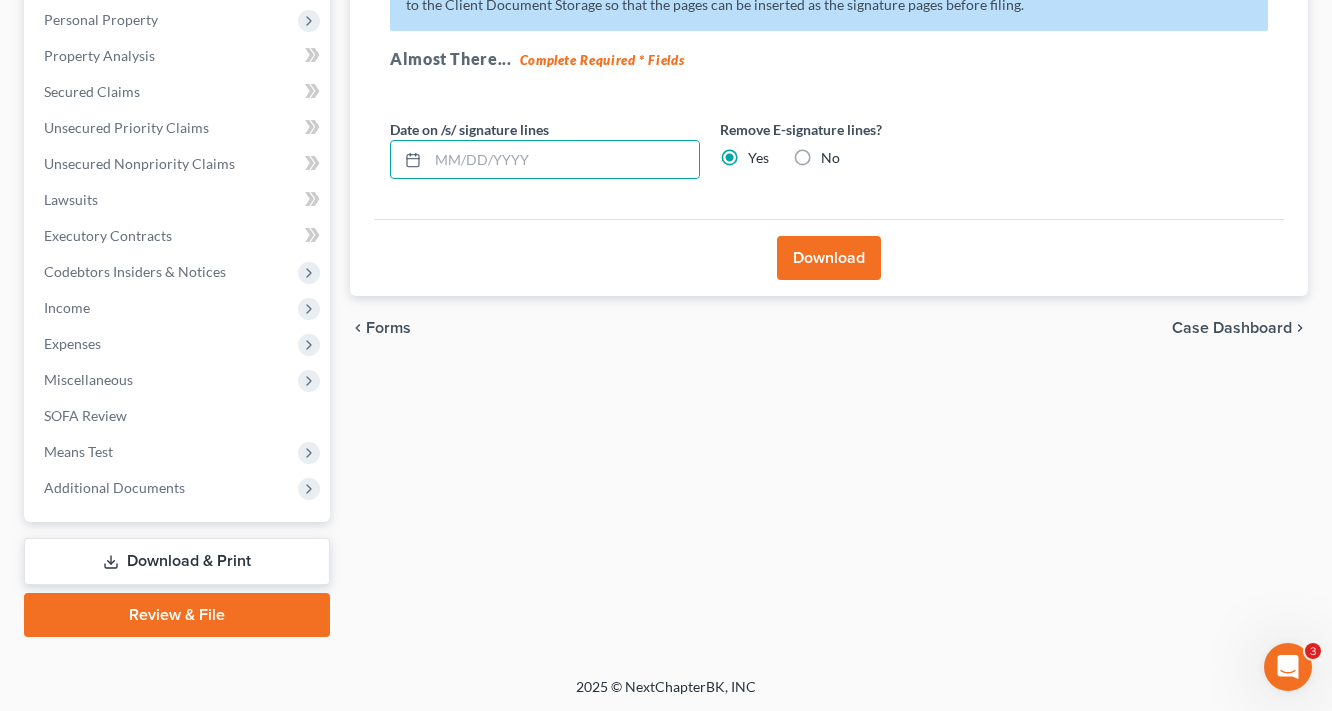 click on "Download" at bounding box center (829, 257) 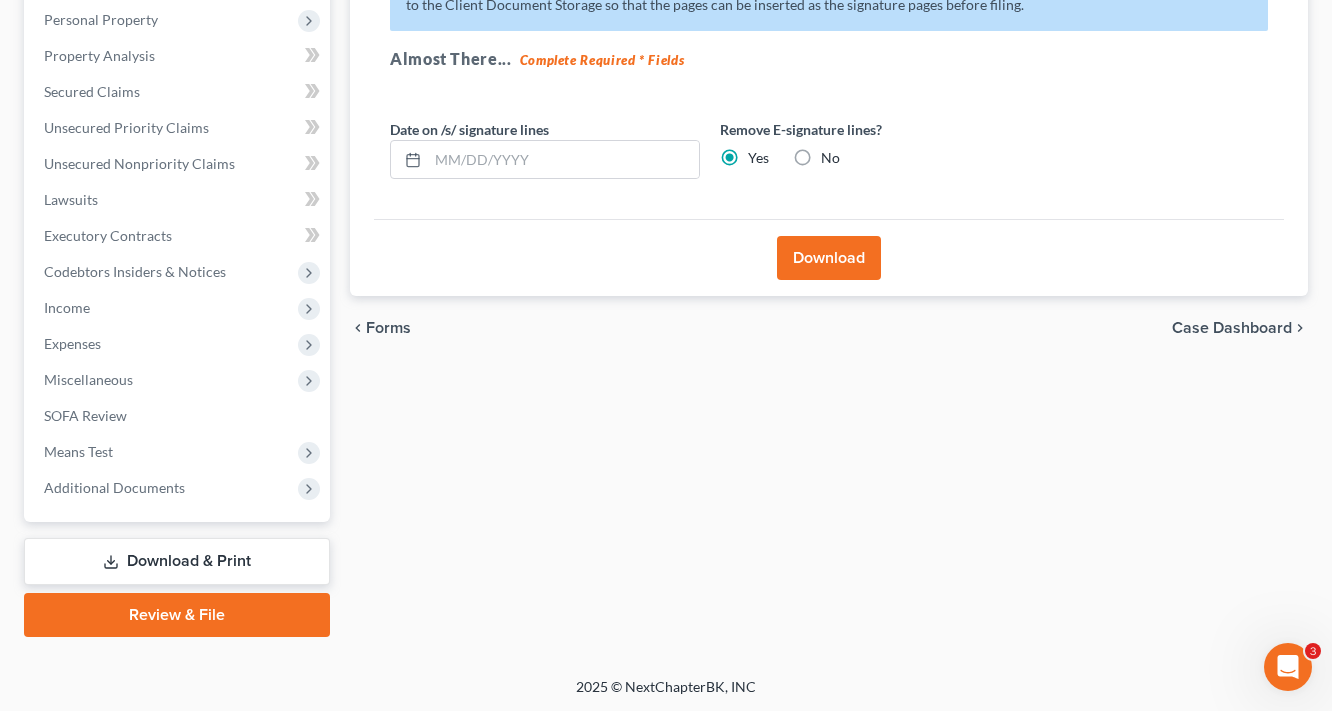 click on "Download" at bounding box center [829, 258] 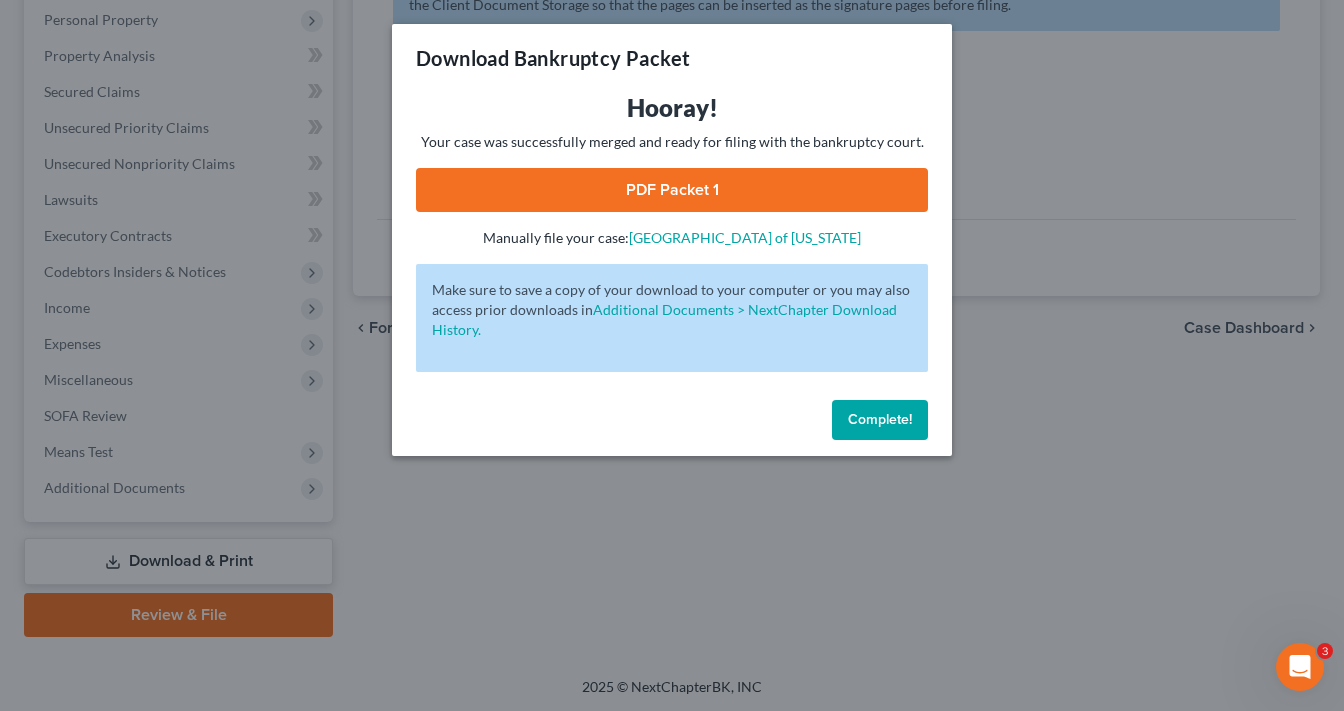 click on "PDF Packet 1" at bounding box center (672, 190) 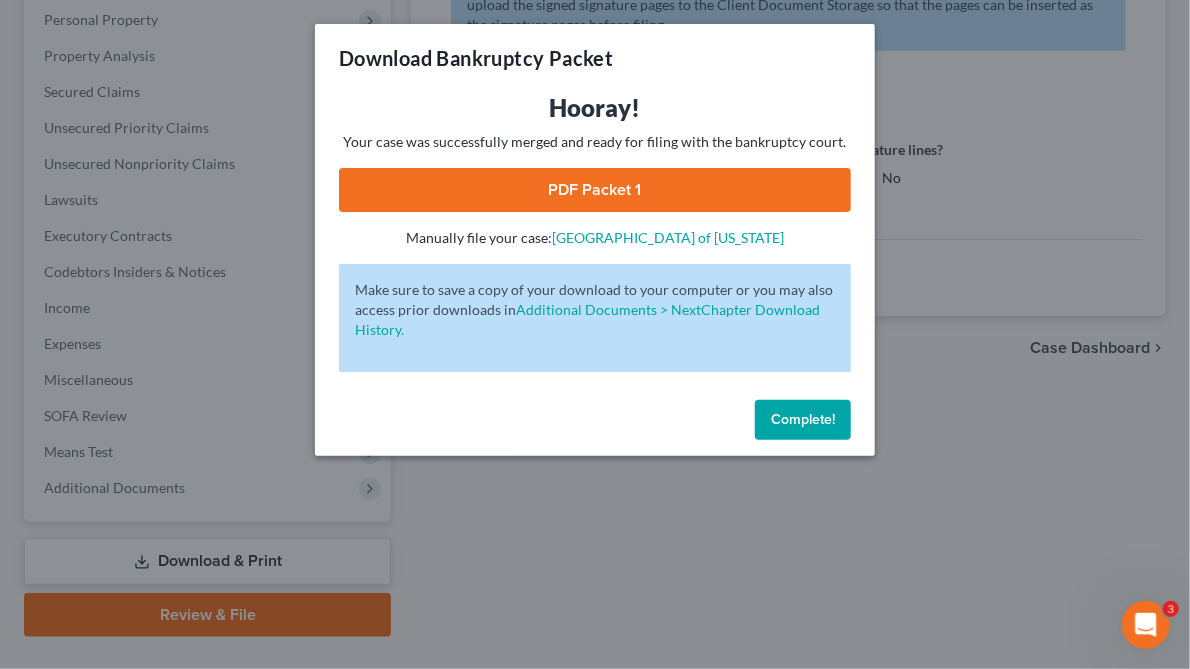 click on "Download Bankruptcy Packet
Hooray! Your case was successfully merged and ready for filing with the bankruptcy court. PDF Packet 1 -  Manually file your case:  [GEOGRAPHIC_DATA] of [US_STATE] Oops! There was an error with generating the download packet. -
Make sure to save a copy of your download to your computer or you may also access prior downloads in  Additional Documents > NextChapter Download History.
Complete!" at bounding box center (595, 334) 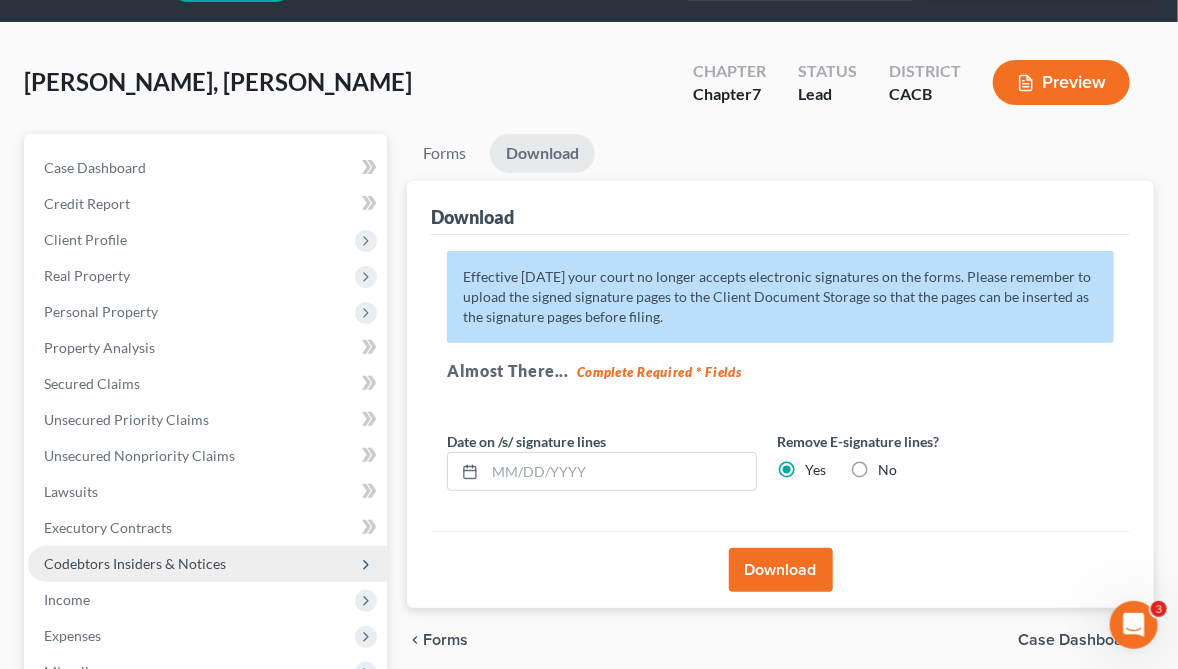scroll, scrollTop: 0, scrollLeft: 0, axis: both 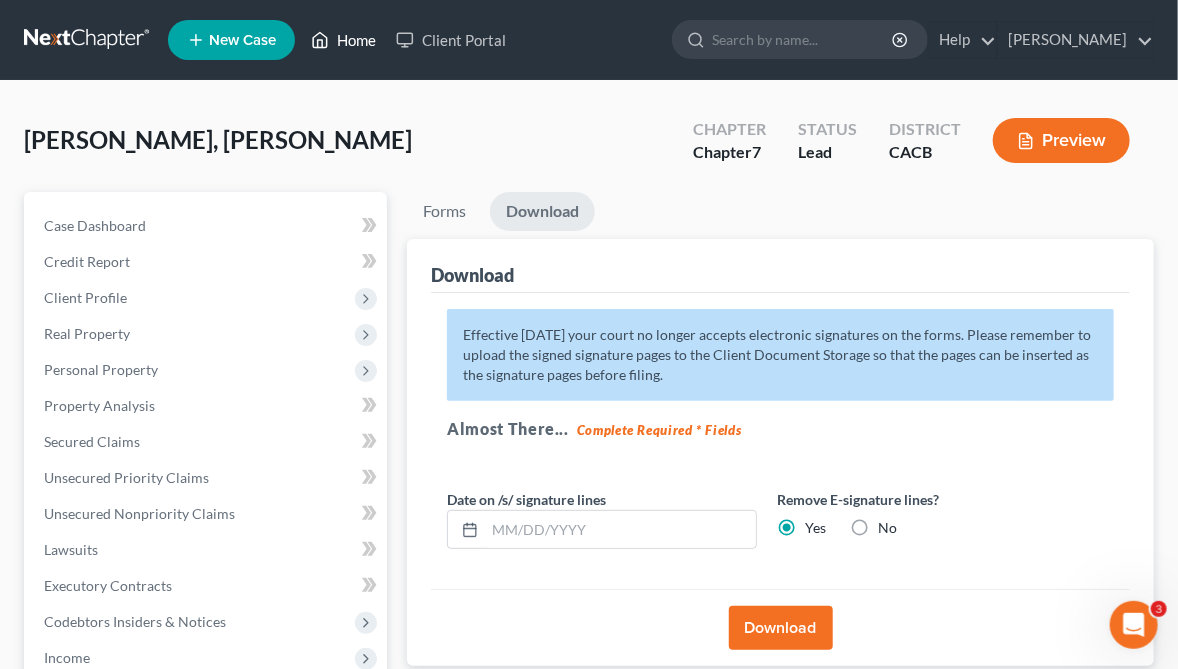 click on "Home" at bounding box center [343, 40] 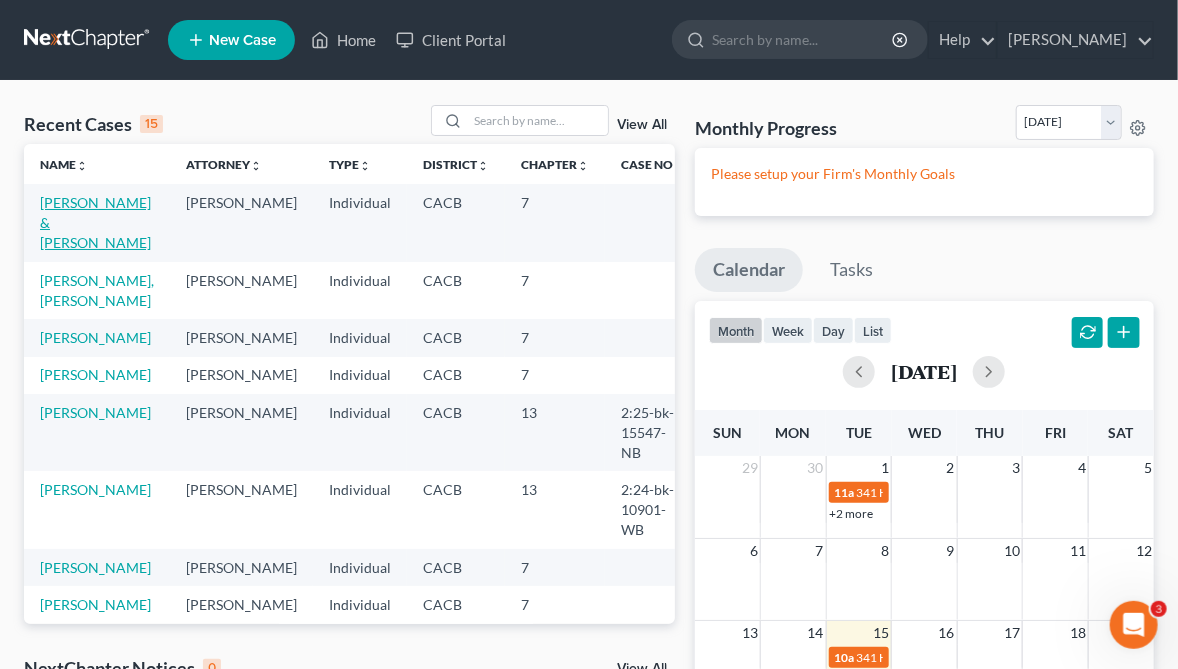 click on "[PERSON_NAME] & [PERSON_NAME]" at bounding box center [95, 222] 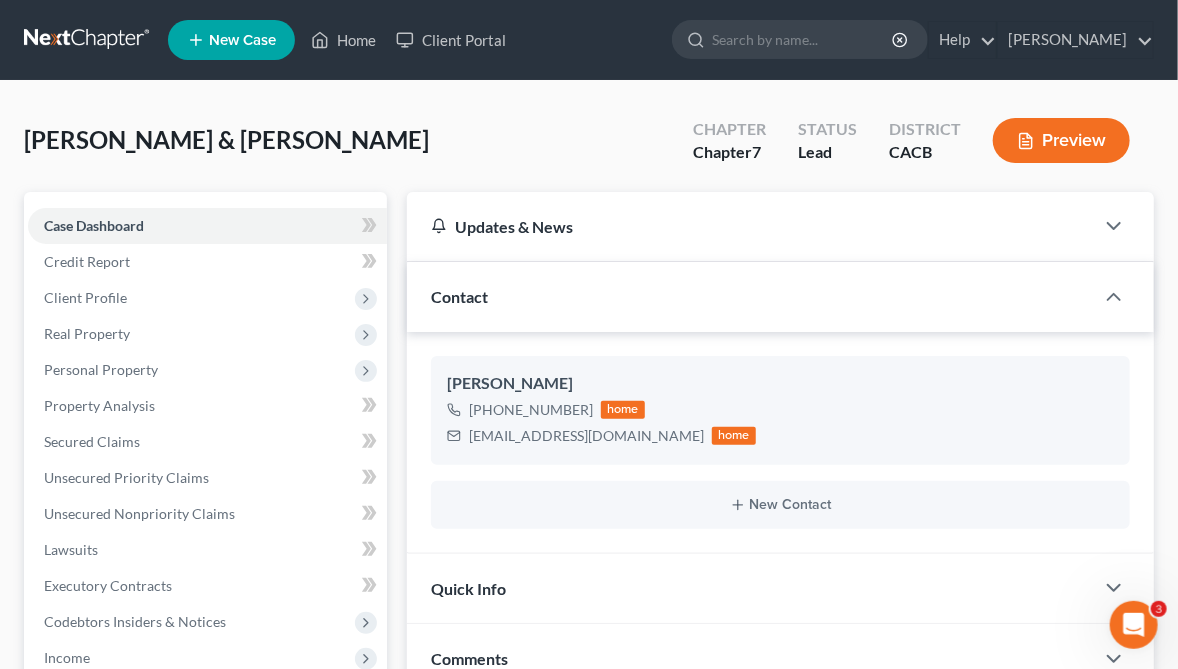 click on "Preview" at bounding box center [1061, 140] 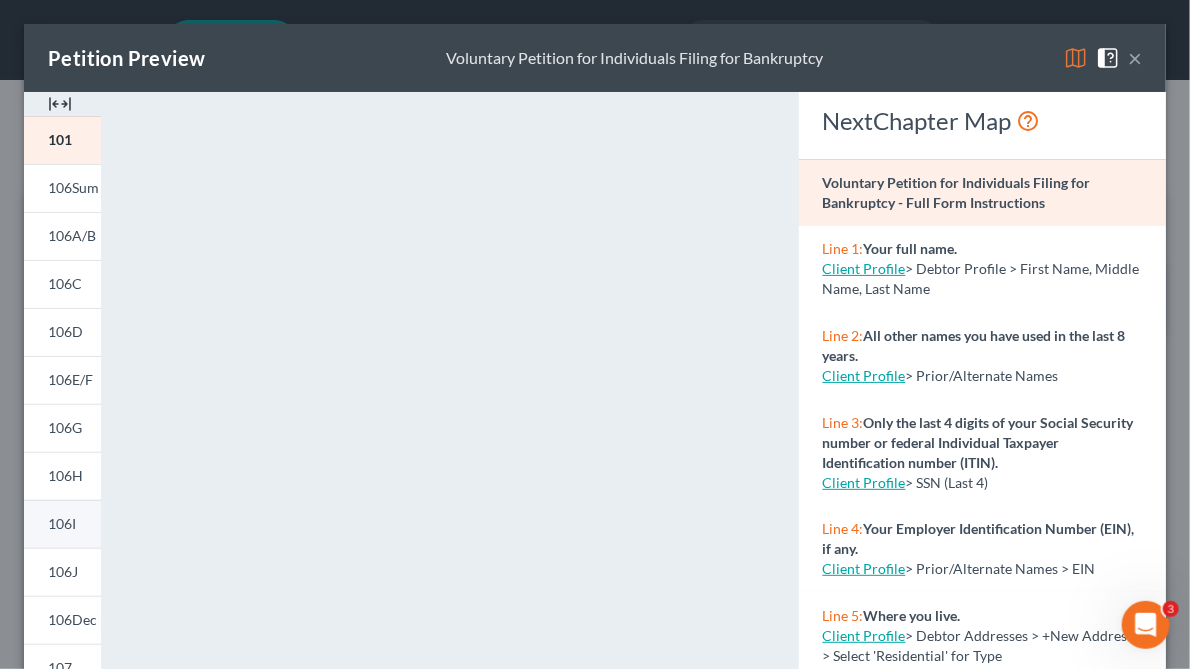click on "106I" at bounding box center [62, 524] 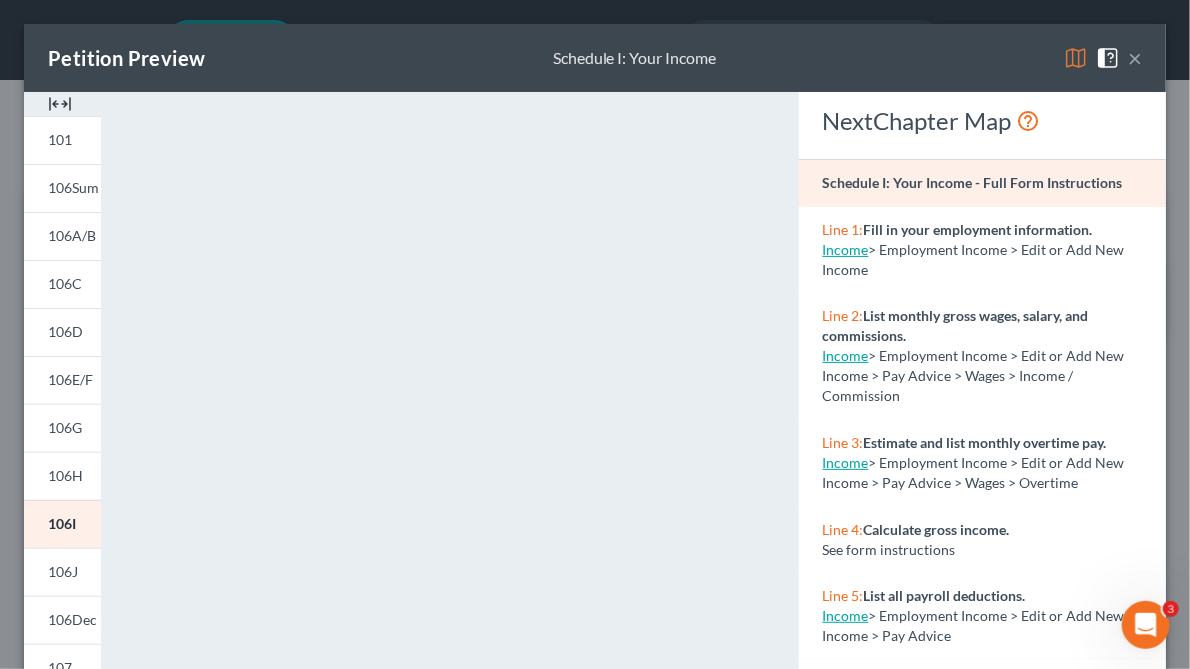 click on "×" at bounding box center [1135, 58] 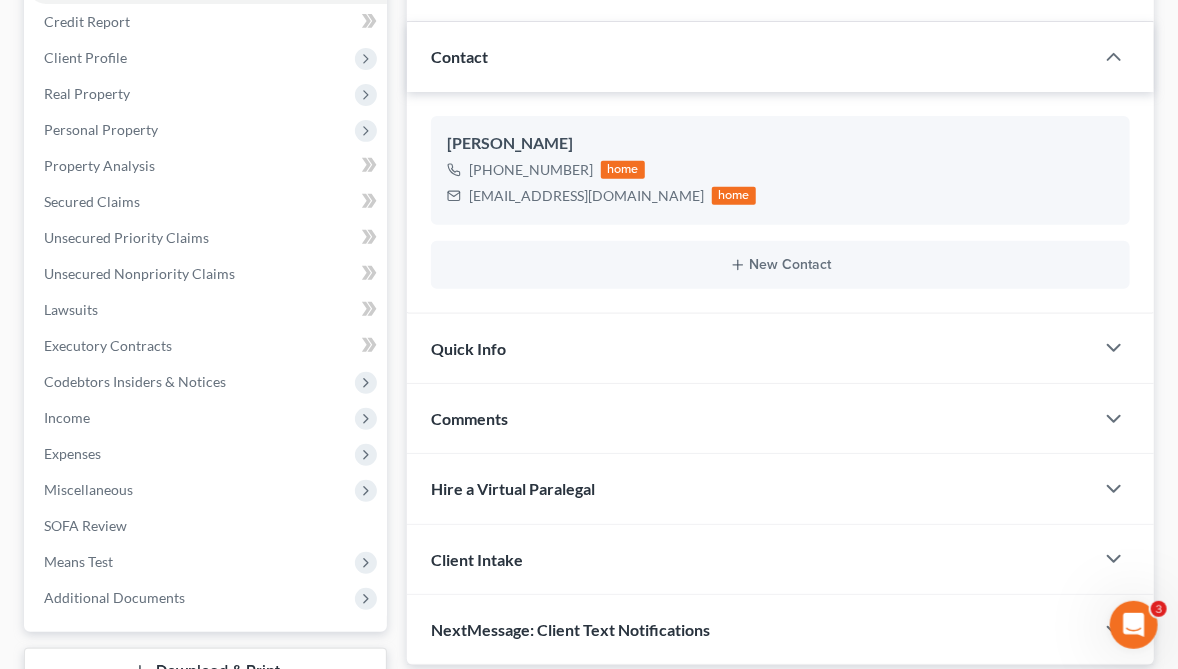 scroll, scrollTop: 480, scrollLeft: 0, axis: vertical 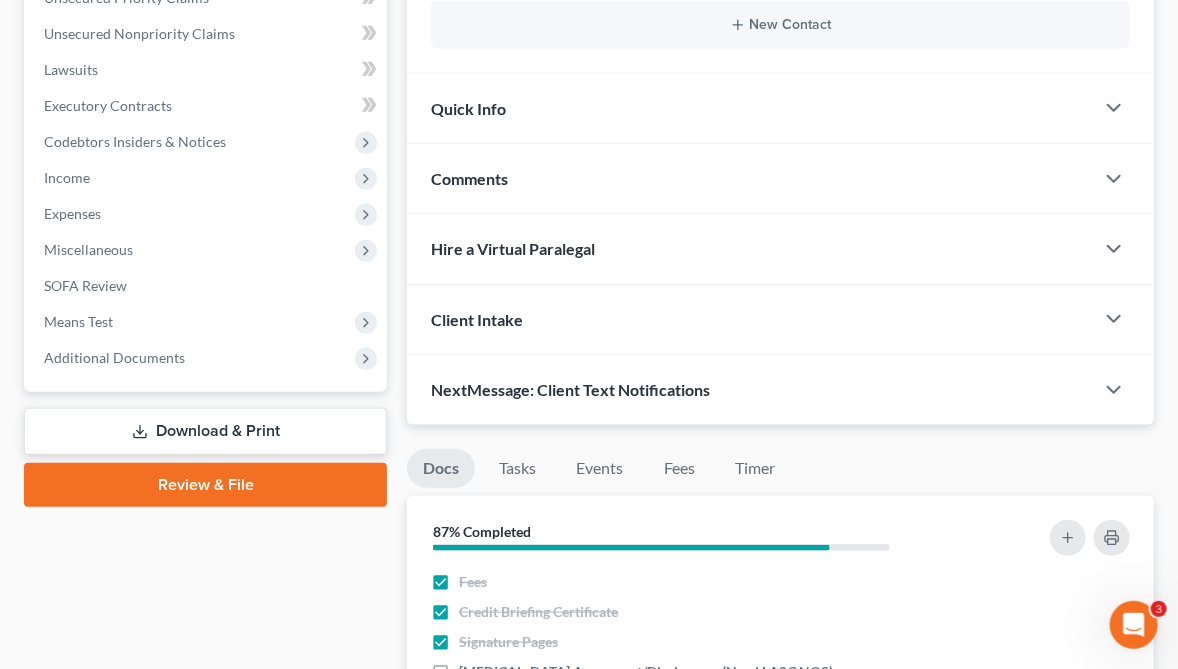 click on "Download & Print" at bounding box center [205, 431] 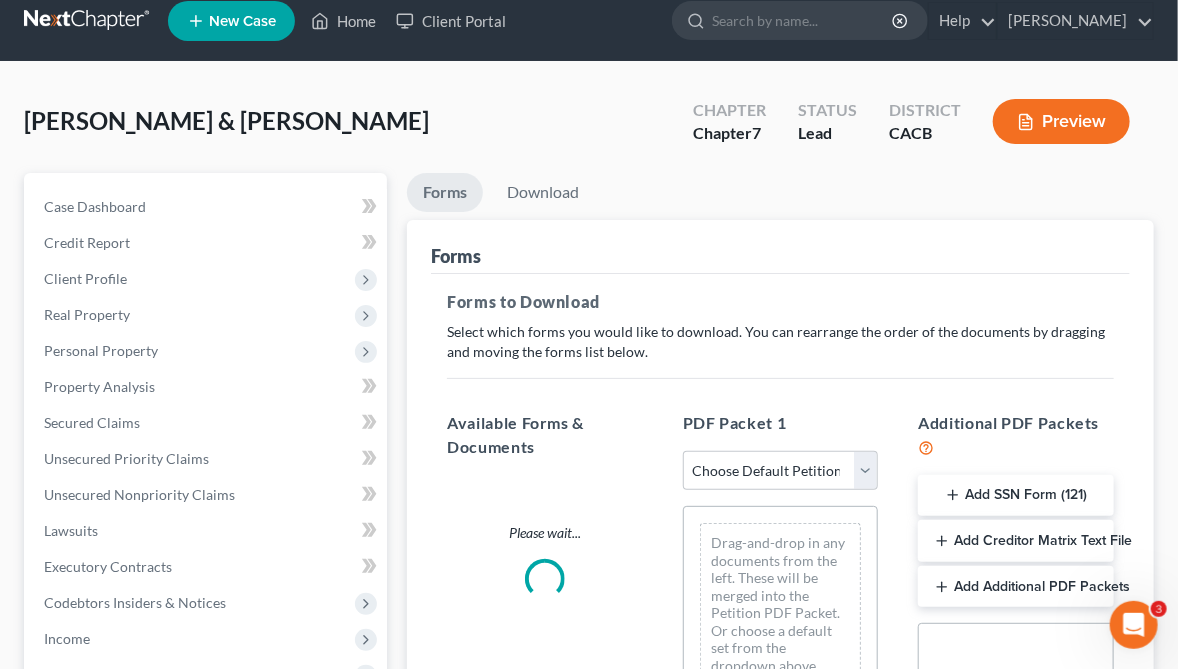 scroll, scrollTop: 0, scrollLeft: 0, axis: both 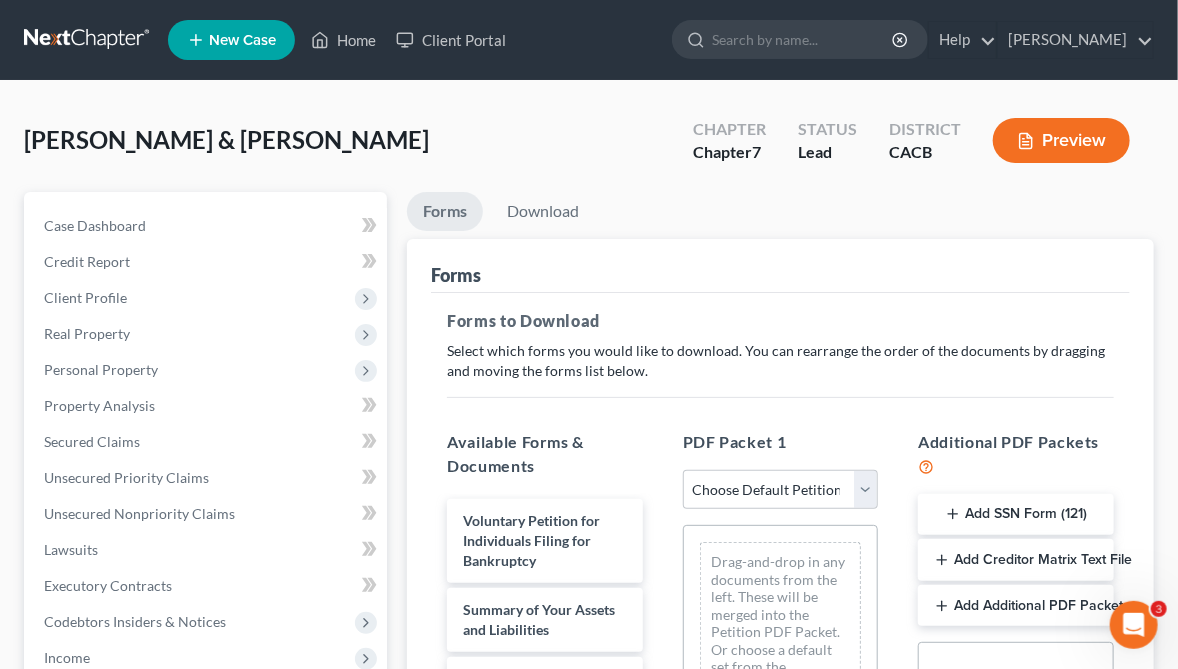 click on "Add Creditor Matrix Text File" at bounding box center (1016, 560) 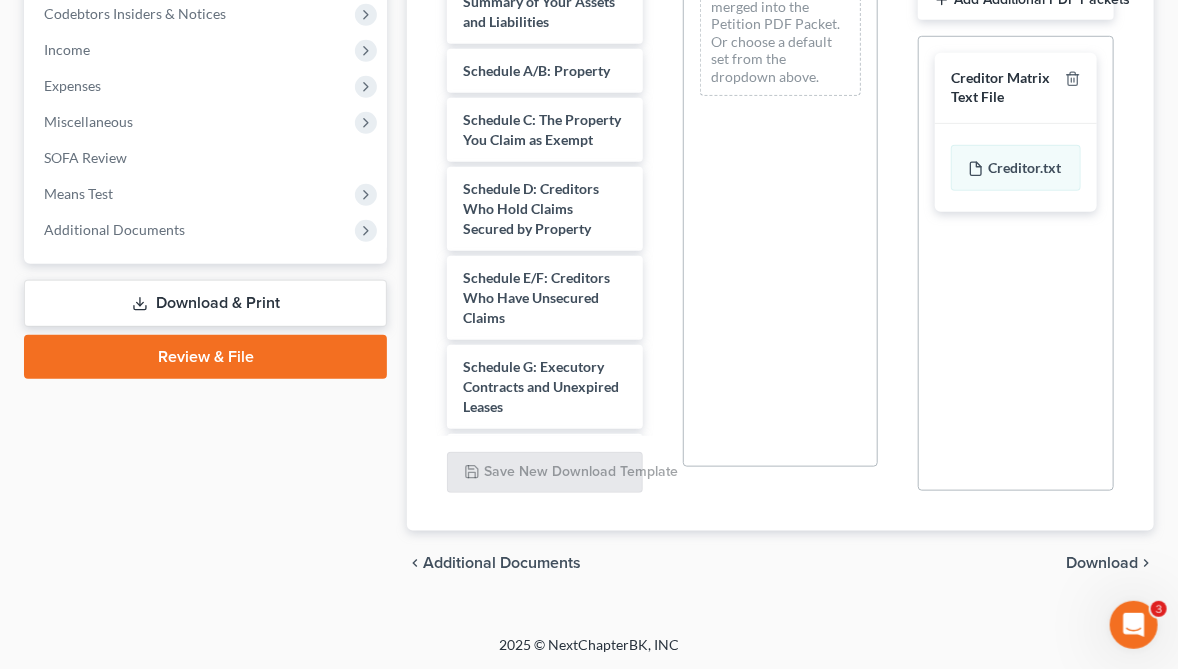click on "Download" at bounding box center (1102, 563) 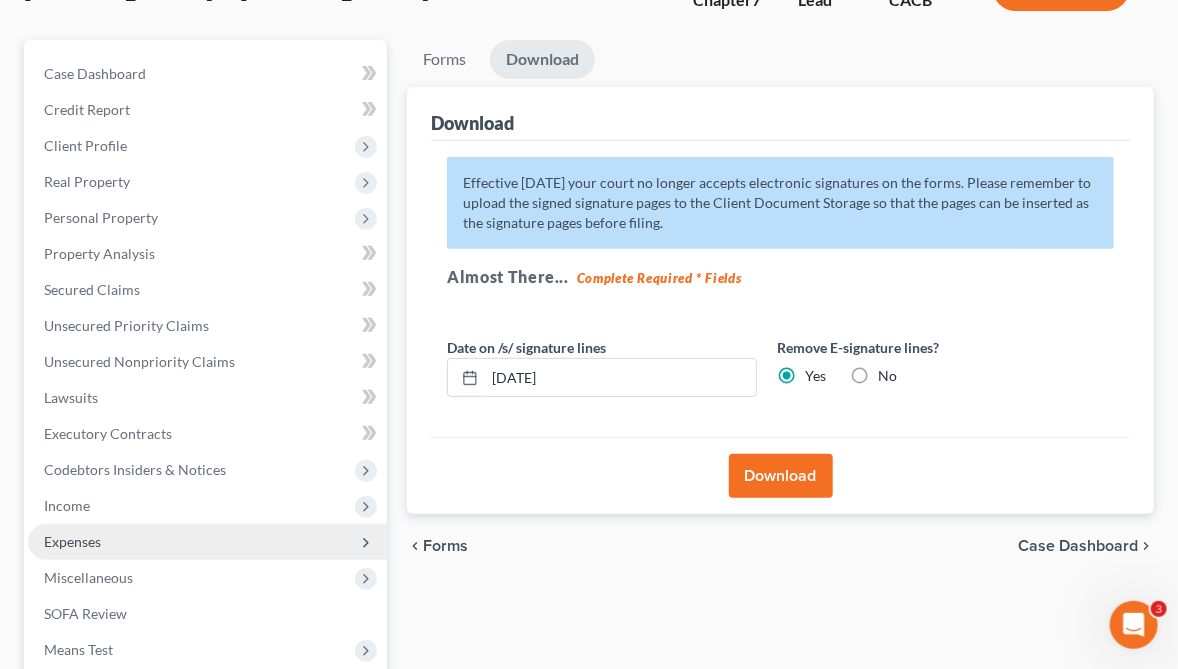 scroll, scrollTop: 392, scrollLeft: 0, axis: vertical 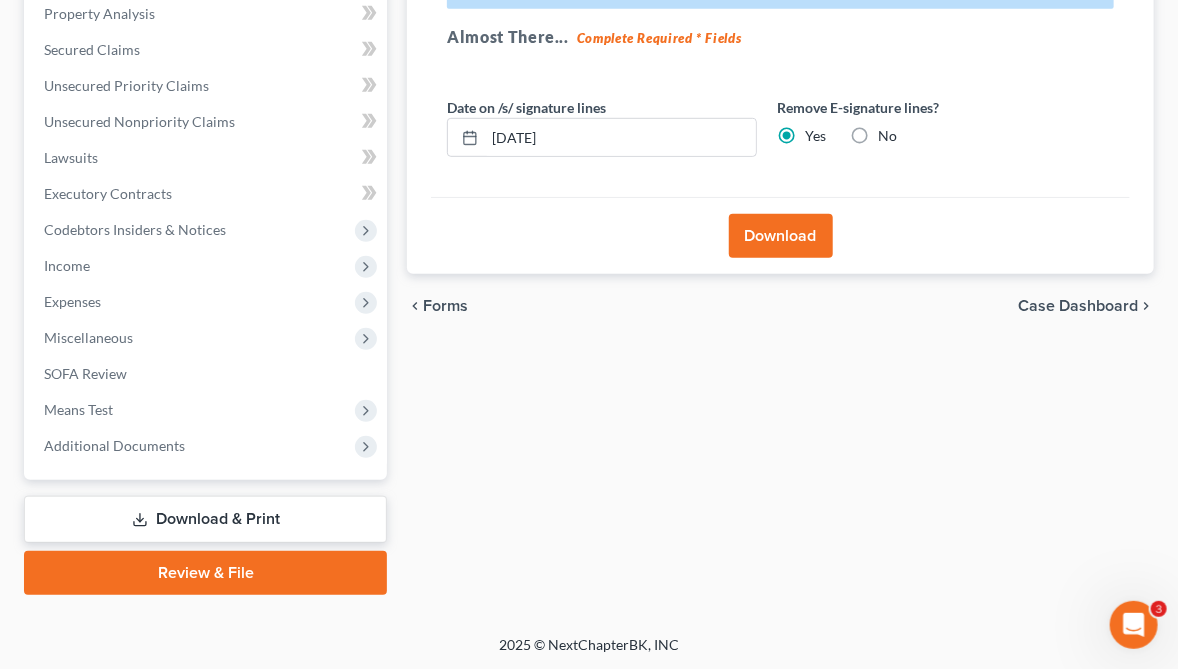 click on "Download & Print" at bounding box center [205, 519] 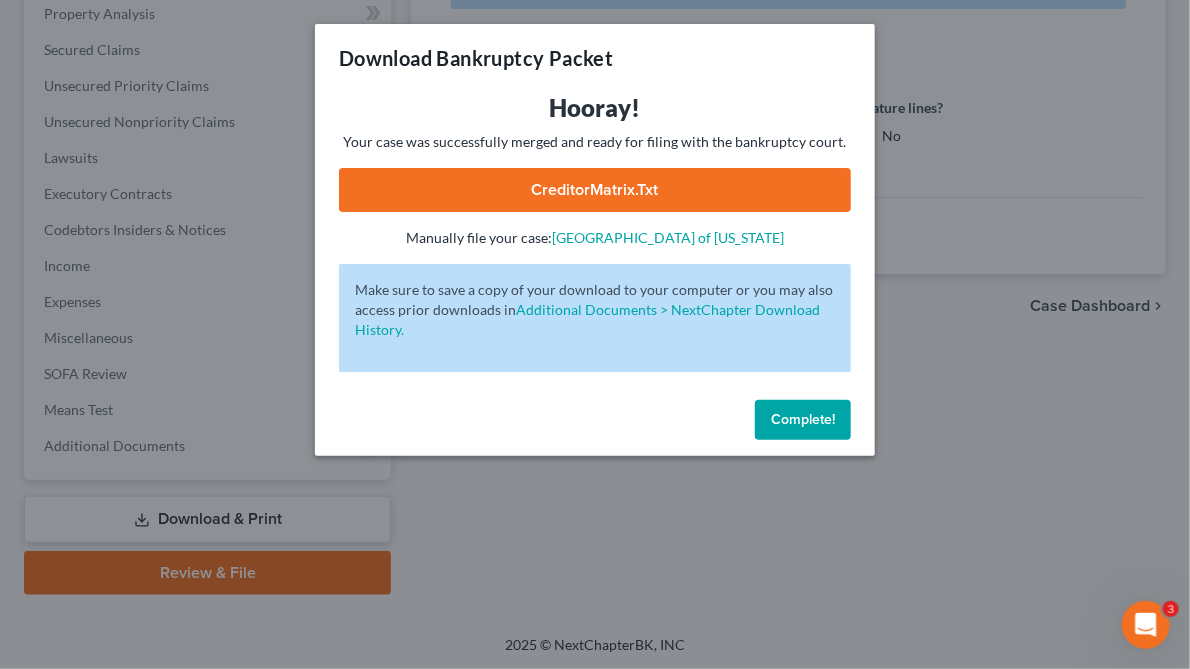 click on "CreditorMatrix.txt" at bounding box center (595, 190) 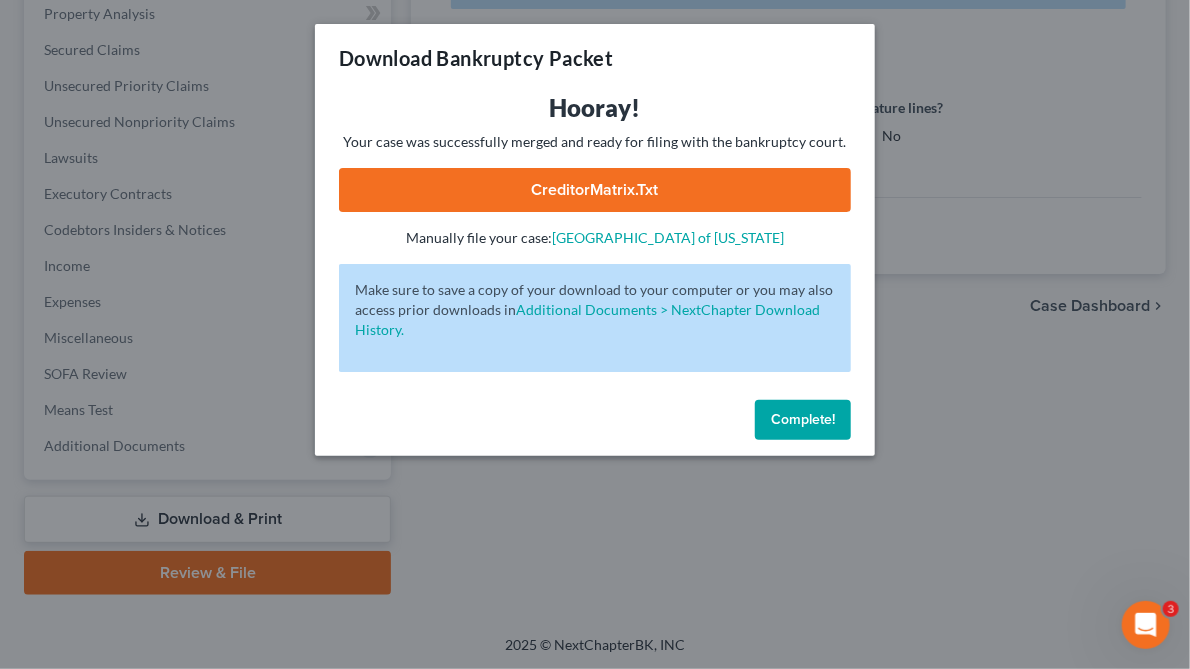 click on "Complete!" at bounding box center (803, 420) 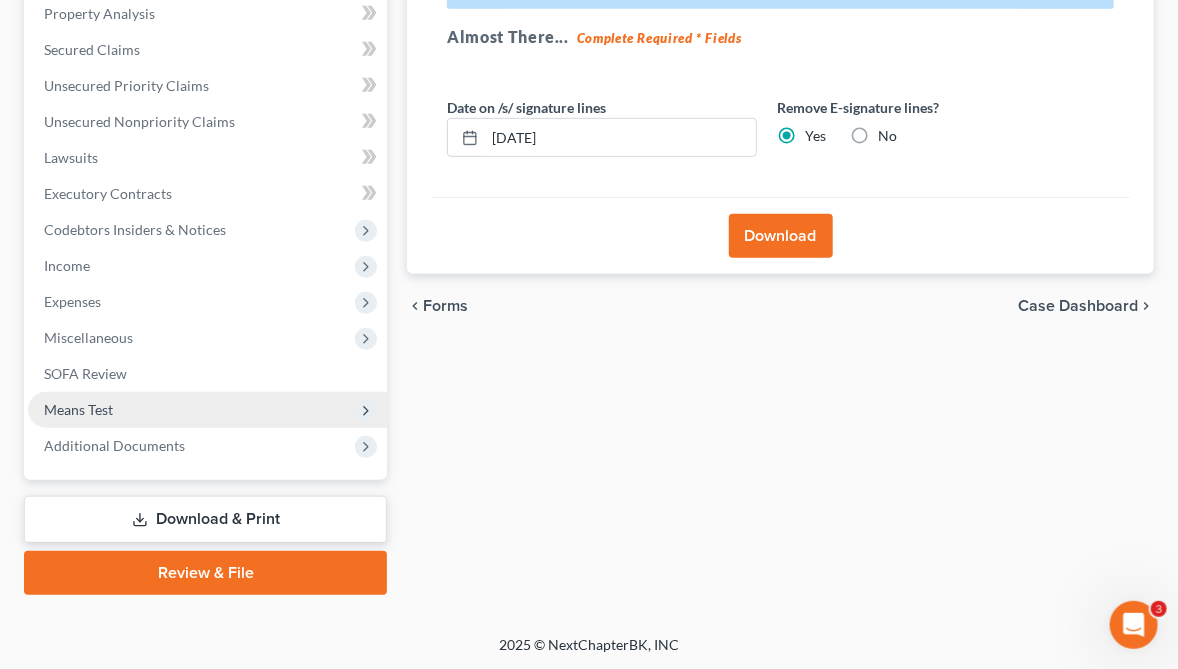 scroll, scrollTop: 0, scrollLeft: 0, axis: both 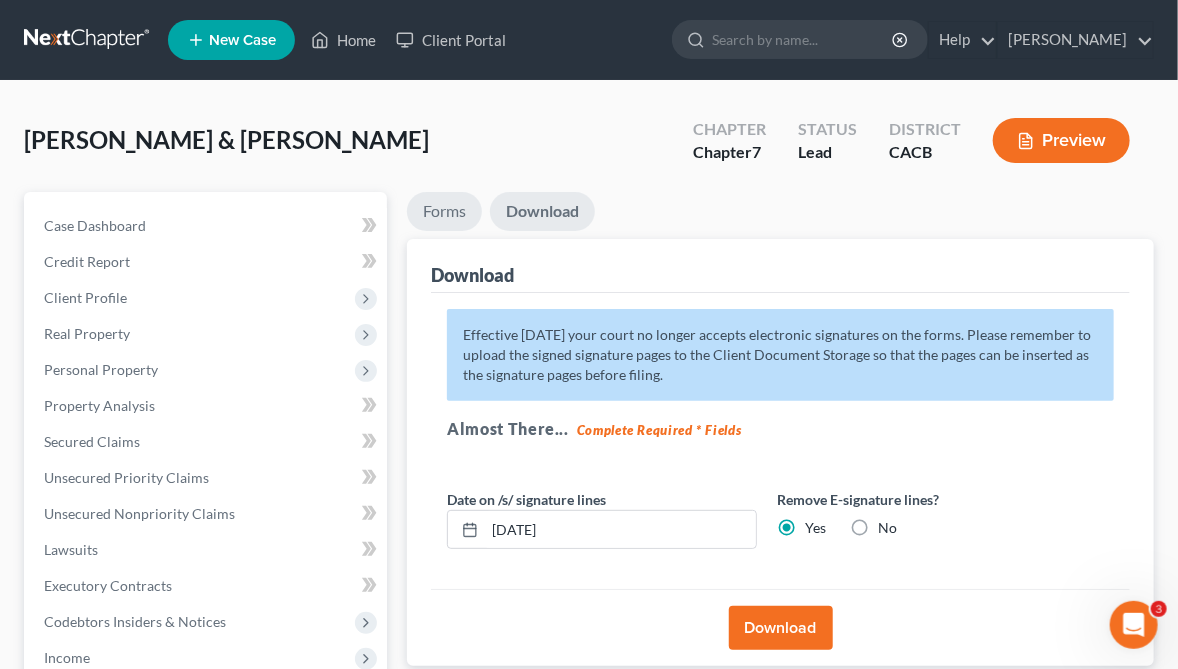 click on "Forms" at bounding box center (444, 211) 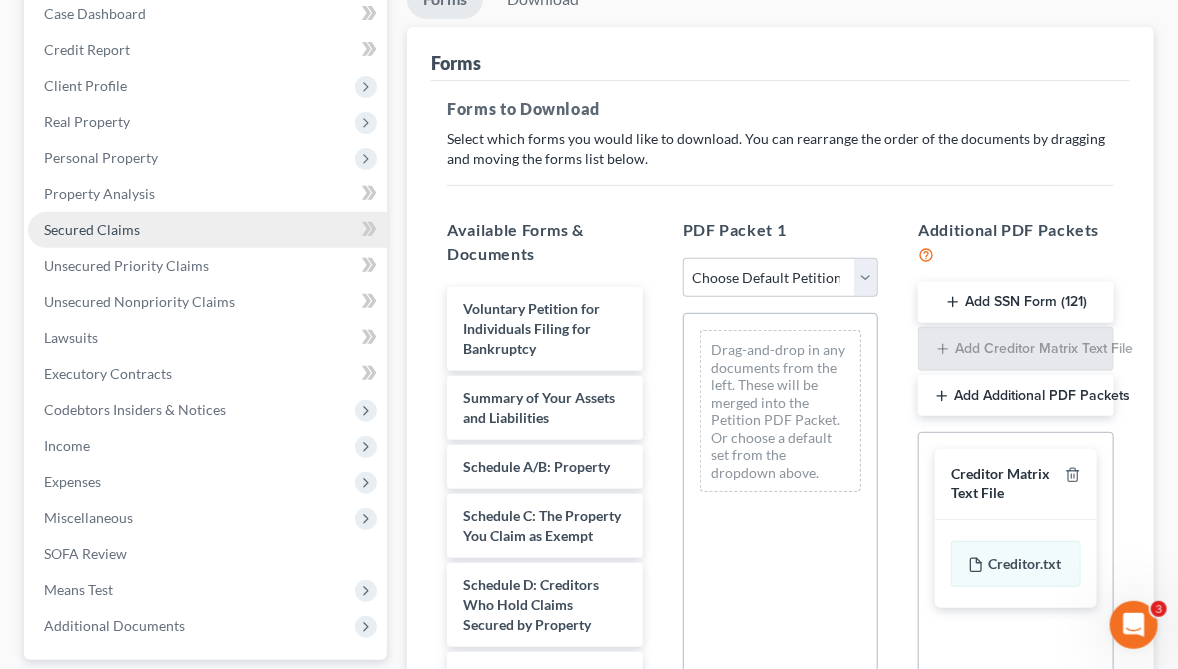 scroll, scrollTop: 240, scrollLeft: 0, axis: vertical 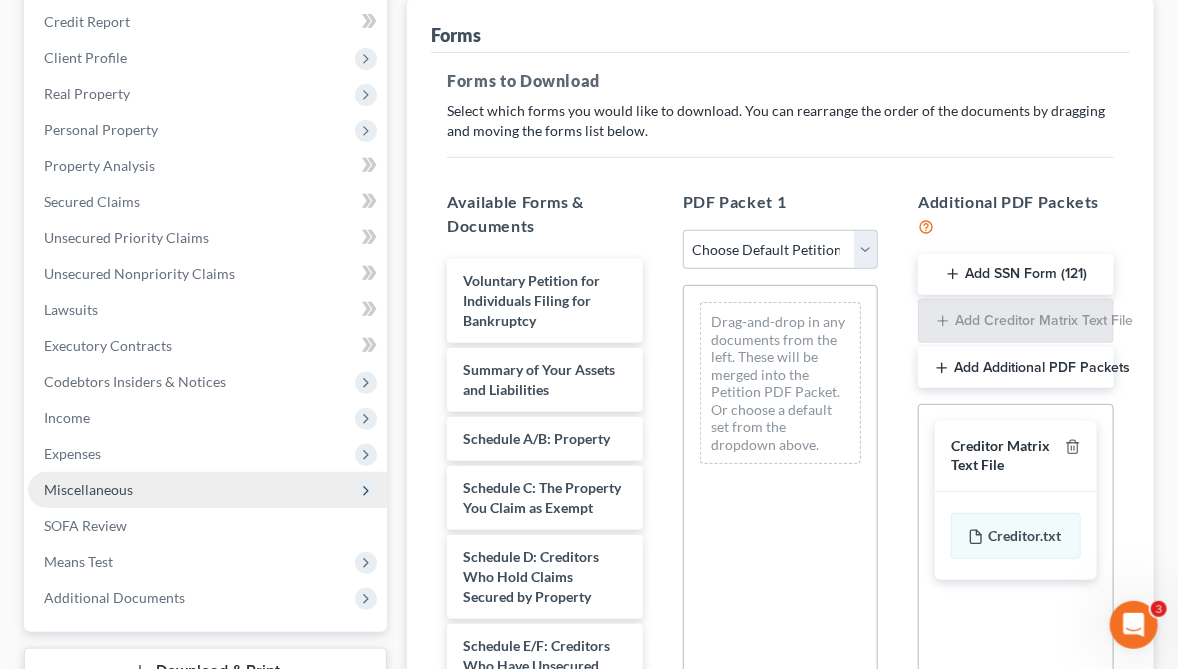 click on "Miscellaneous" at bounding box center (88, 489) 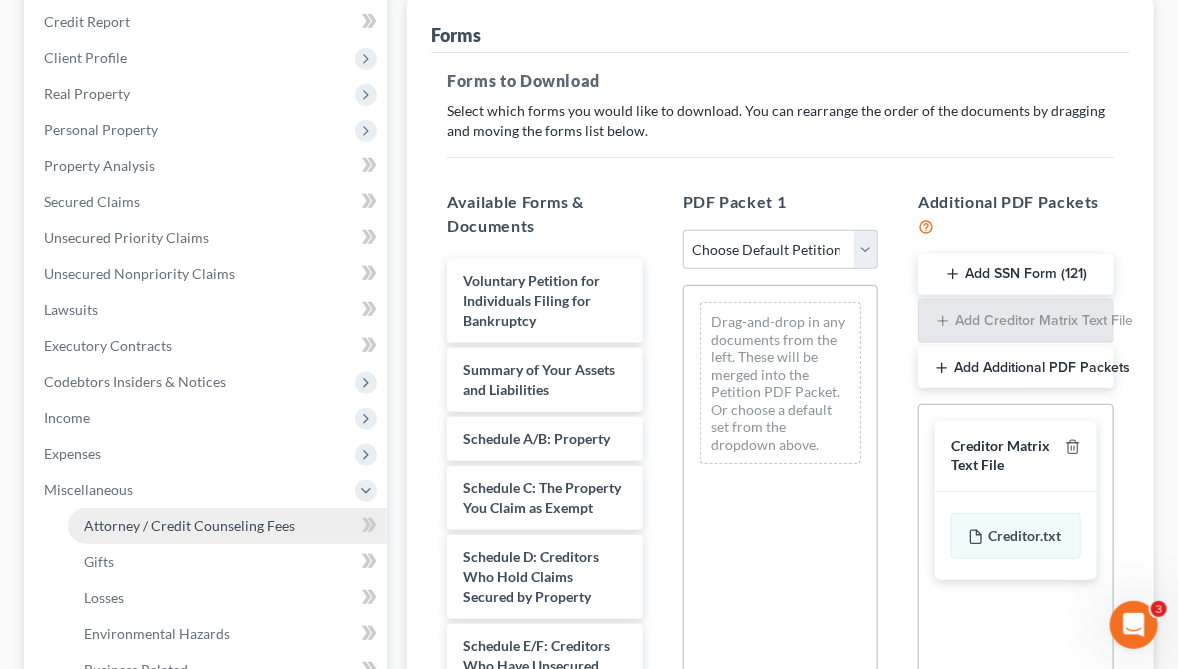 click on "Attorney / Credit Counseling Fees" at bounding box center (189, 525) 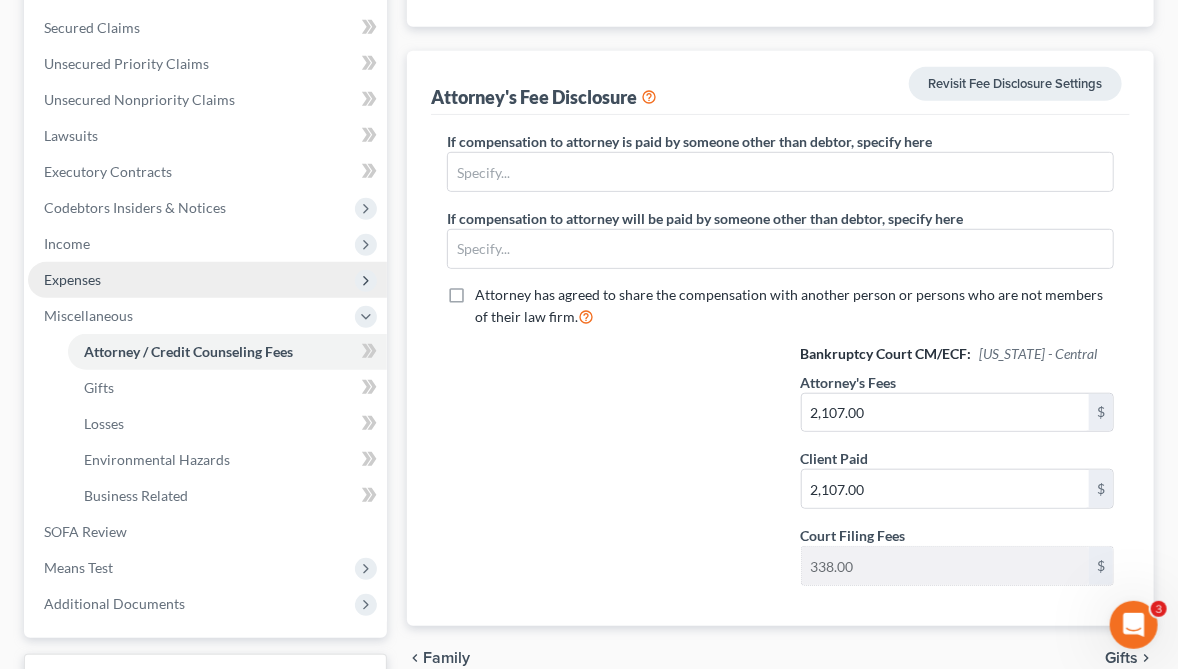 scroll, scrollTop: 560, scrollLeft: 0, axis: vertical 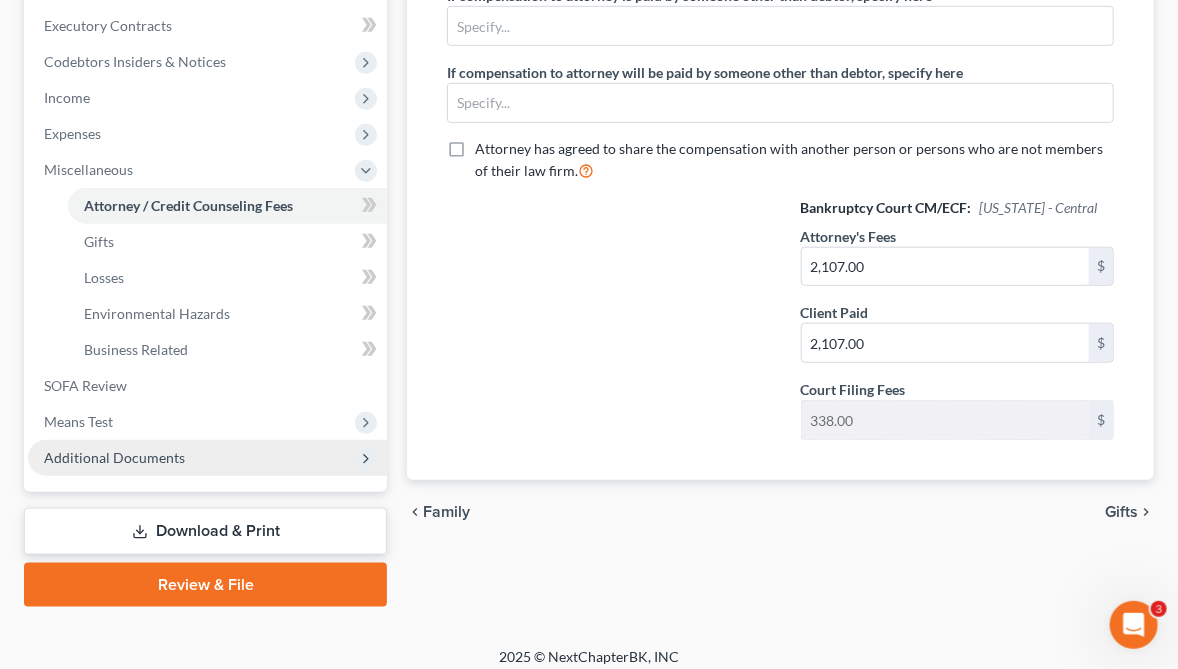 click on "Additional Documents" at bounding box center (114, 457) 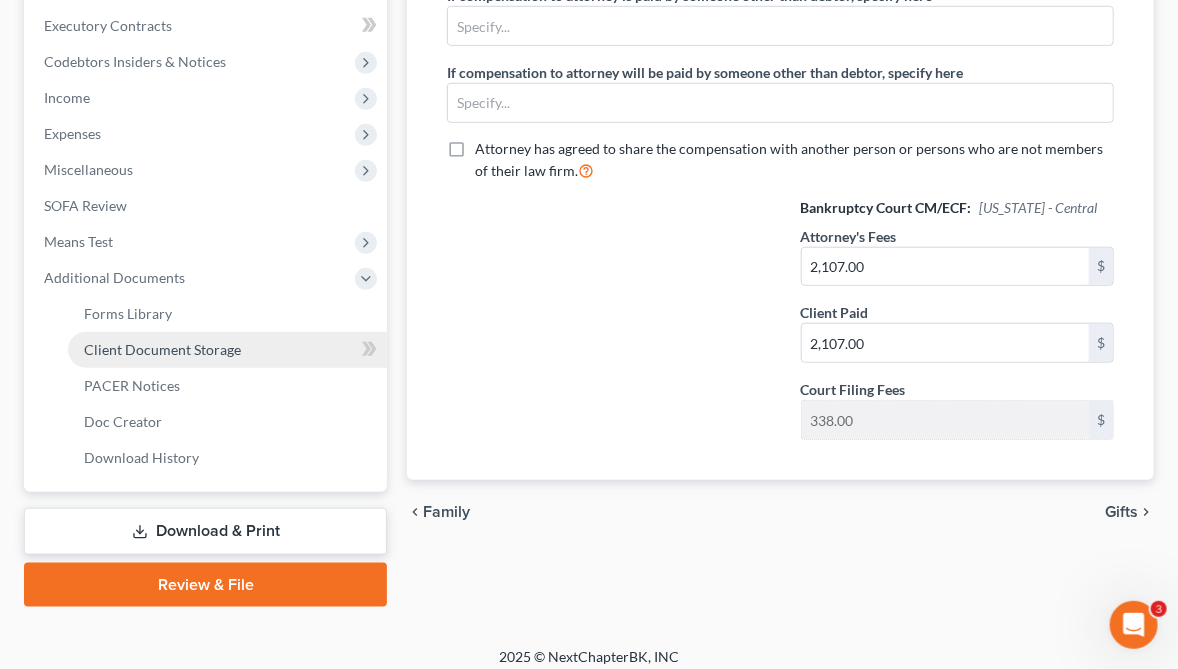 click on "Client Document Storage" at bounding box center (162, 349) 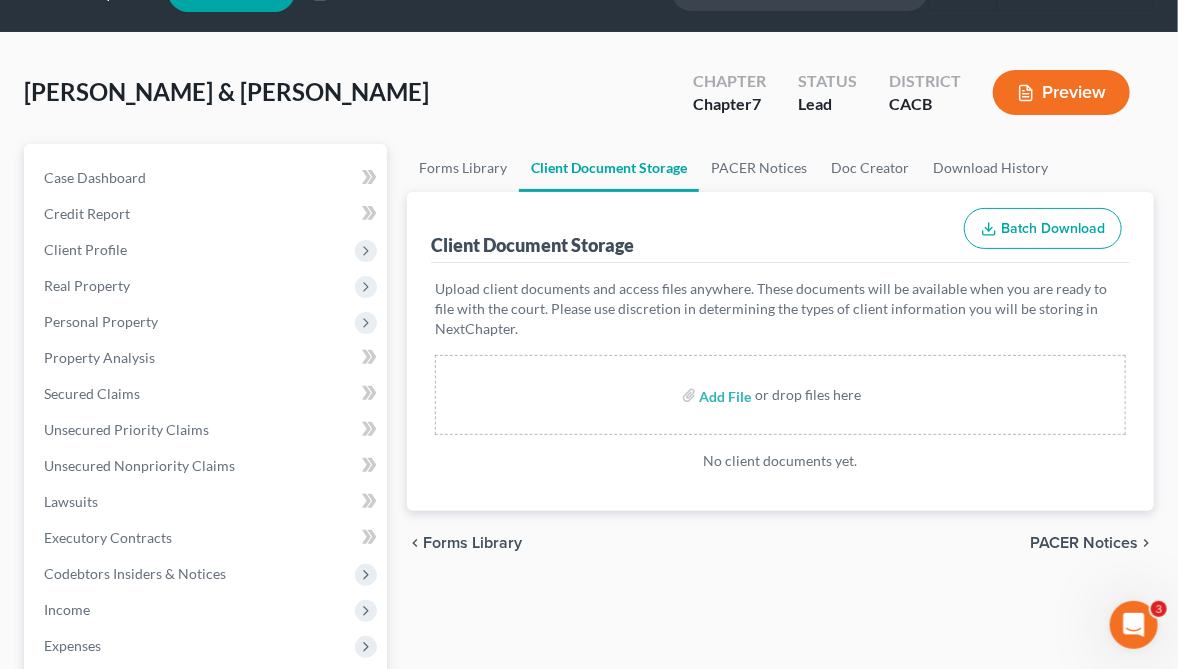 scroll, scrollTop: 0, scrollLeft: 0, axis: both 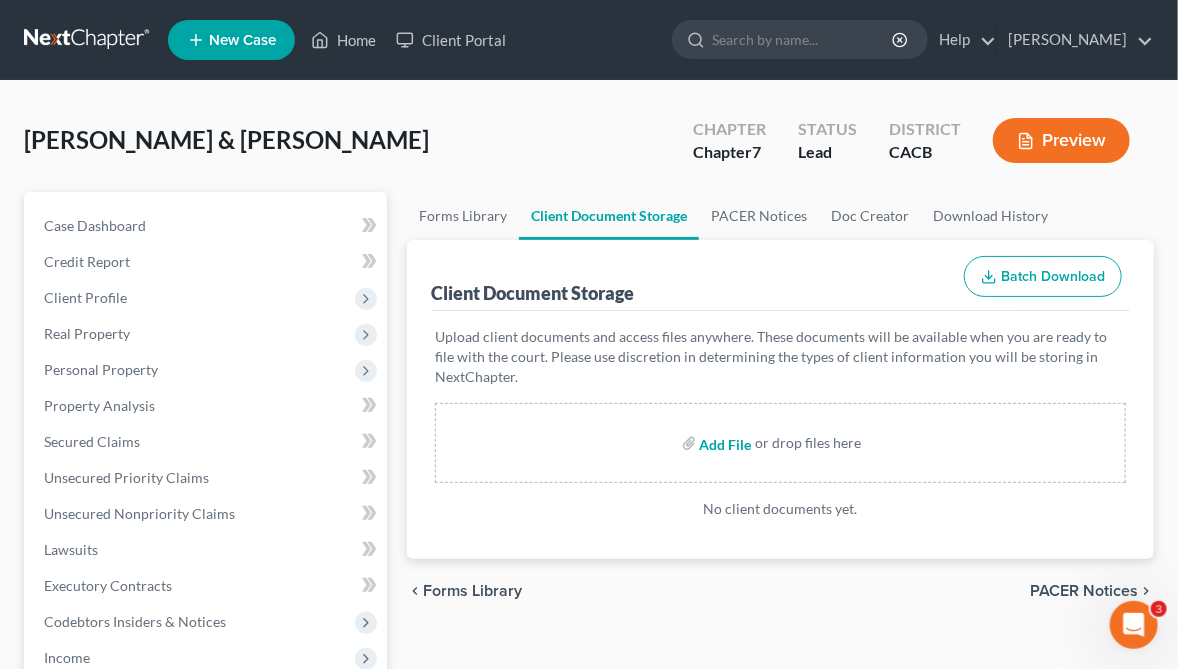 click at bounding box center [724, 443] 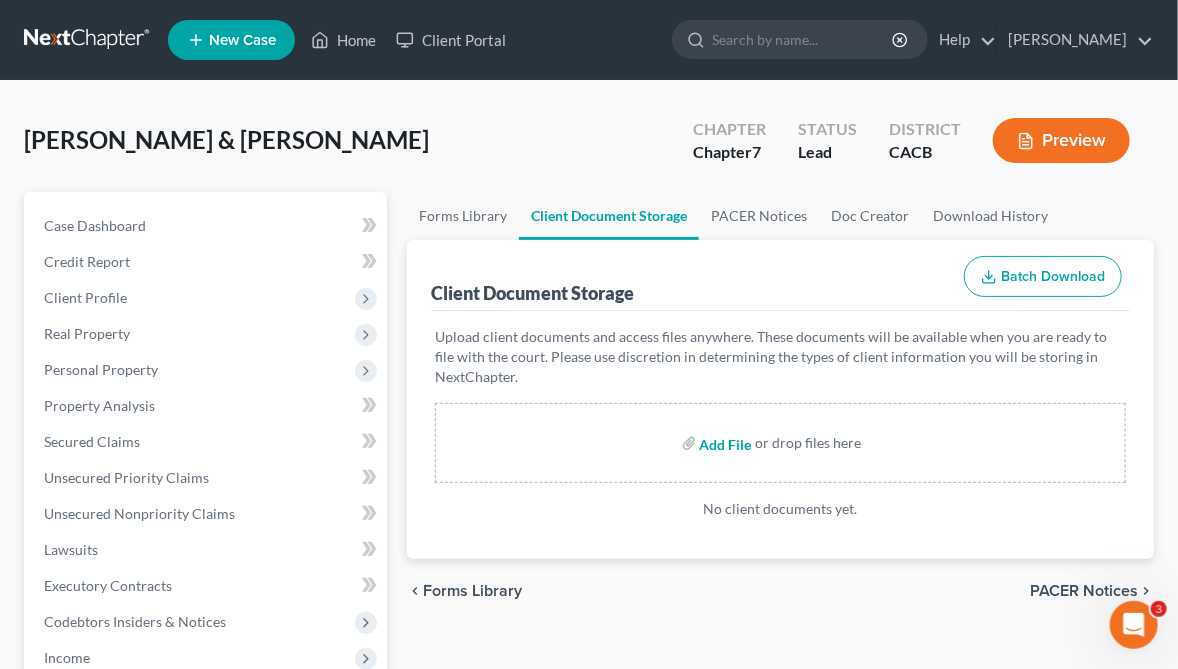type on "C:\fakepath\1.pdf" 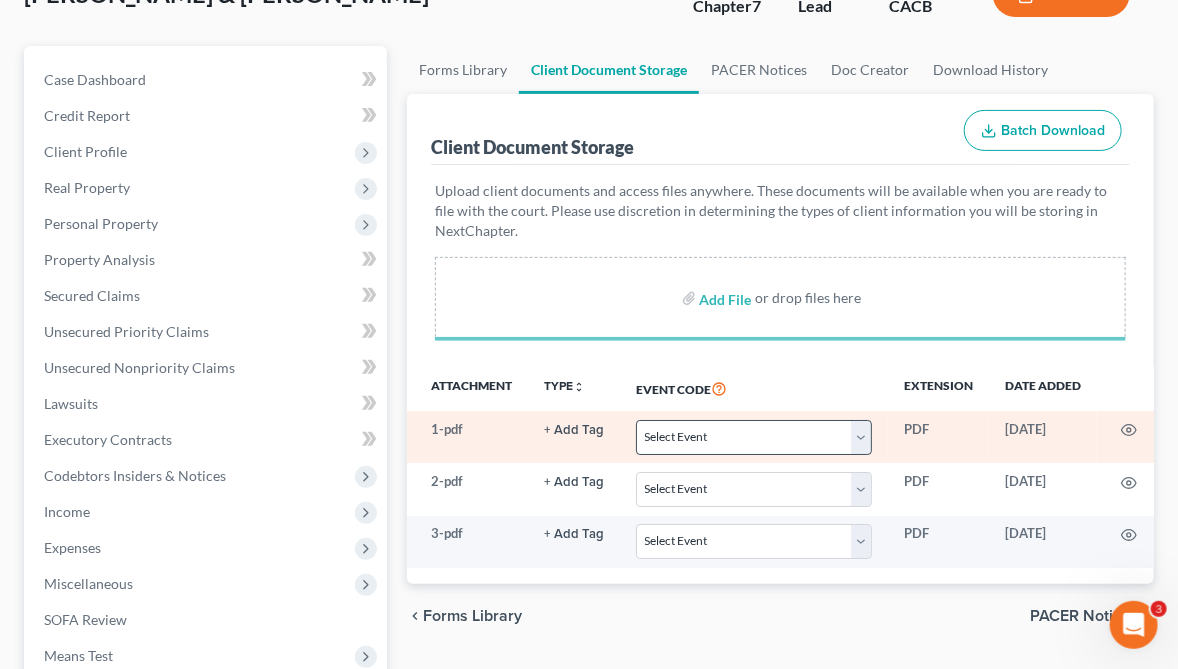 scroll, scrollTop: 320, scrollLeft: 0, axis: vertical 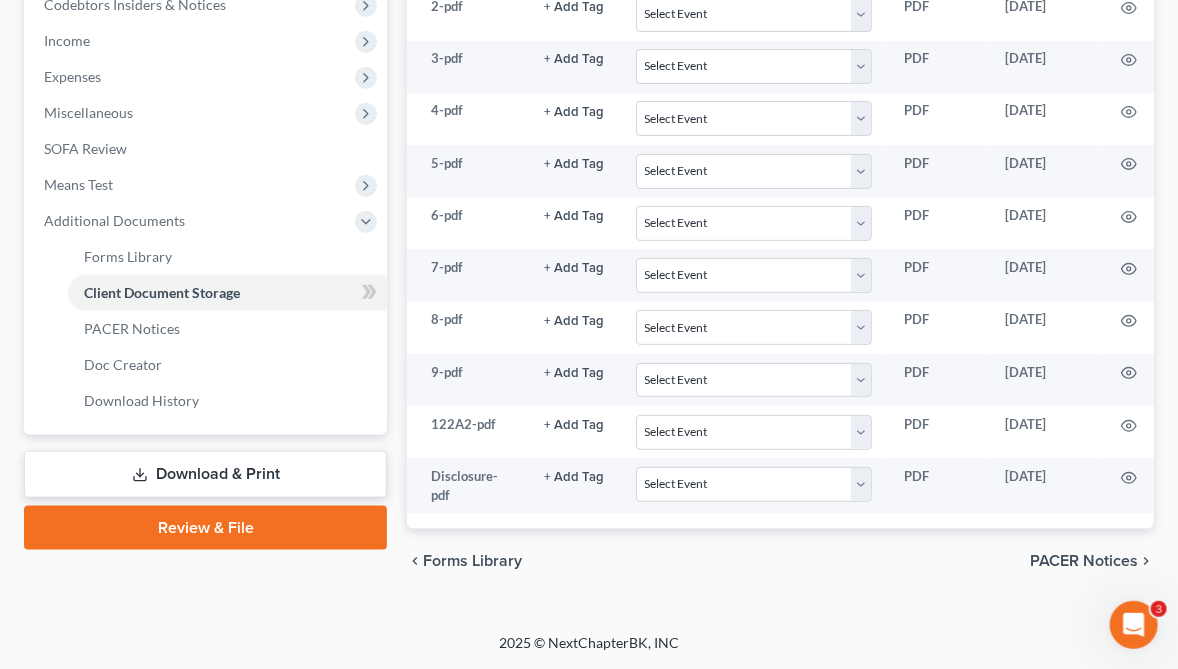 click on "Download & Print" at bounding box center (205, 474) 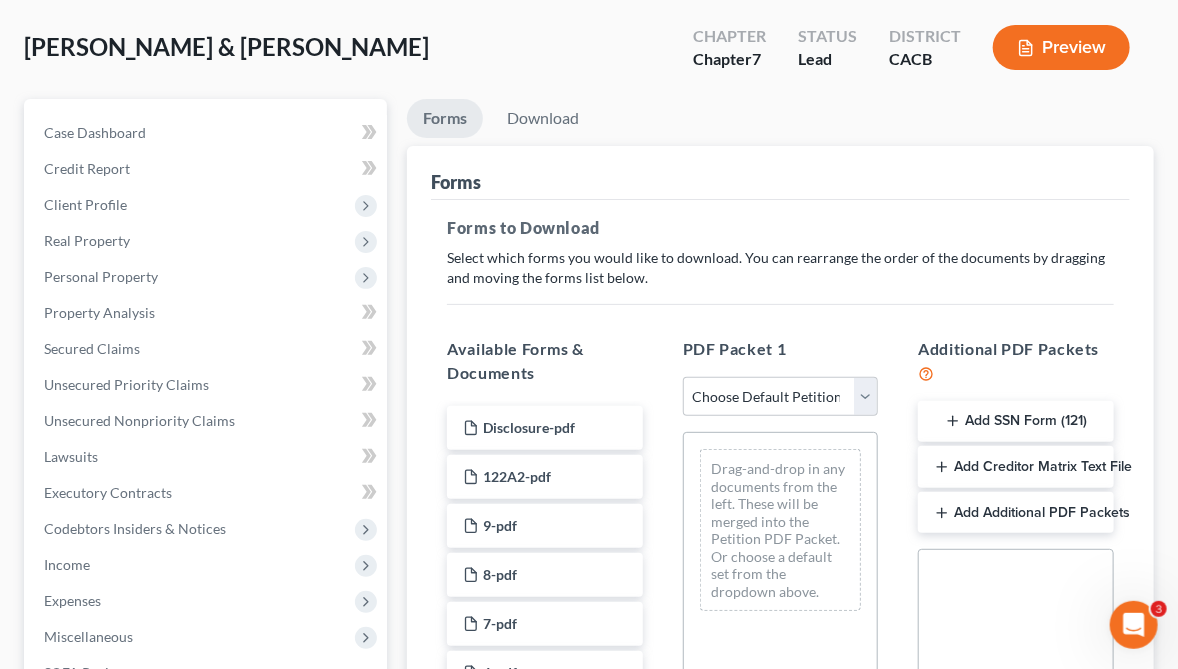 scroll, scrollTop: 0, scrollLeft: 0, axis: both 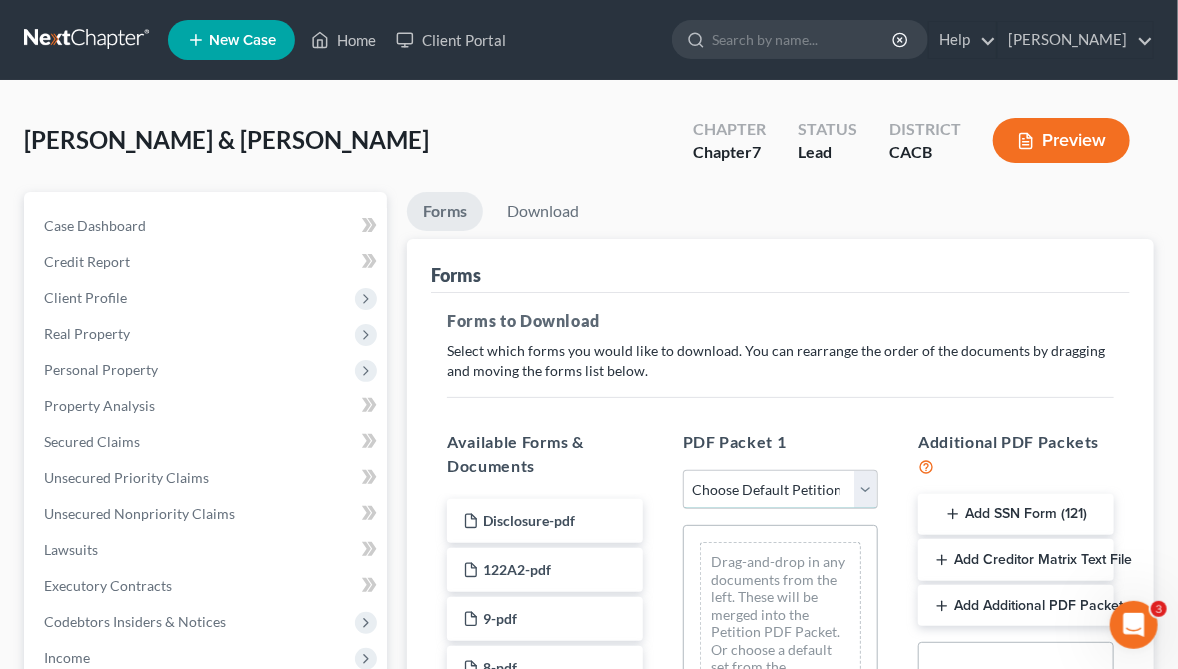 click on "Choose Default Petition PDF Packet Complete Bankruptcy Petition (all forms and schedules) Emergency Filing Forms (Petition and Creditor List Only) Amended Forms Signature Pages Only Schedule Review Voluntary Petition Signature Pages" at bounding box center [781, 490] 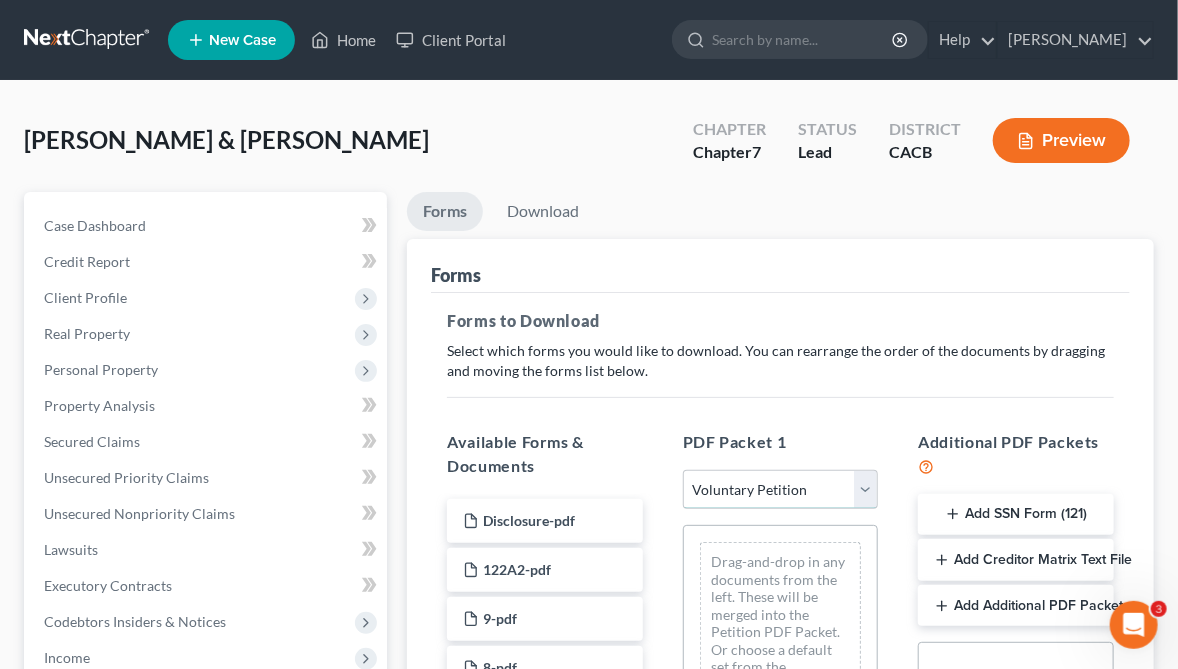 click on "Choose Default Petition PDF Packet Complete Bankruptcy Petition (all forms and schedules) Emergency Filing Forms (Petition and Creditor List Only) Amended Forms Signature Pages Only Schedule Review Voluntary Petition Signature Pages" at bounding box center [781, 490] 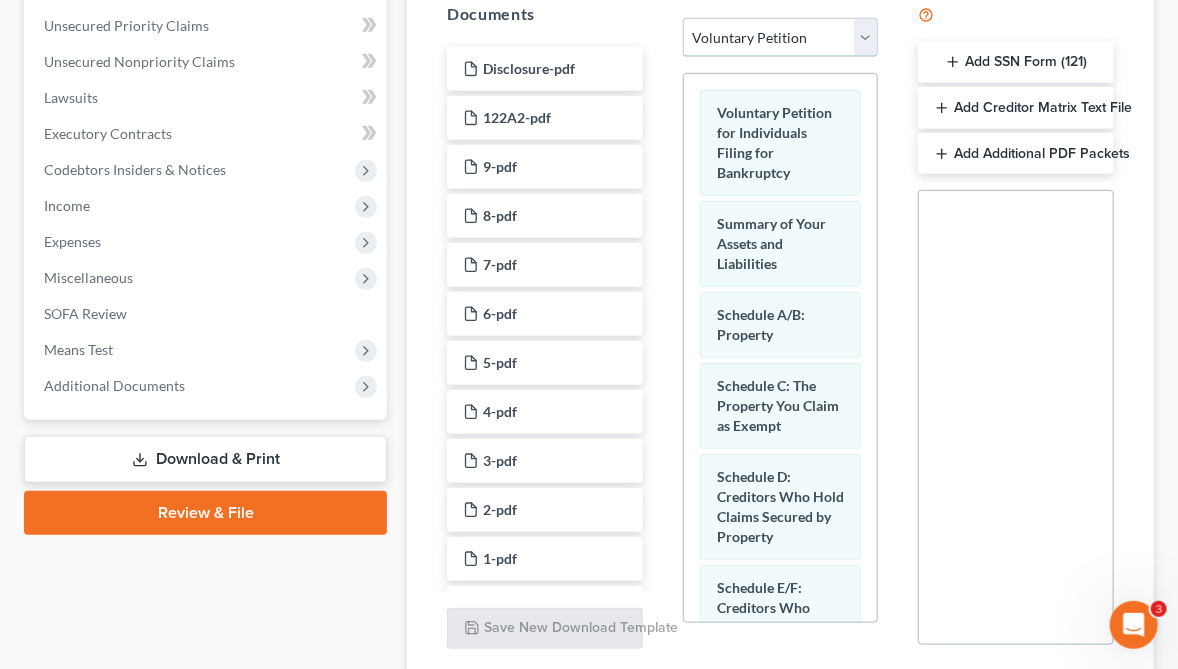 scroll, scrollTop: 480, scrollLeft: 0, axis: vertical 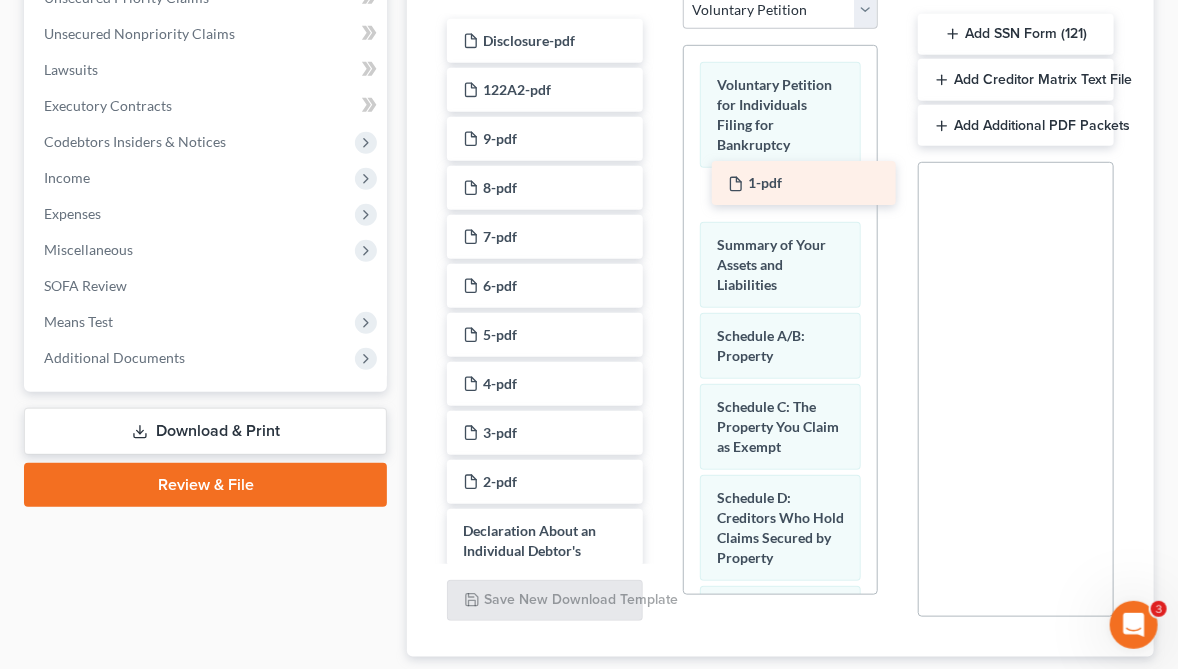 drag, startPoint x: 496, startPoint y: 529, endPoint x: 761, endPoint y: 183, distance: 435.8222 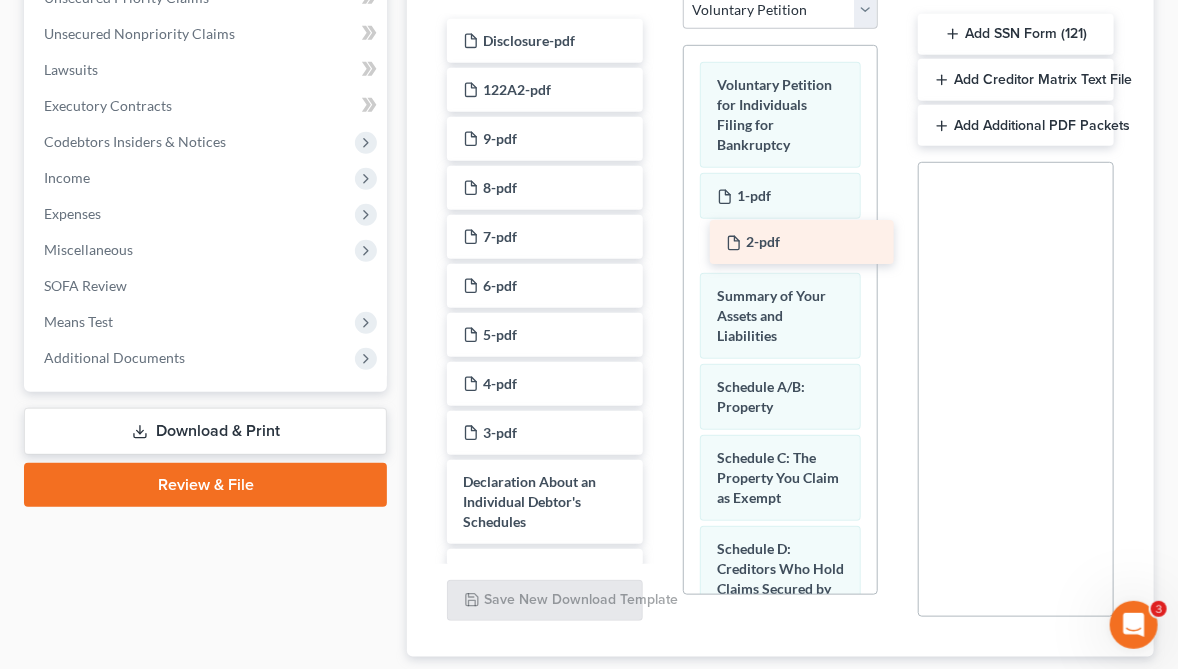 drag, startPoint x: 496, startPoint y: 478, endPoint x: 759, endPoint y: 240, distance: 354.7013 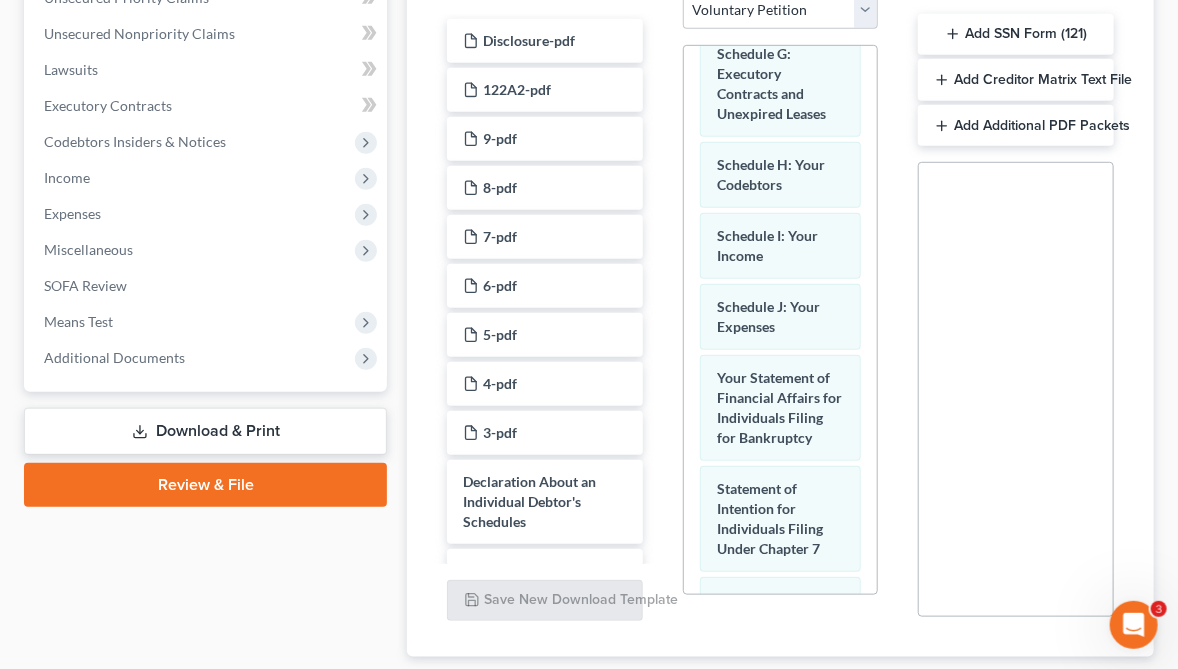 scroll, scrollTop: 720, scrollLeft: 0, axis: vertical 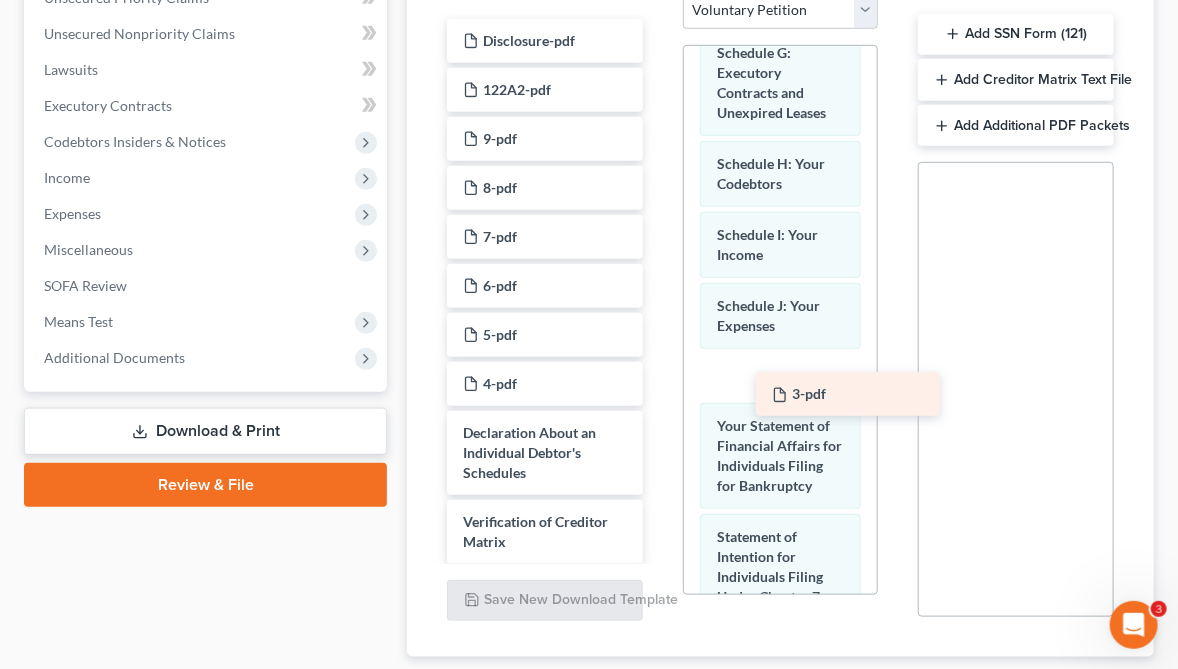 drag, startPoint x: 499, startPoint y: 428, endPoint x: 806, endPoint y: 386, distance: 309.85965 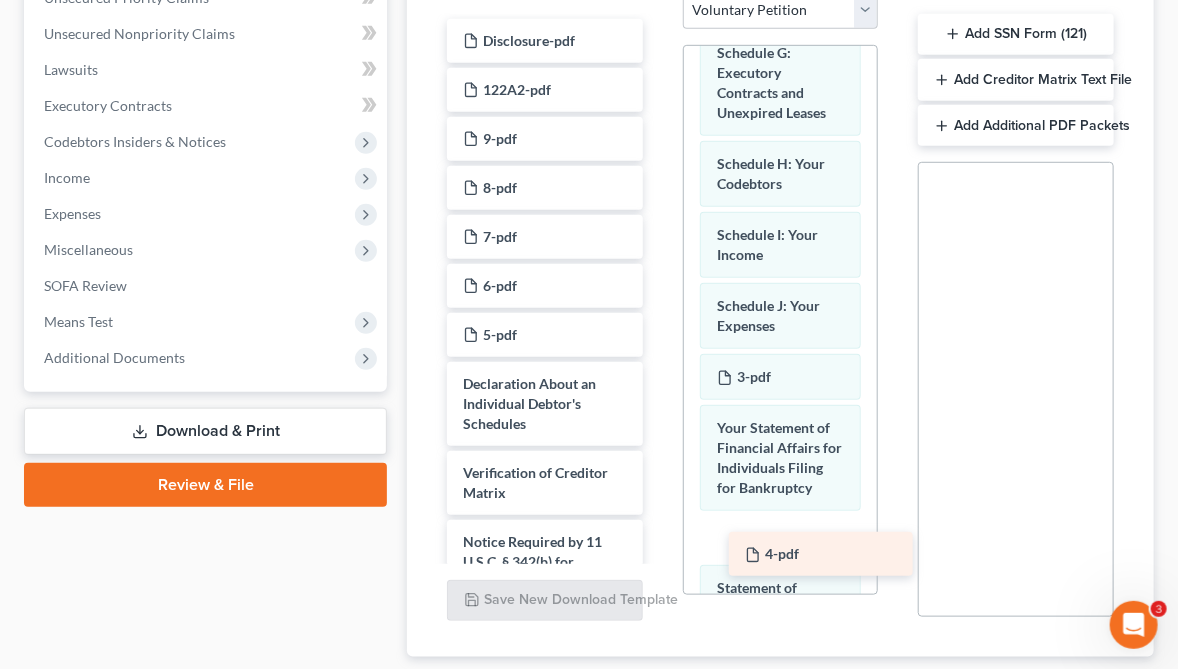 drag, startPoint x: 494, startPoint y: 380, endPoint x: 776, endPoint y: 552, distance: 330.315 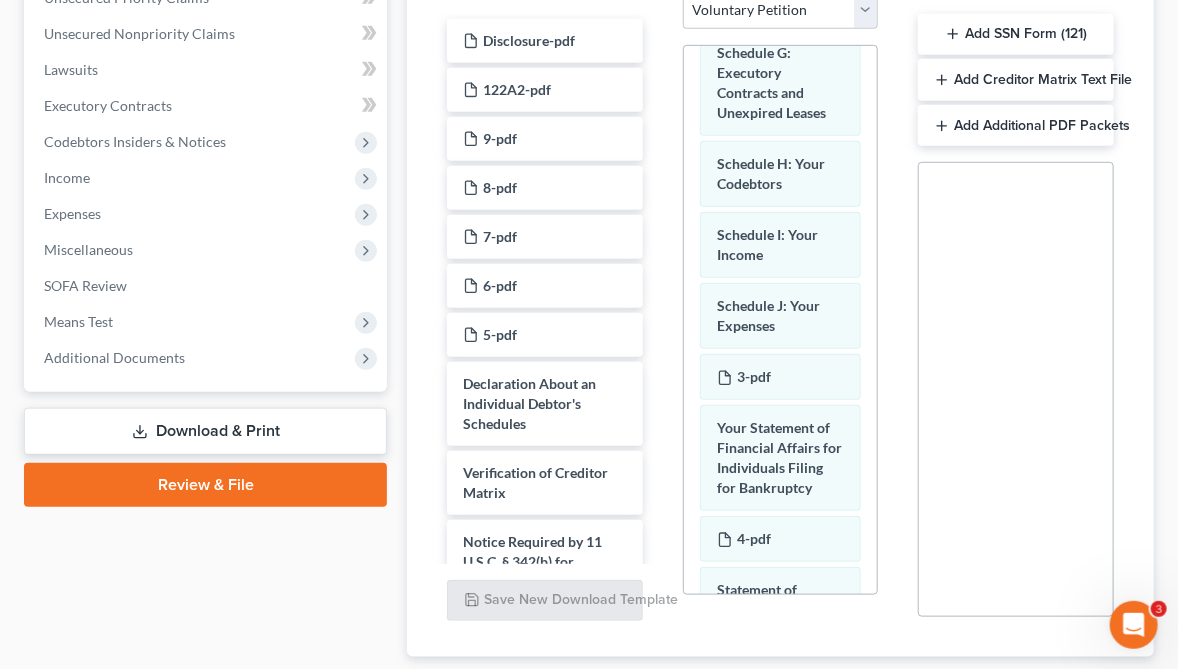 scroll, scrollTop: 1040, scrollLeft: 0, axis: vertical 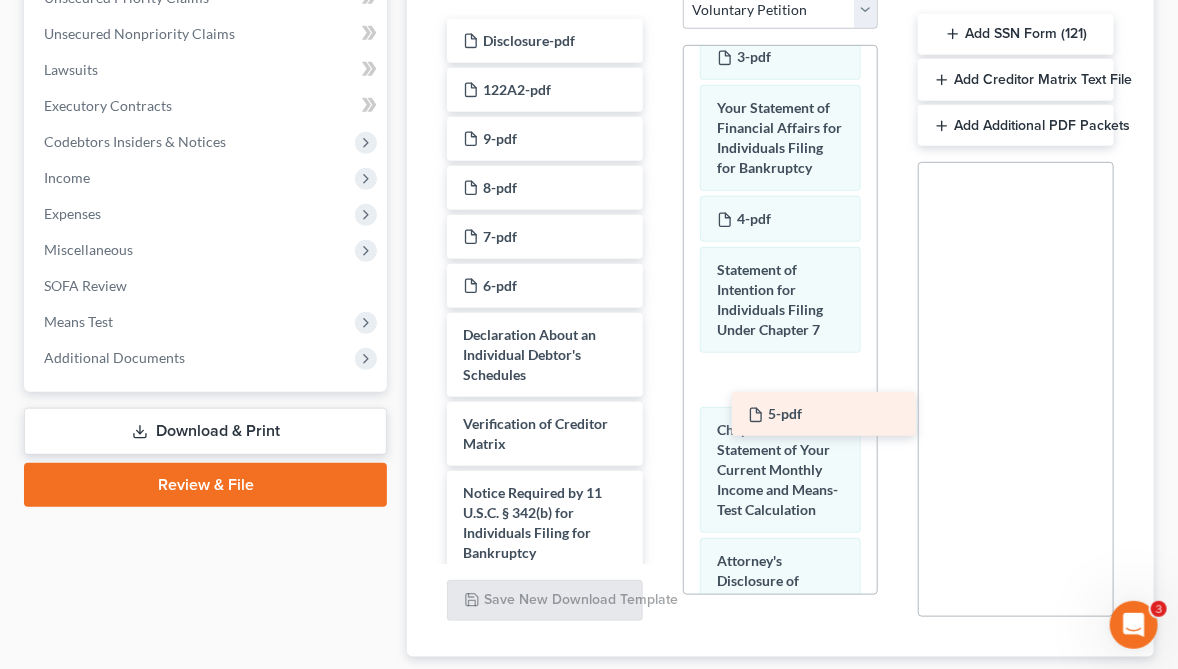 drag, startPoint x: 459, startPoint y: 339, endPoint x: 744, endPoint y: 420, distance: 296.28702 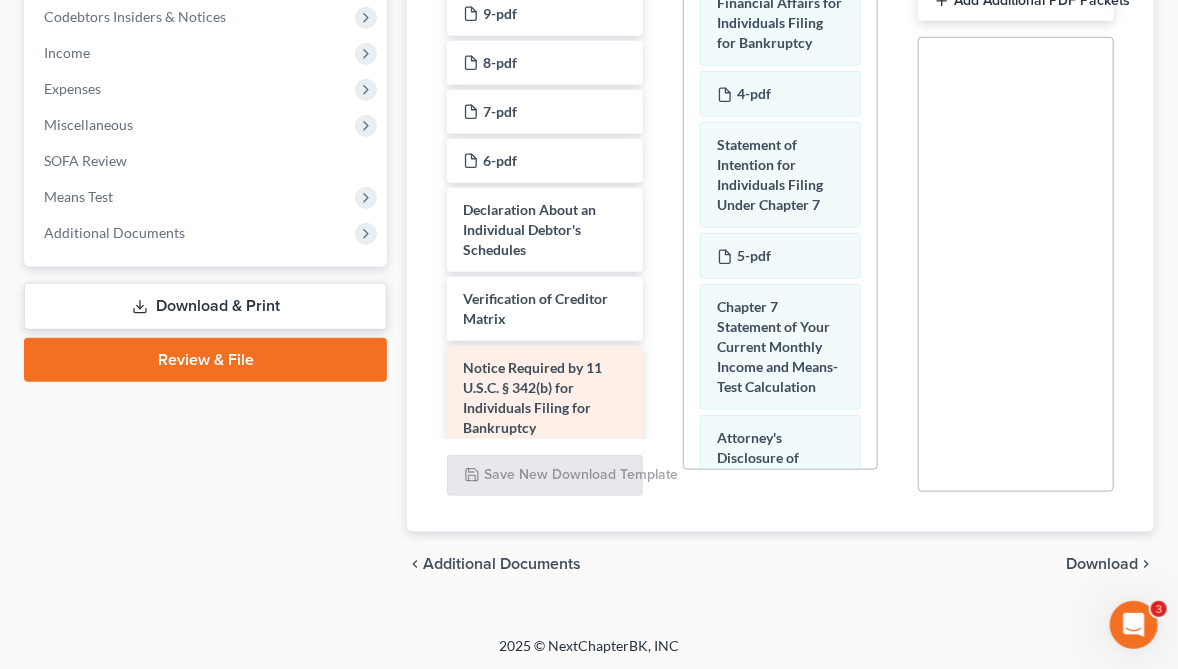 scroll, scrollTop: 607, scrollLeft: 0, axis: vertical 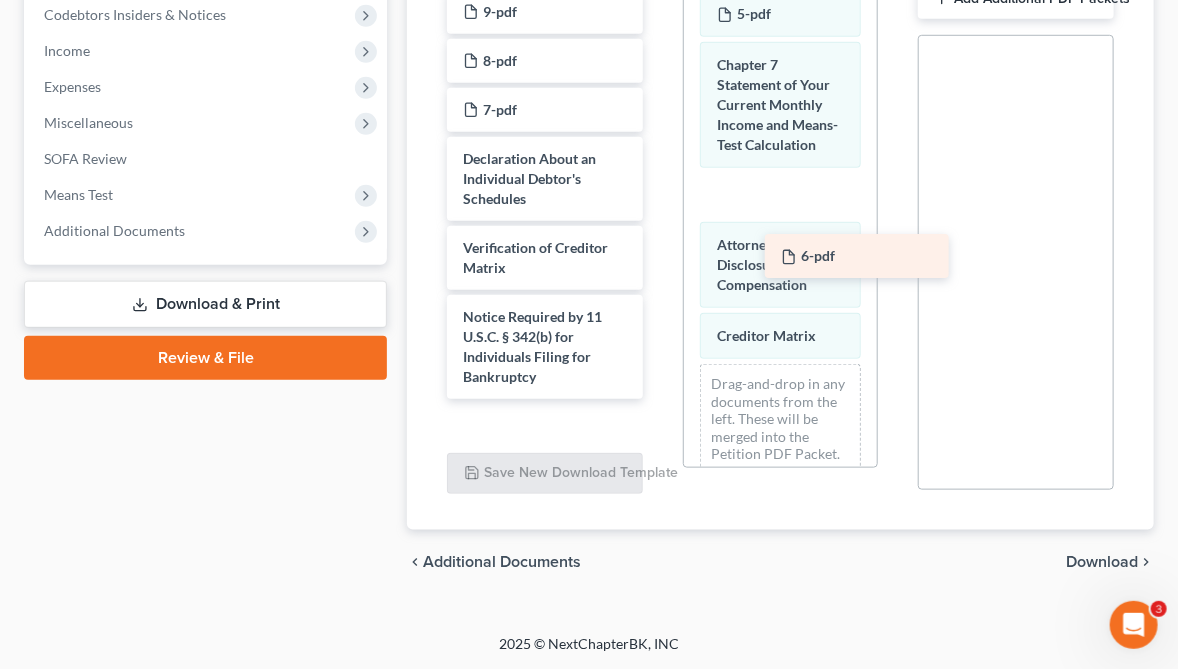drag, startPoint x: 501, startPoint y: 134, endPoint x: 794, endPoint y: 237, distance: 310.57687 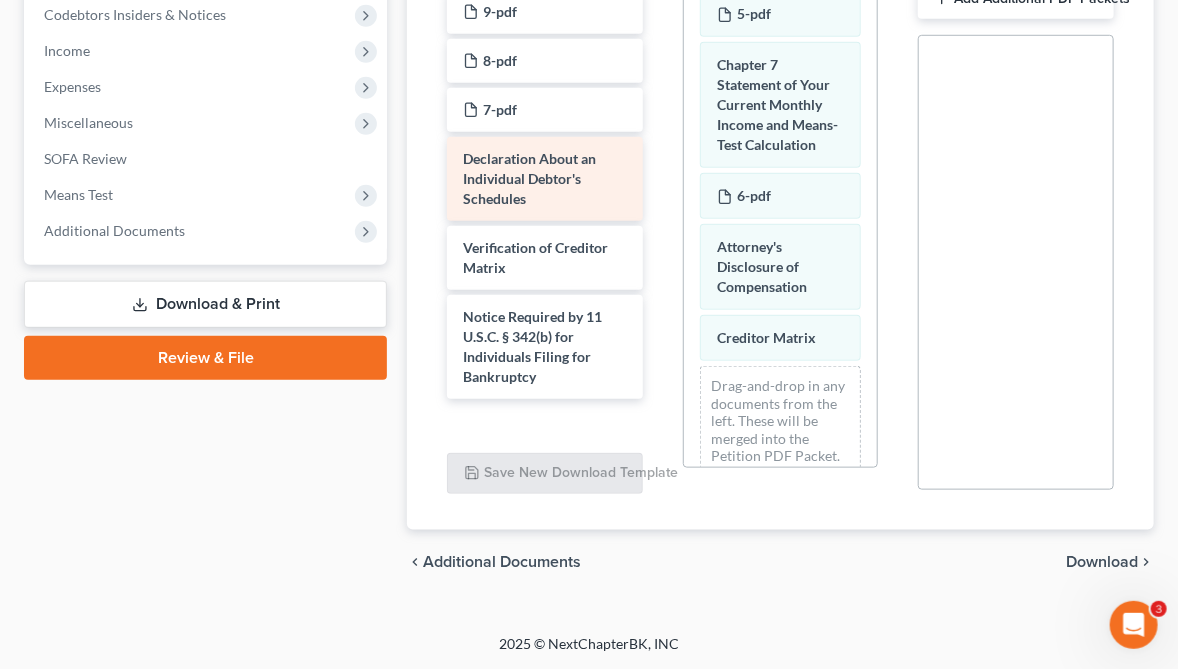 scroll, scrollTop: 527, scrollLeft: 0, axis: vertical 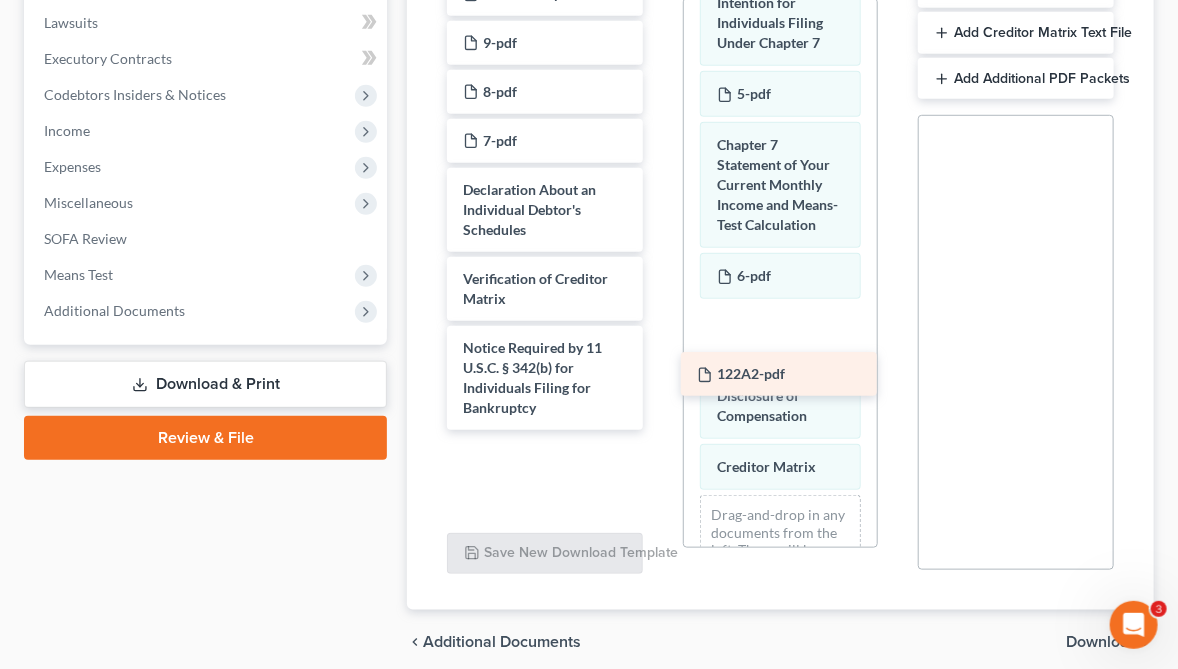drag, startPoint x: 556, startPoint y: 36, endPoint x: 790, endPoint y: 369, distance: 406.9951 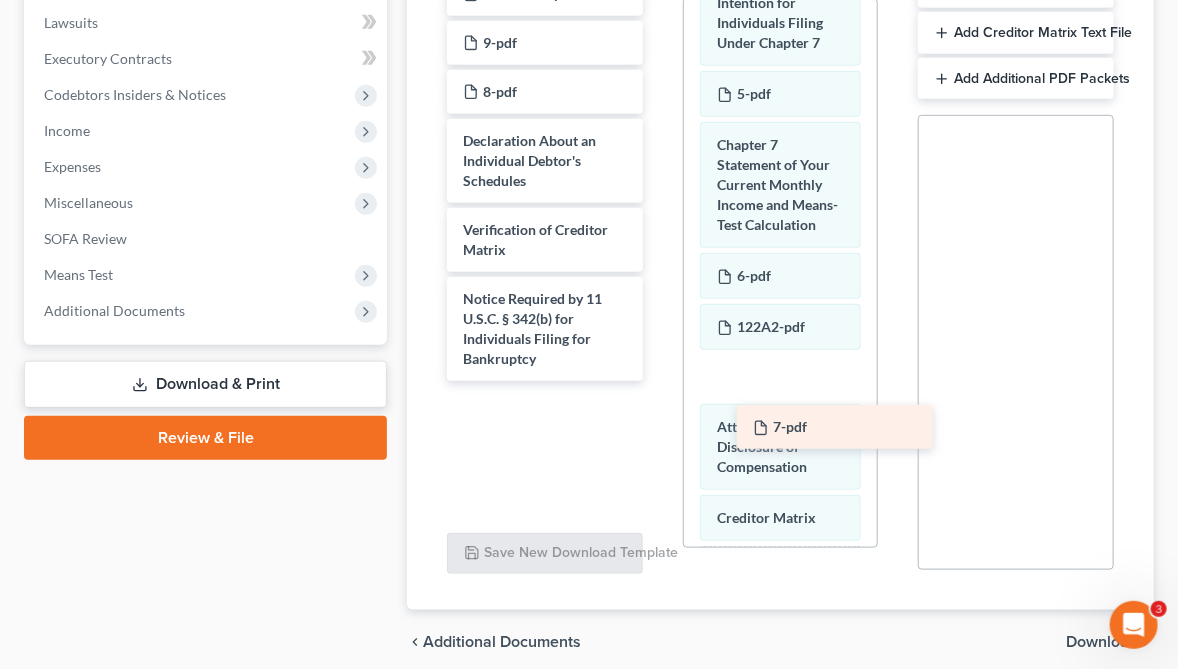 drag, startPoint x: 551, startPoint y: 134, endPoint x: 841, endPoint y: 421, distance: 408.00613 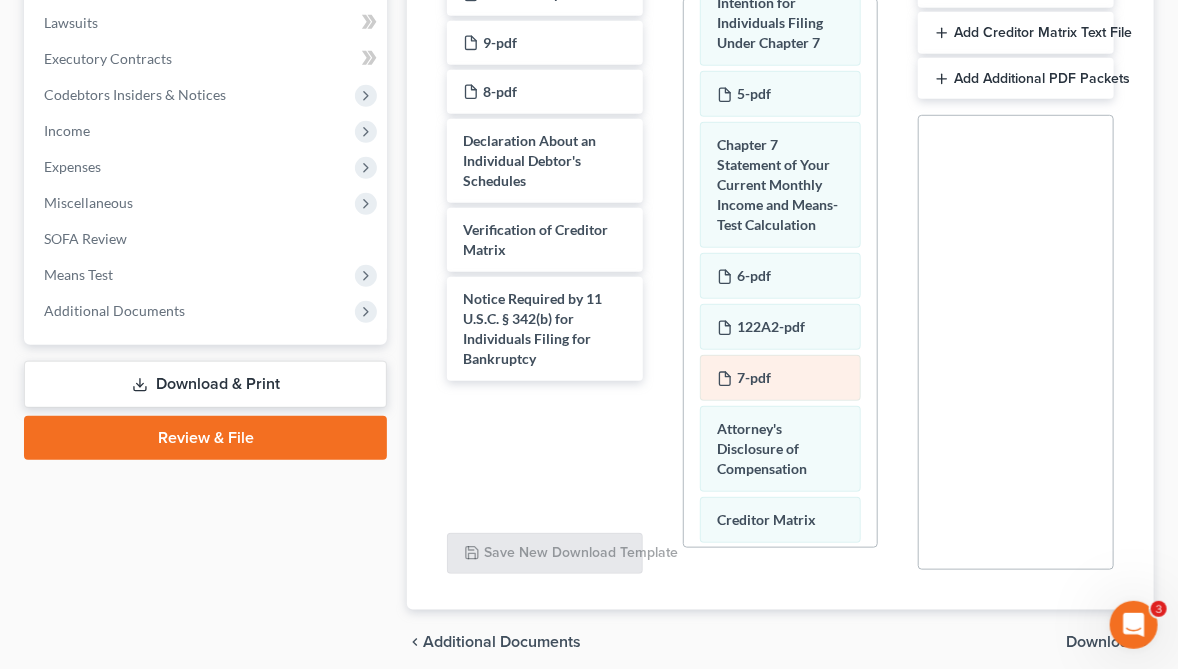 scroll, scrollTop: 1508, scrollLeft: 0, axis: vertical 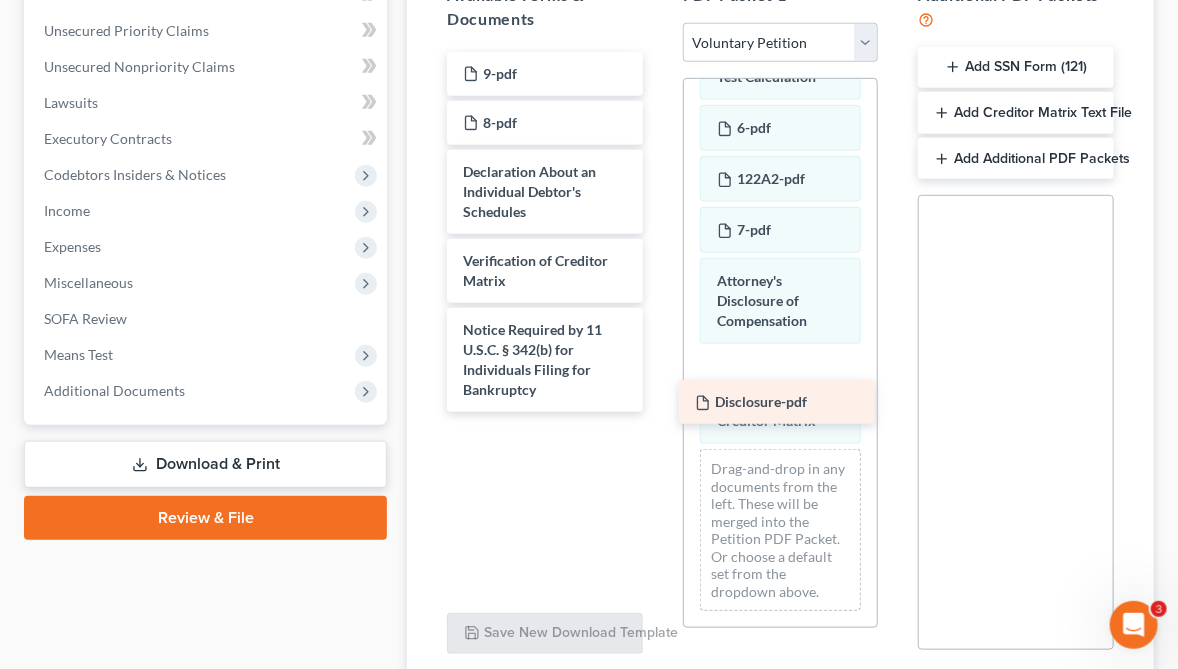 drag, startPoint x: 532, startPoint y: 69, endPoint x: 764, endPoint y: 398, distance: 402.57297 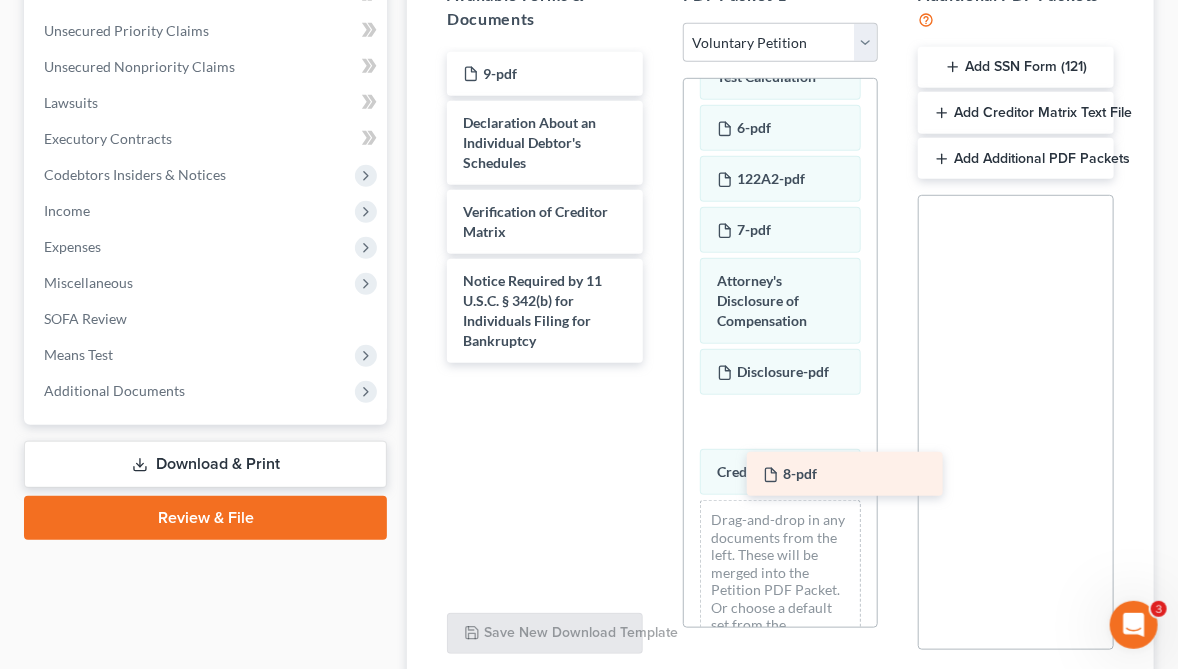 drag, startPoint x: 520, startPoint y: 111, endPoint x: 820, endPoint y: 464, distance: 463.2591 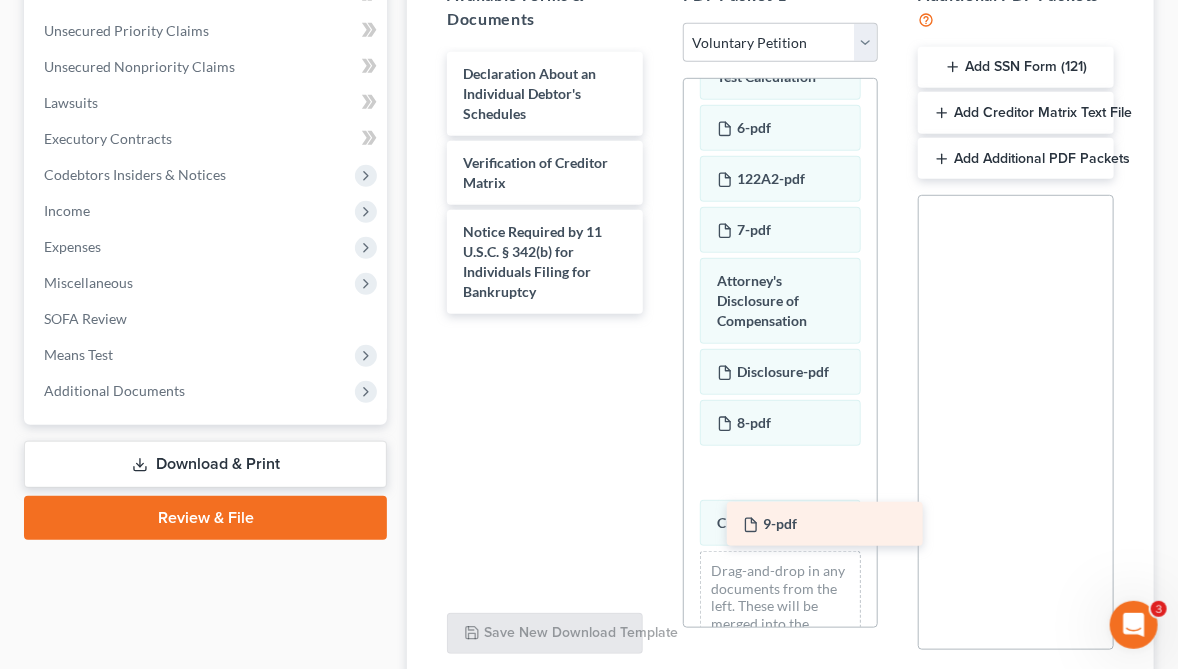 drag, startPoint x: 518, startPoint y: 70, endPoint x: 798, endPoint y: 522, distance: 531.69916 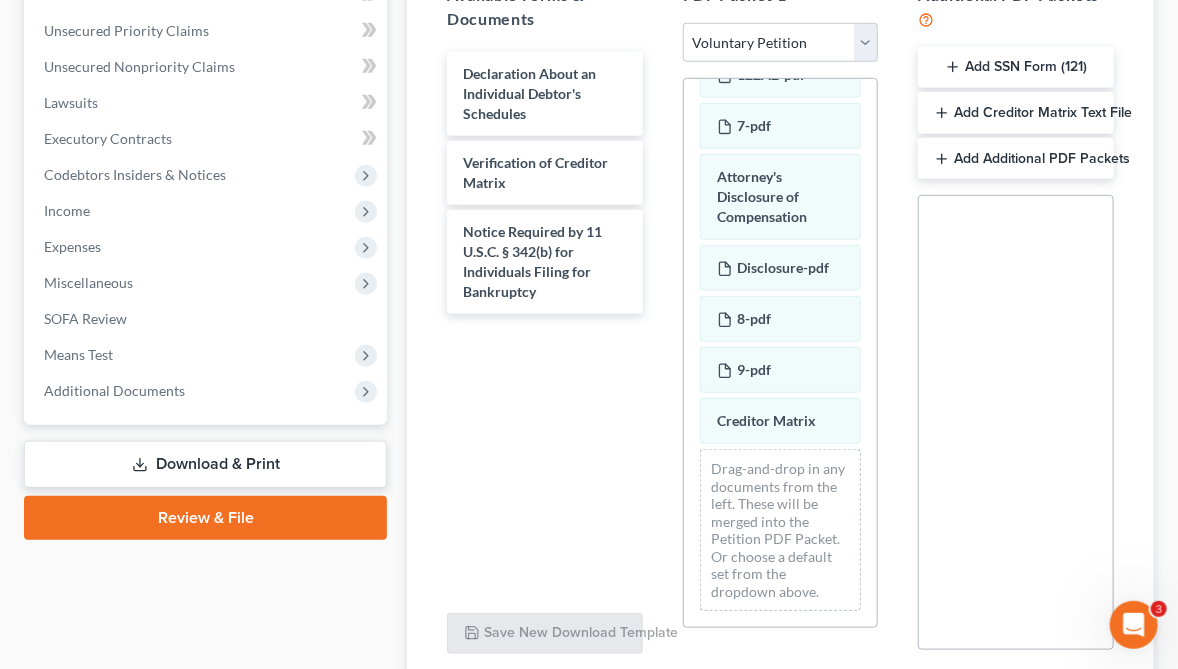 scroll, scrollTop: 1660, scrollLeft: 0, axis: vertical 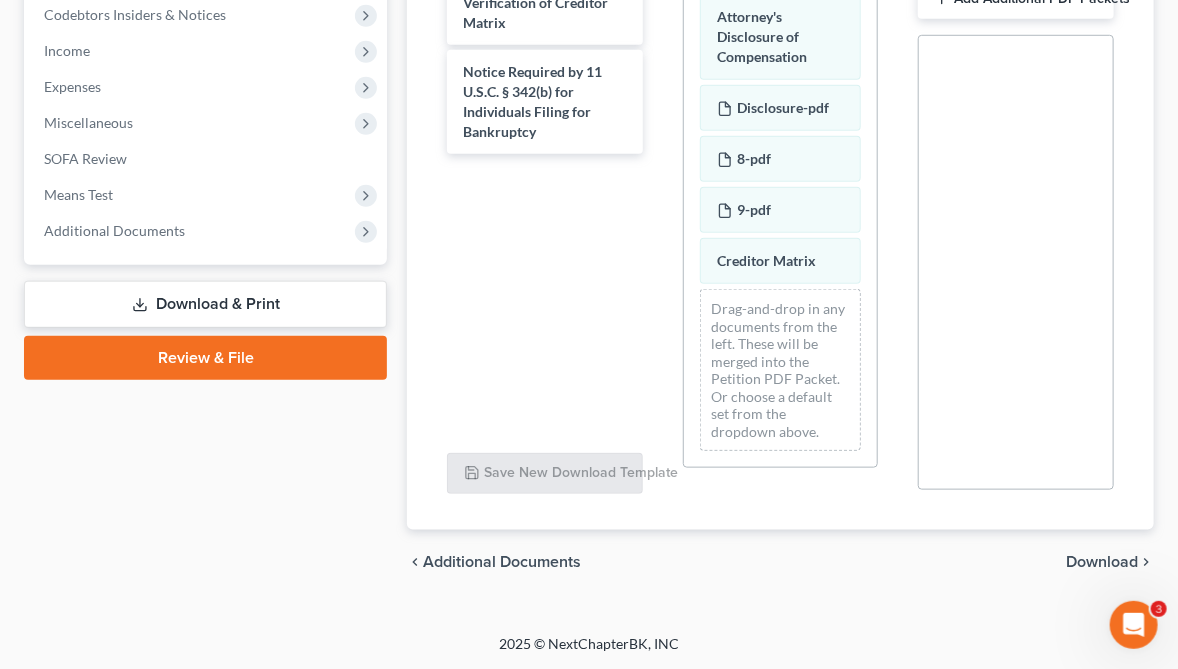 click on "Download" at bounding box center (1102, 562) 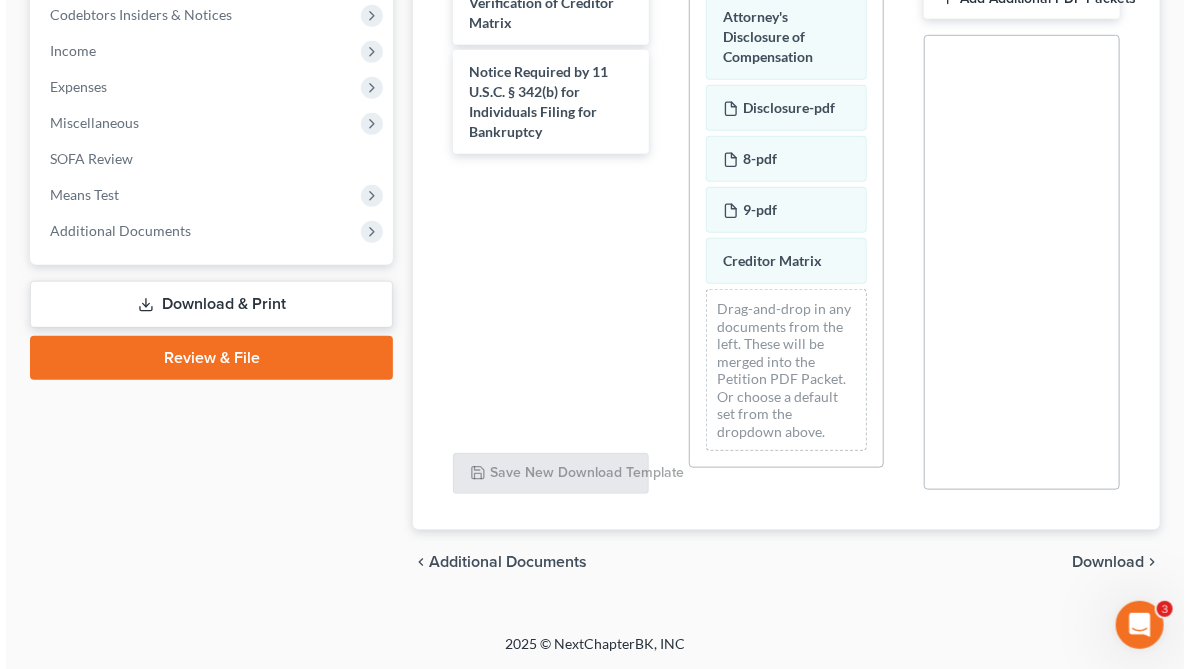 scroll, scrollTop: 392, scrollLeft: 0, axis: vertical 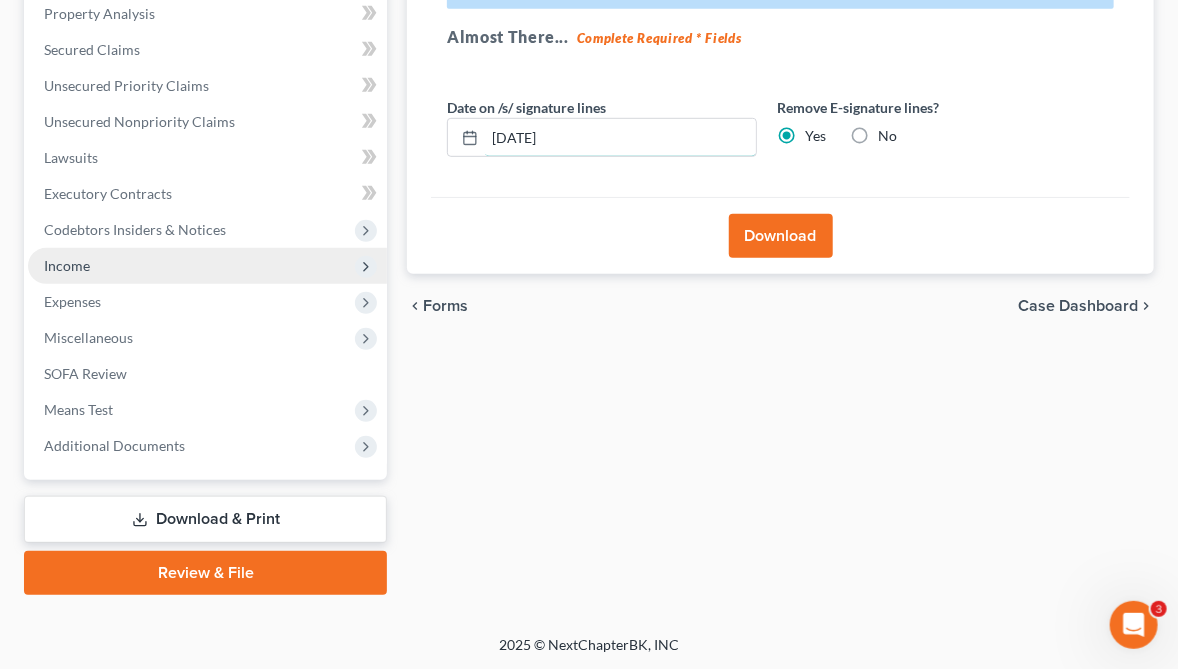 drag, startPoint x: 641, startPoint y: 127, endPoint x: 101, endPoint y: 276, distance: 560.17944 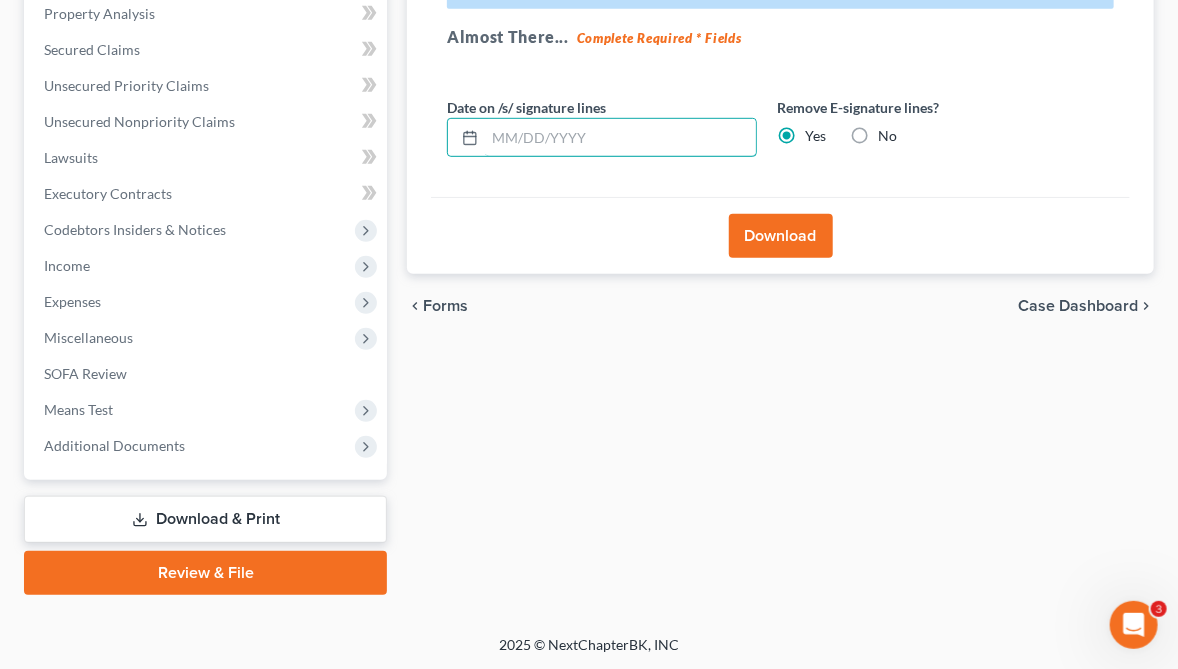 type 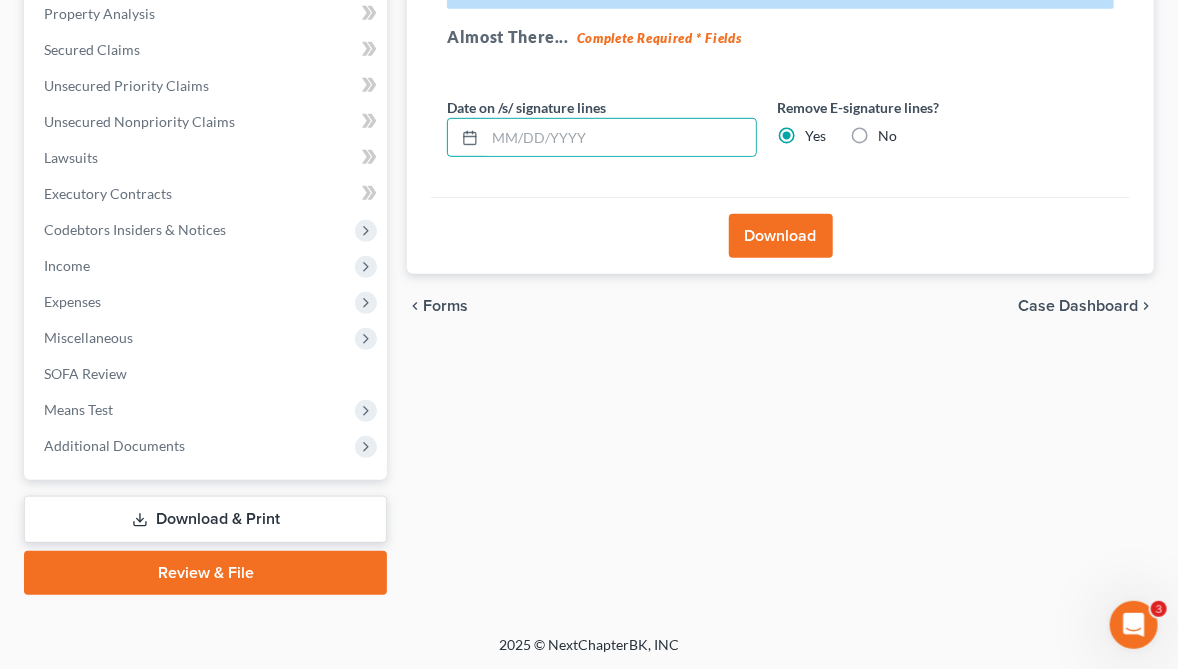 click on "Download" at bounding box center [781, 236] 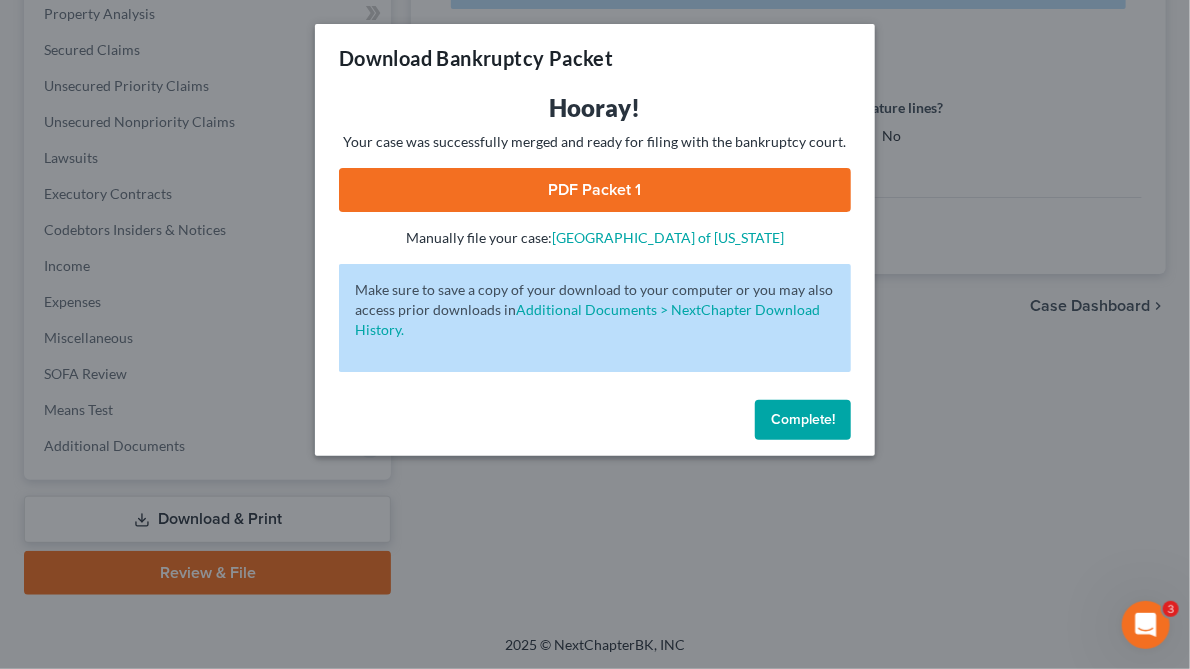 click on "PDF Packet 1" at bounding box center [595, 190] 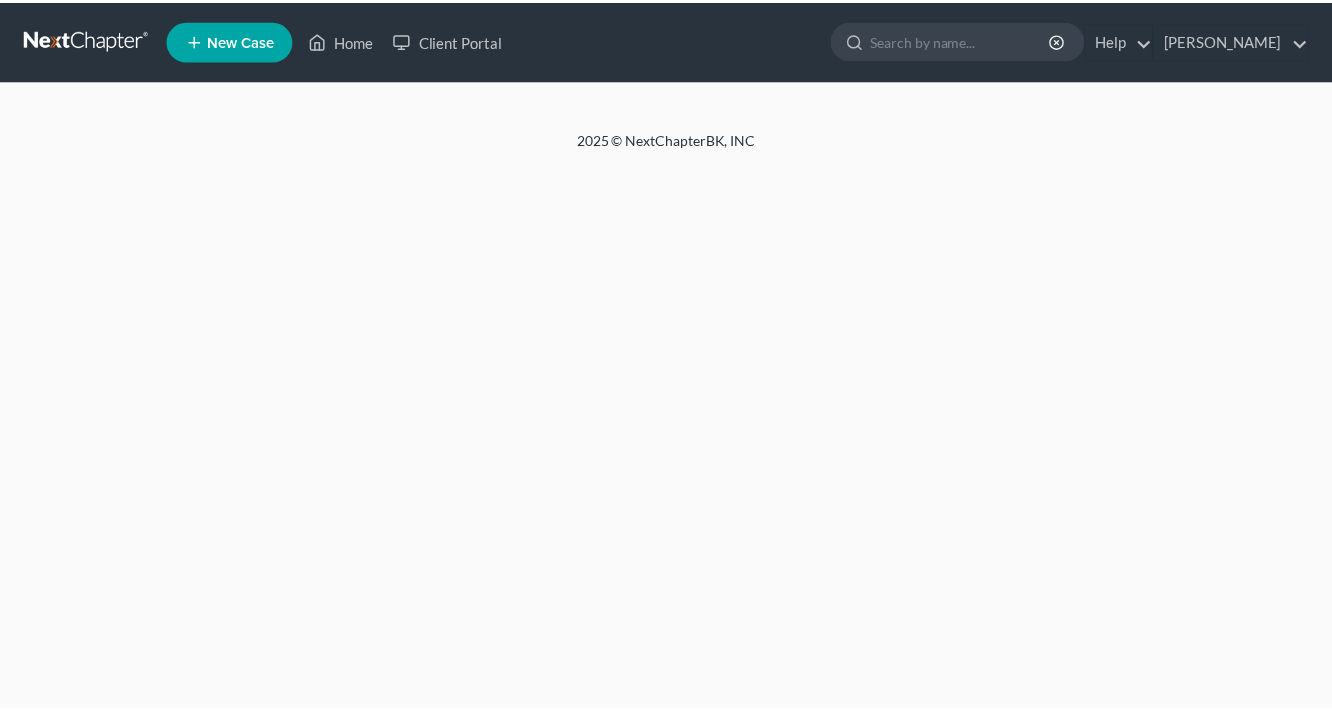 scroll, scrollTop: 0, scrollLeft: 0, axis: both 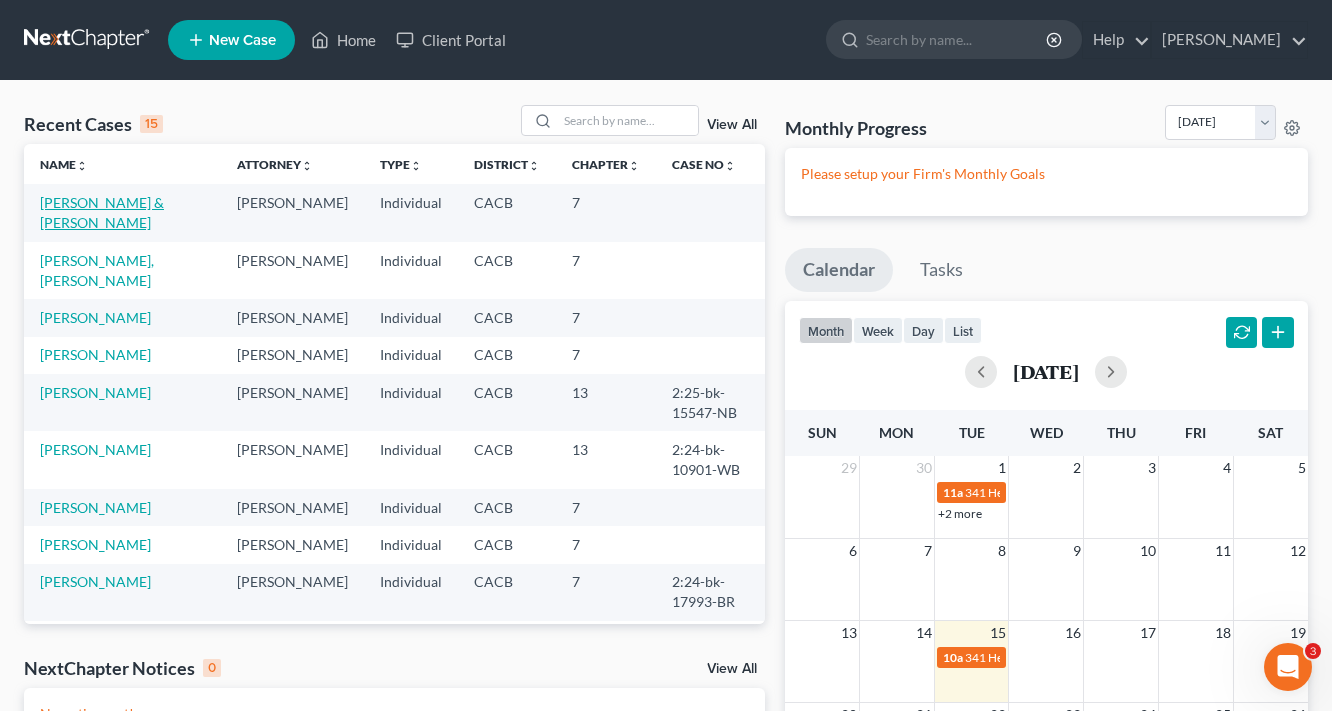 click on "[PERSON_NAME] & [PERSON_NAME]" at bounding box center (102, 212) 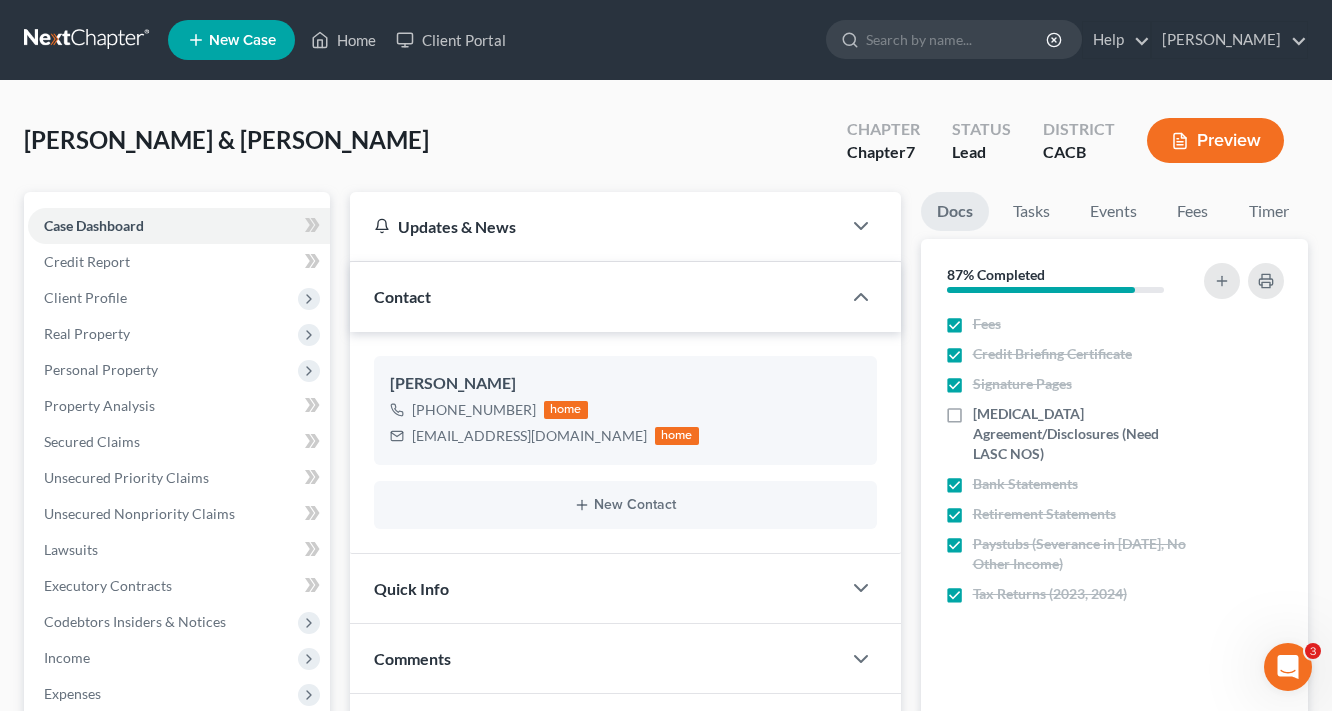 click on "Preview" at bounding box center (1215, 140) 